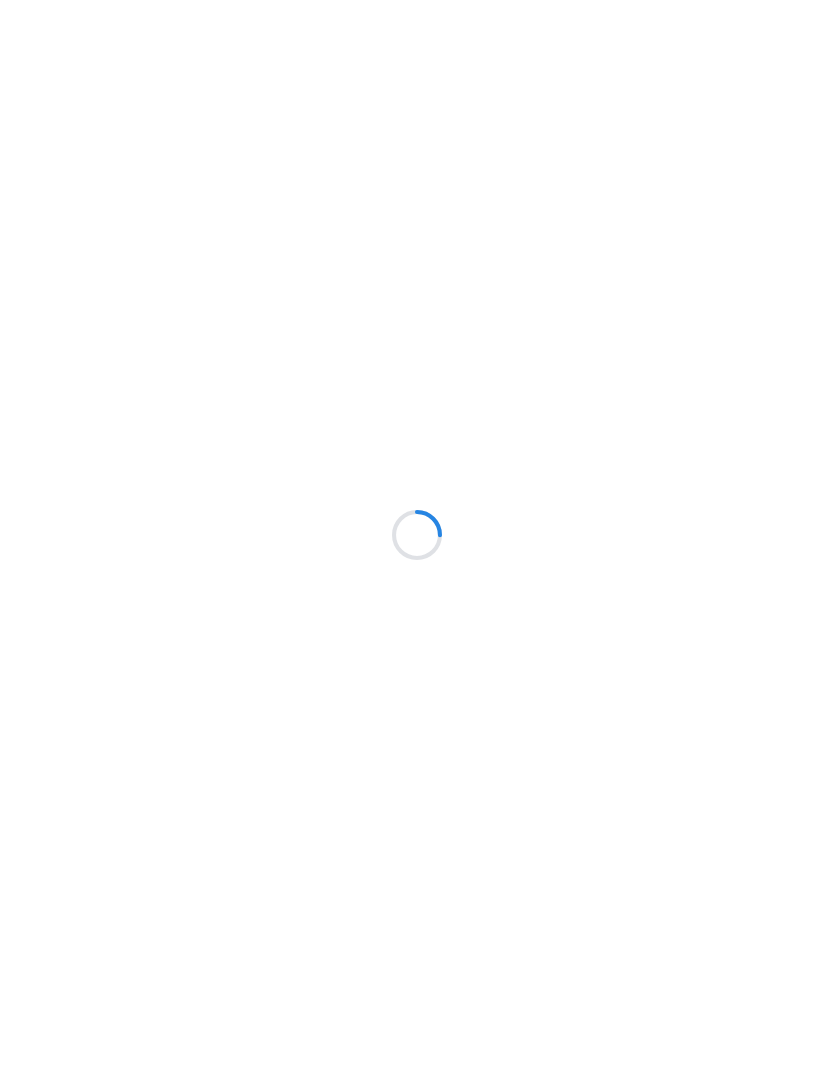 scroll, scrollTop: 0, scrollLeft: 0, axis: both 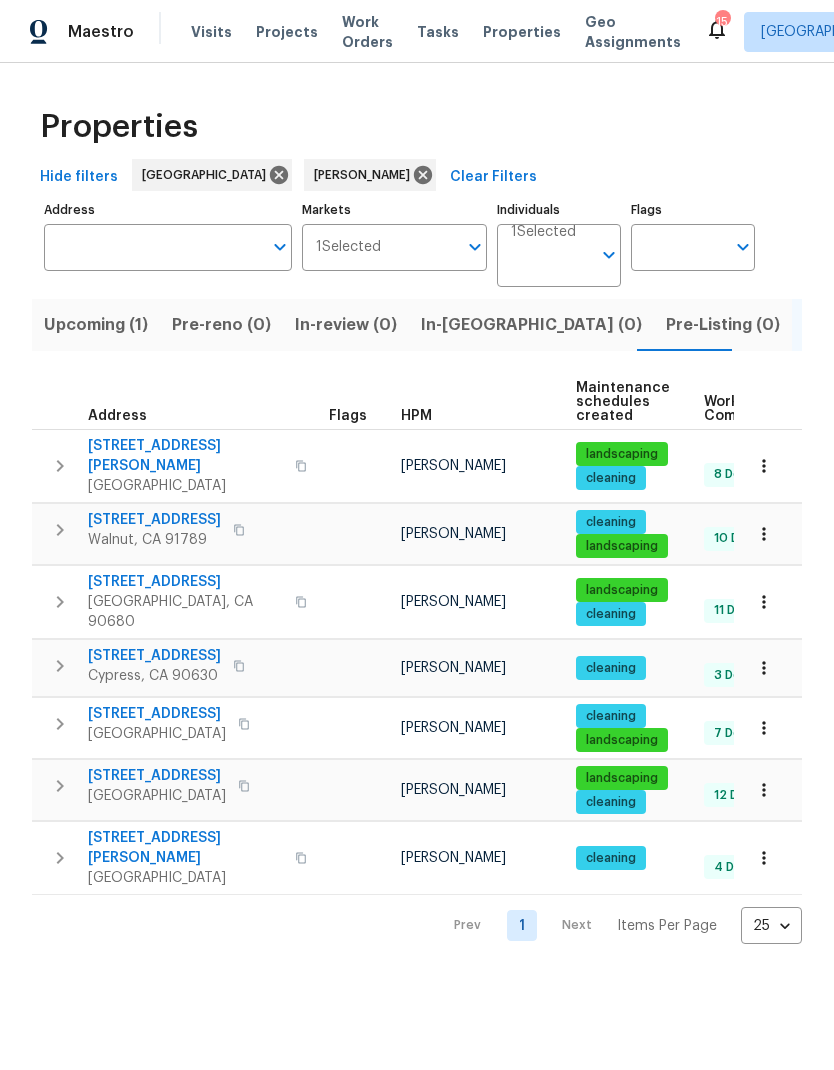 click on "Resale (8)" at bounding box center [942, 325] 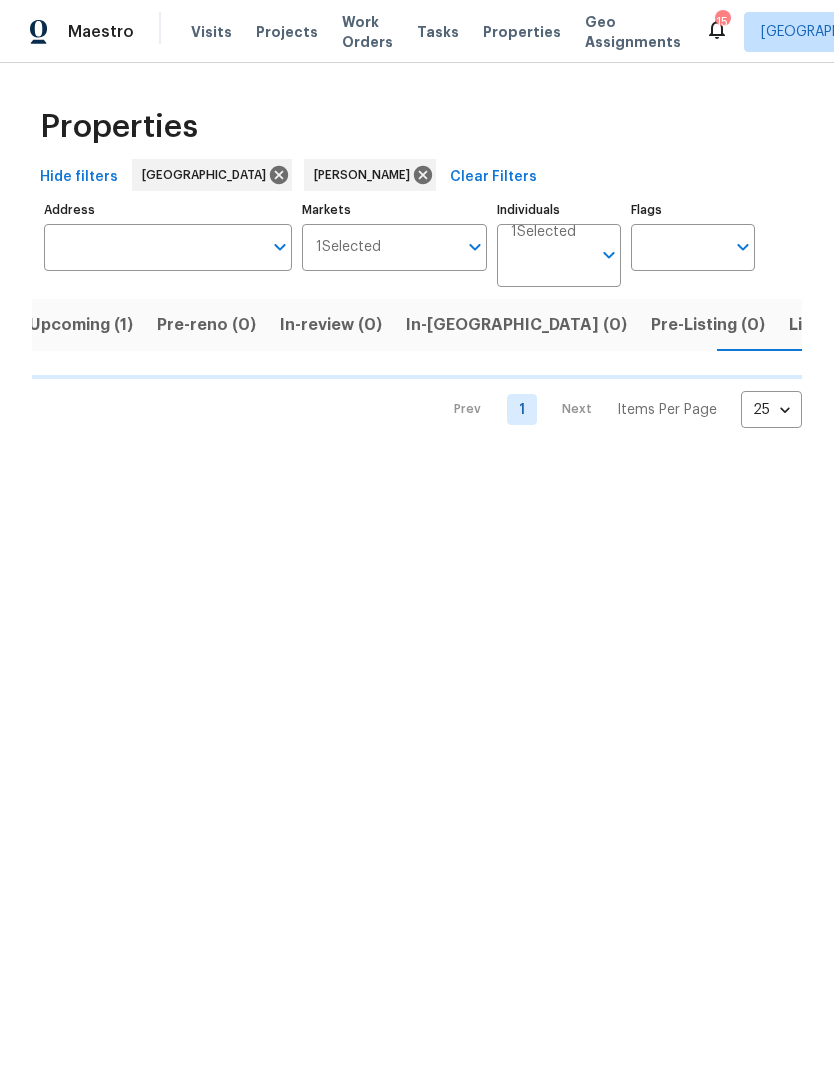 click on "Resale (8)" at bounding box center [927, 325] 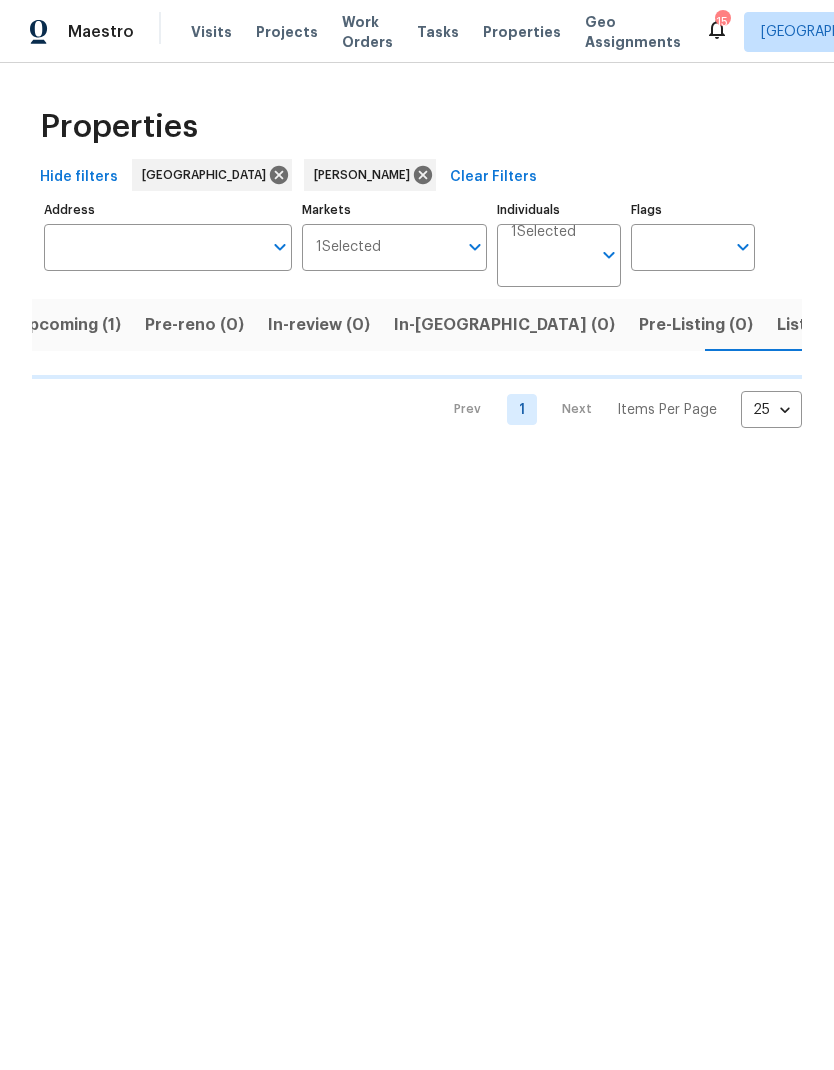 scroll, scrollTop: 0, scrollLeft: 29, axis: horizontal 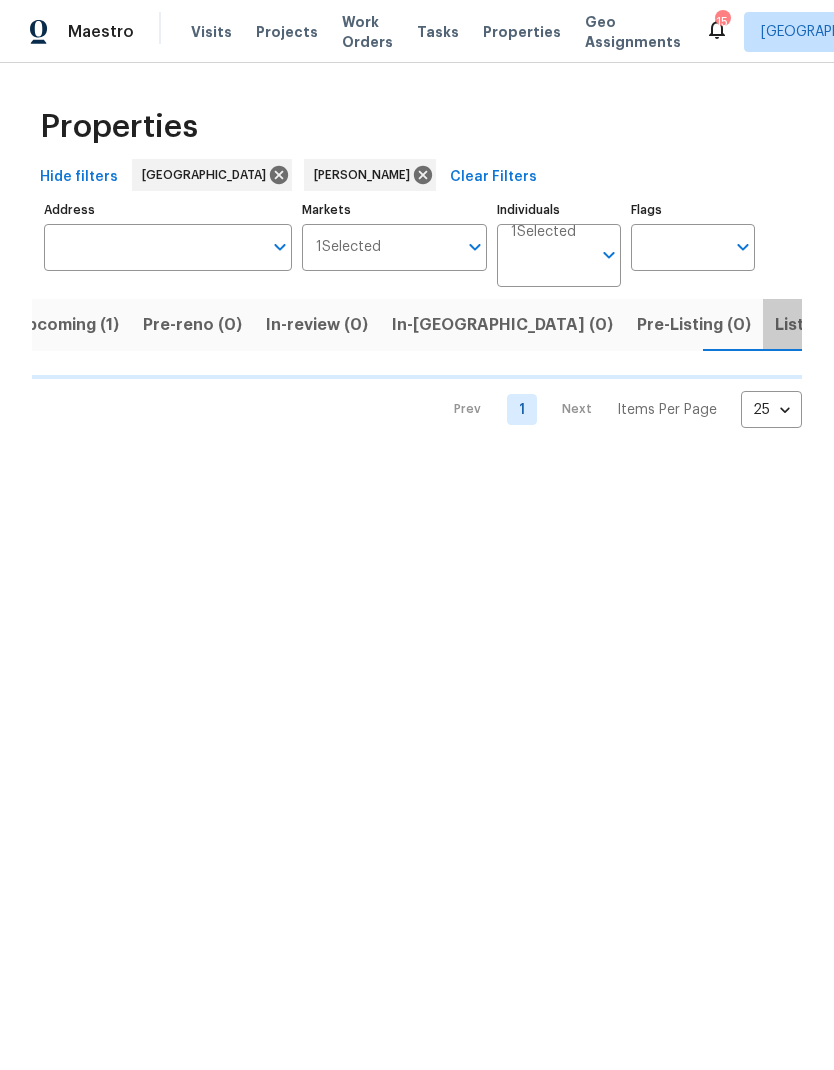 click on "Listed (7)" at bounding box center (812, 325) 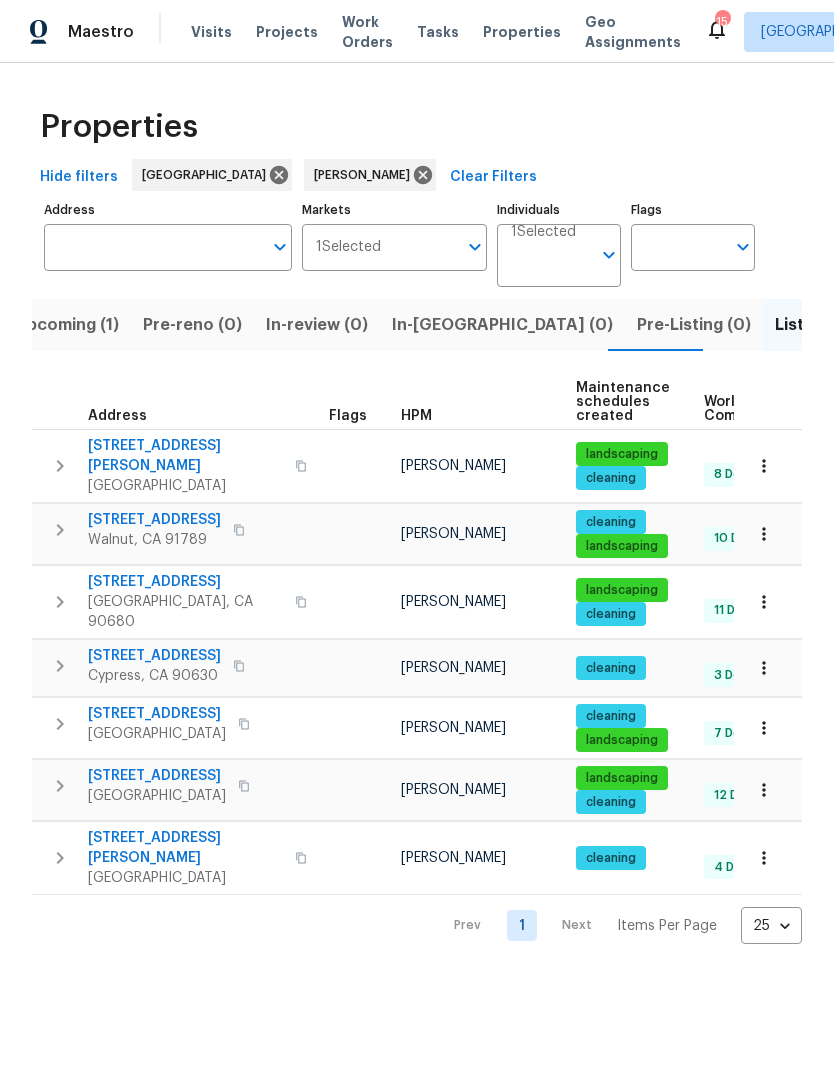 click on "Resale (8)" at bounding box center [913, 325] 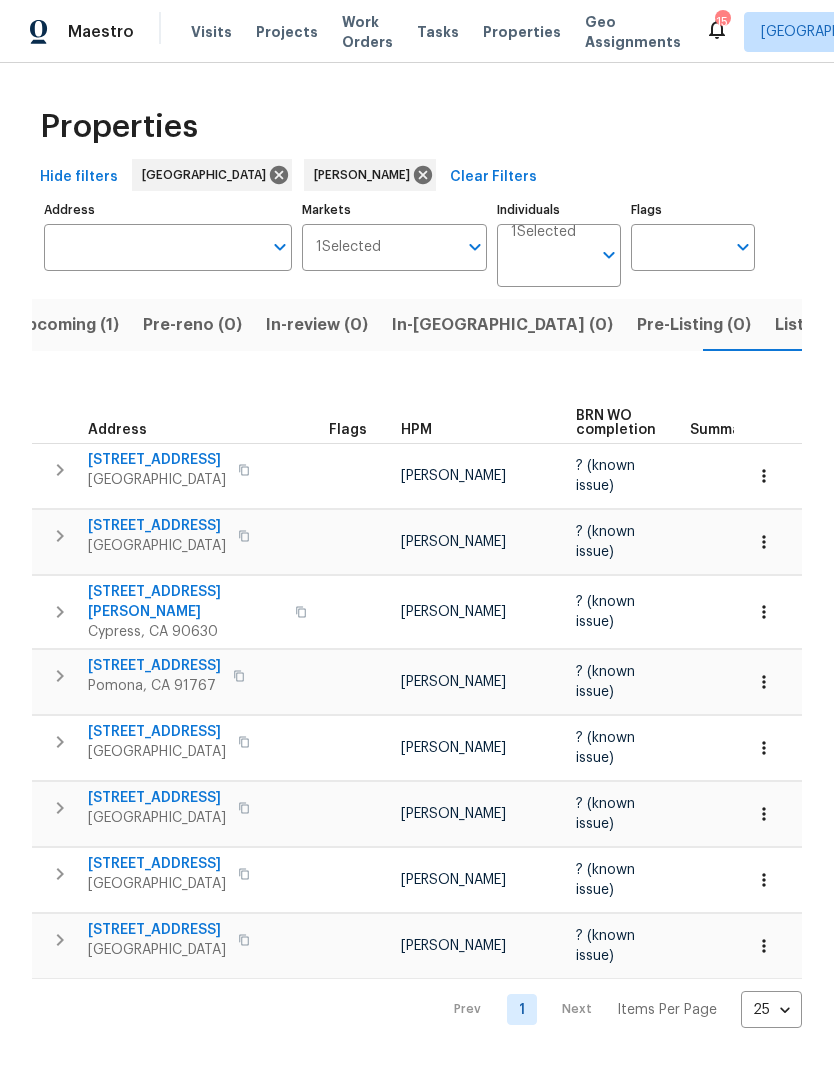 click on "5431 Nelson St" at bounding box center [185, 602] 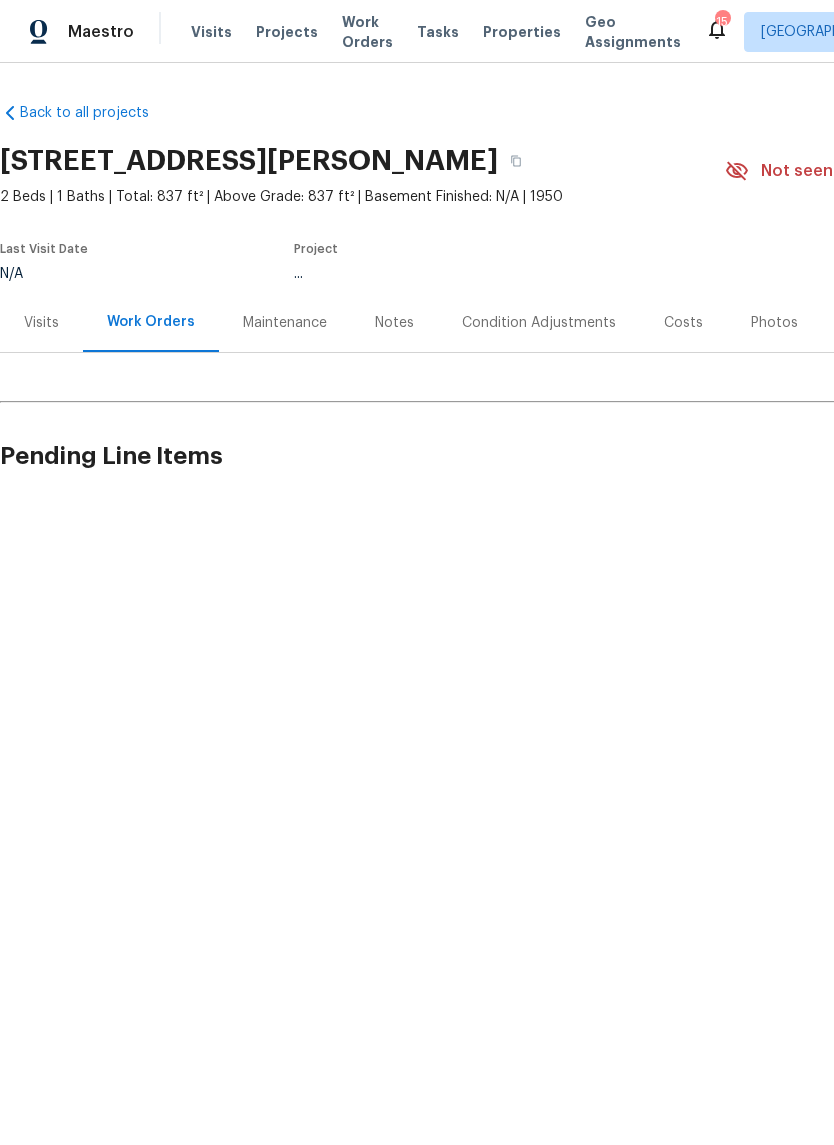 scroll, scrollTop: 0, scrollLeft: 0, axis: both 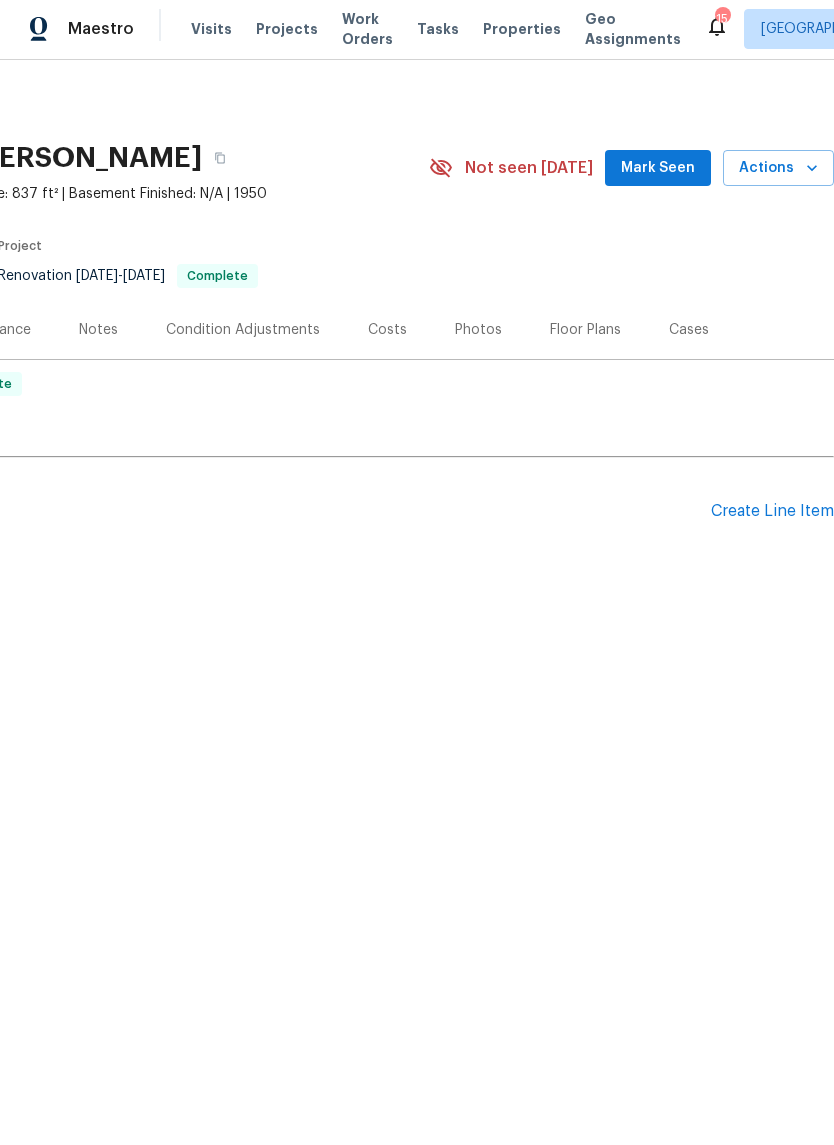 click on "Create Line Item" at bounding box center (772, 514) 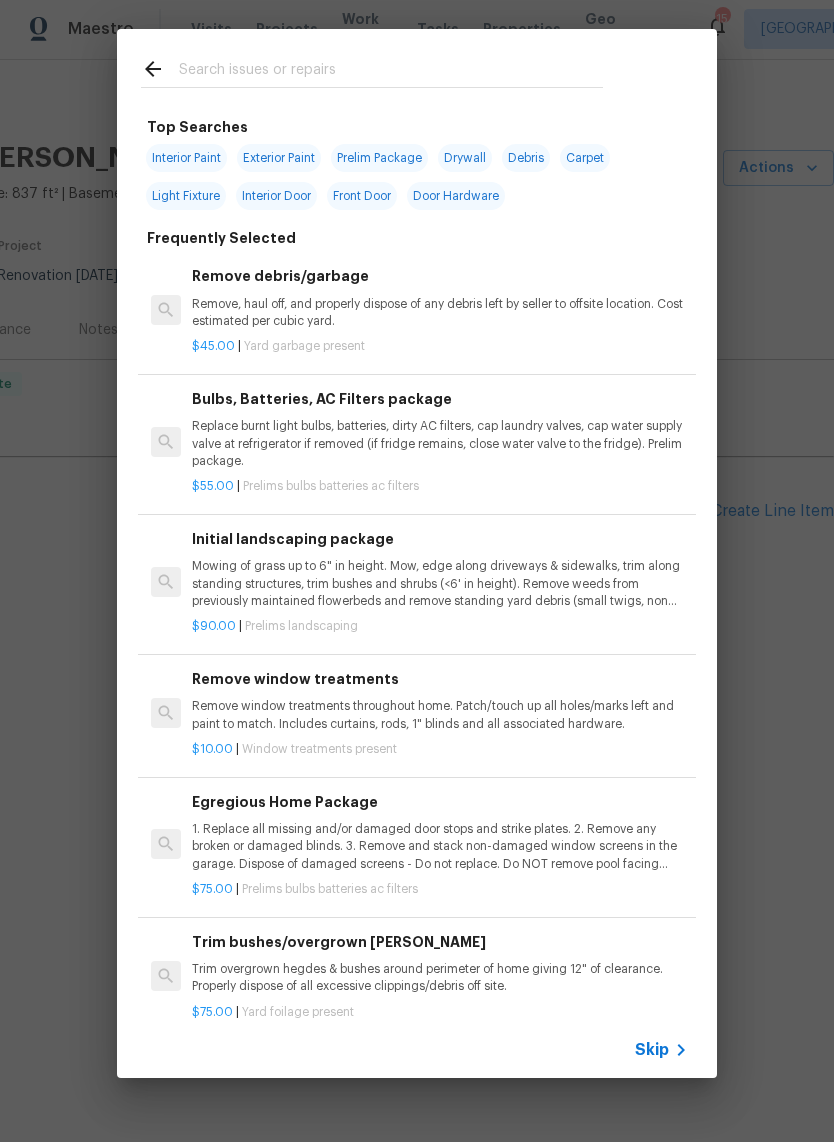 click at bounding box center (391, 75) 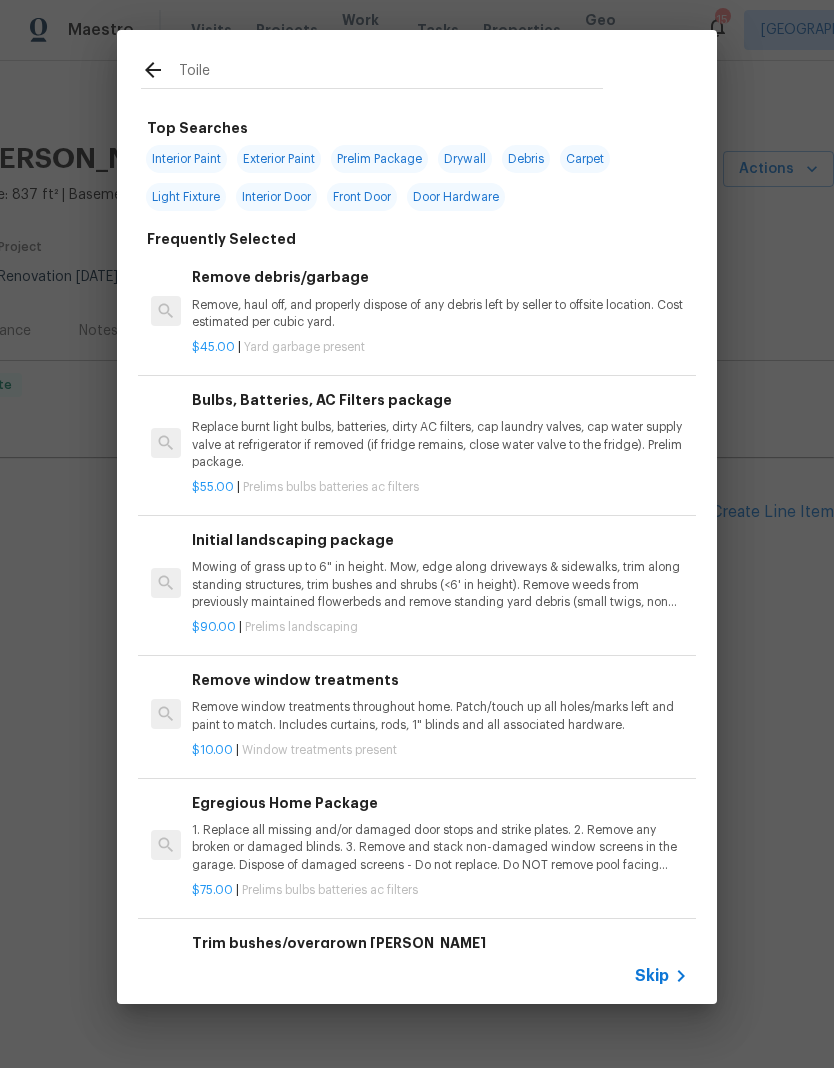 type on "Toilet" 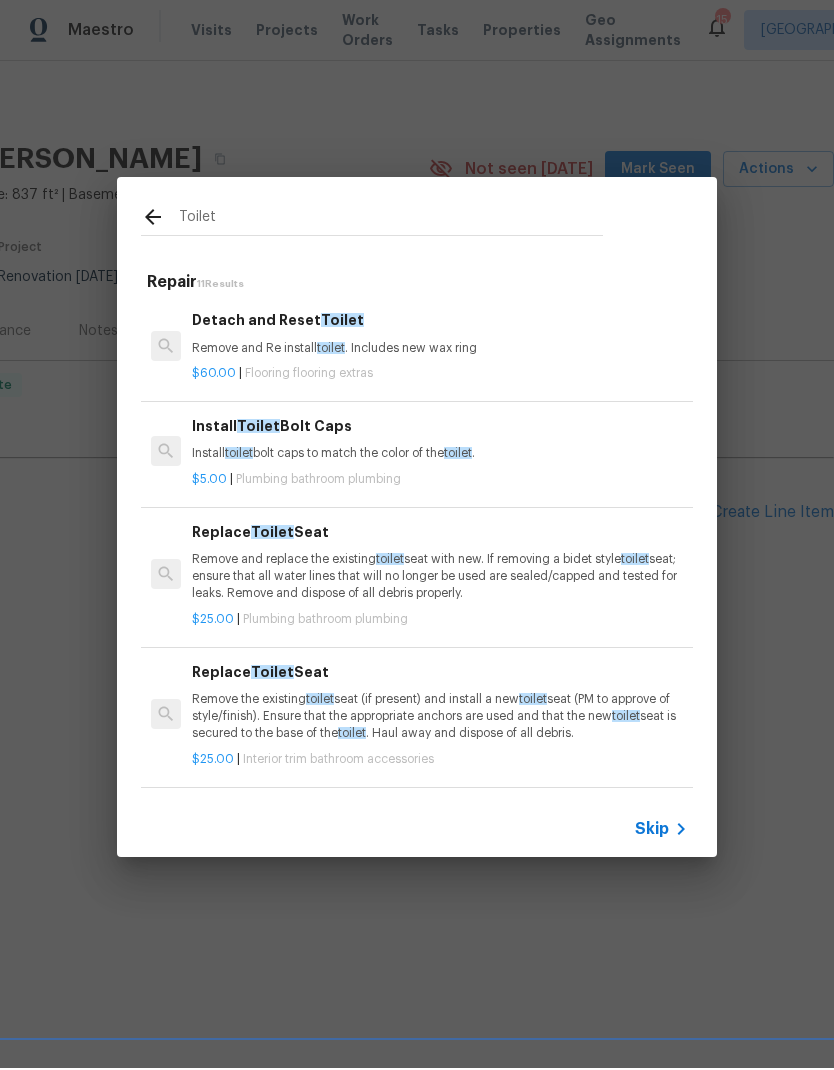 click on "Remove and Re install  toilet . Includes new wax ring" at bounding box center [440, 350] 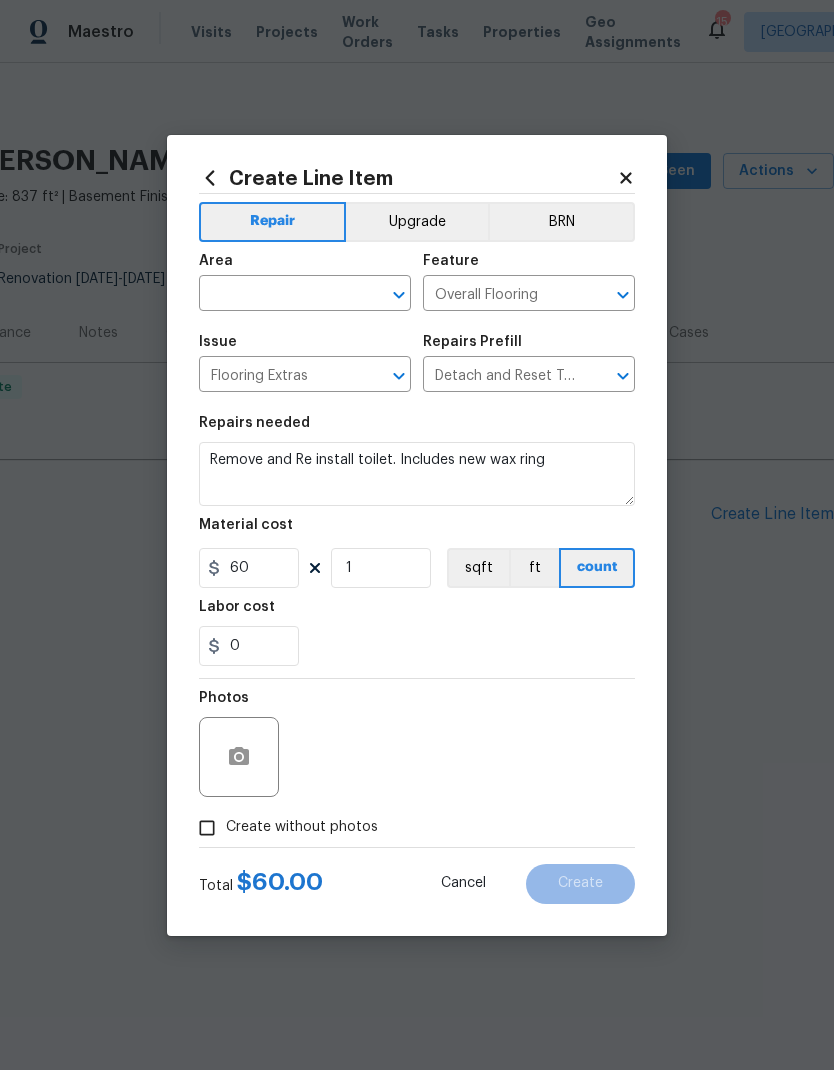click at bounding box center [277, 295] 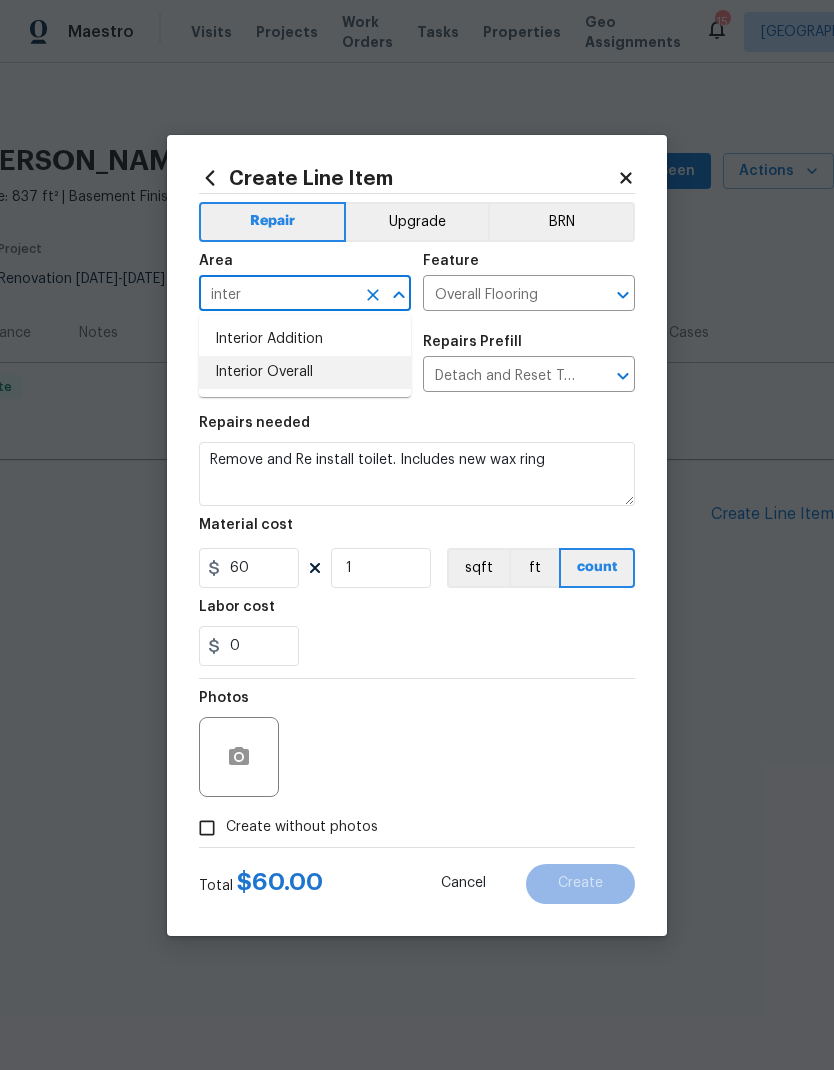 click on "Interior Overall" at bounding box center (305, 372) 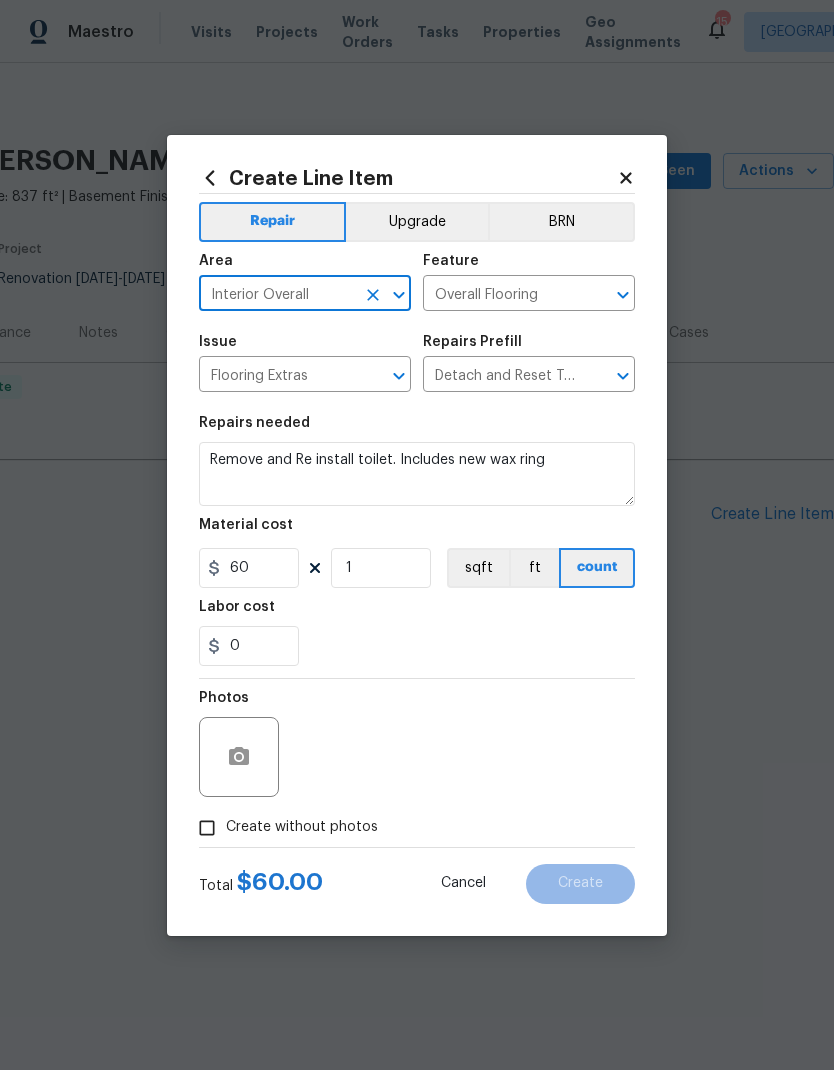 click on "Overall Flooring" at bounding box center (501, 295) 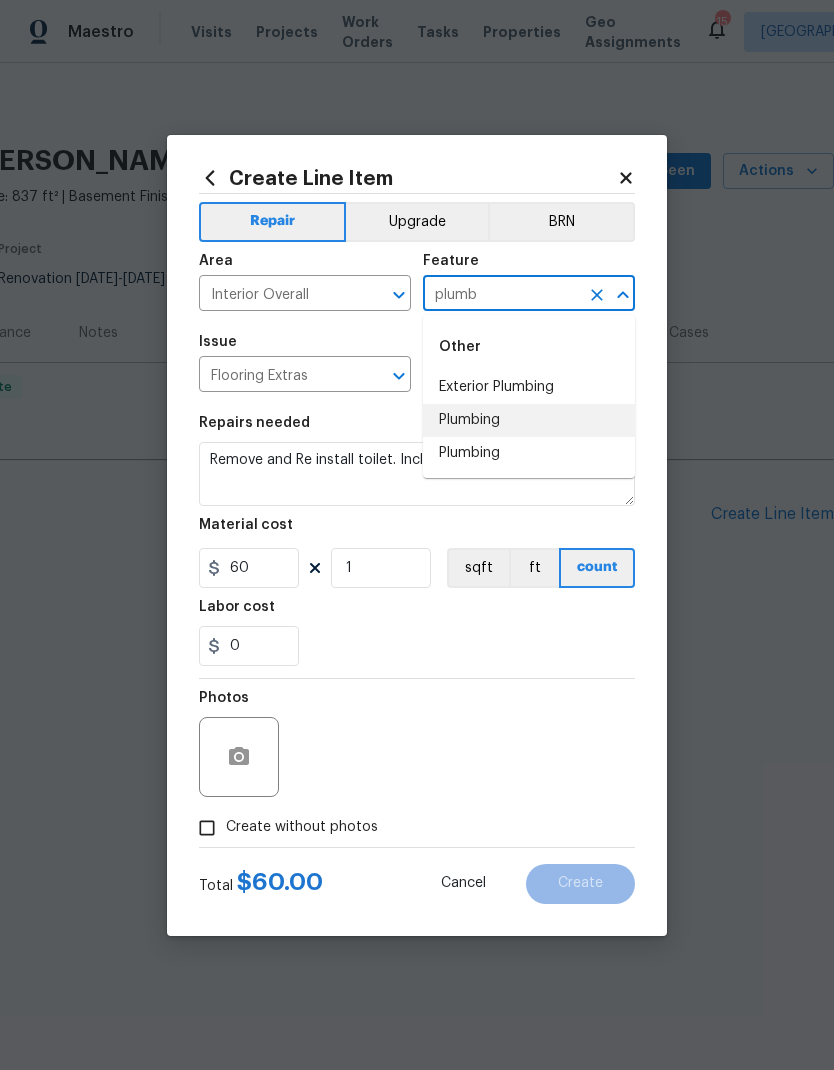 click on "Plumbing" at bounding box center (529, 420) 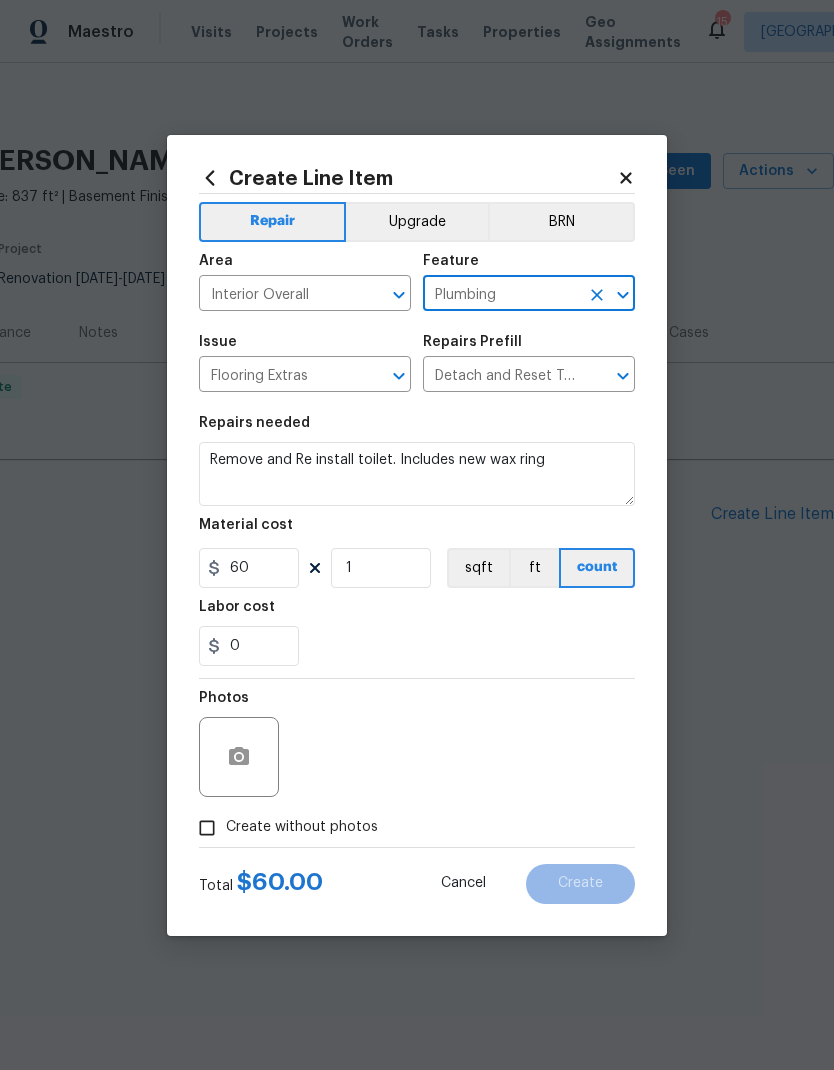 click on "Flooring Extras" at bounding box center (277, 376) 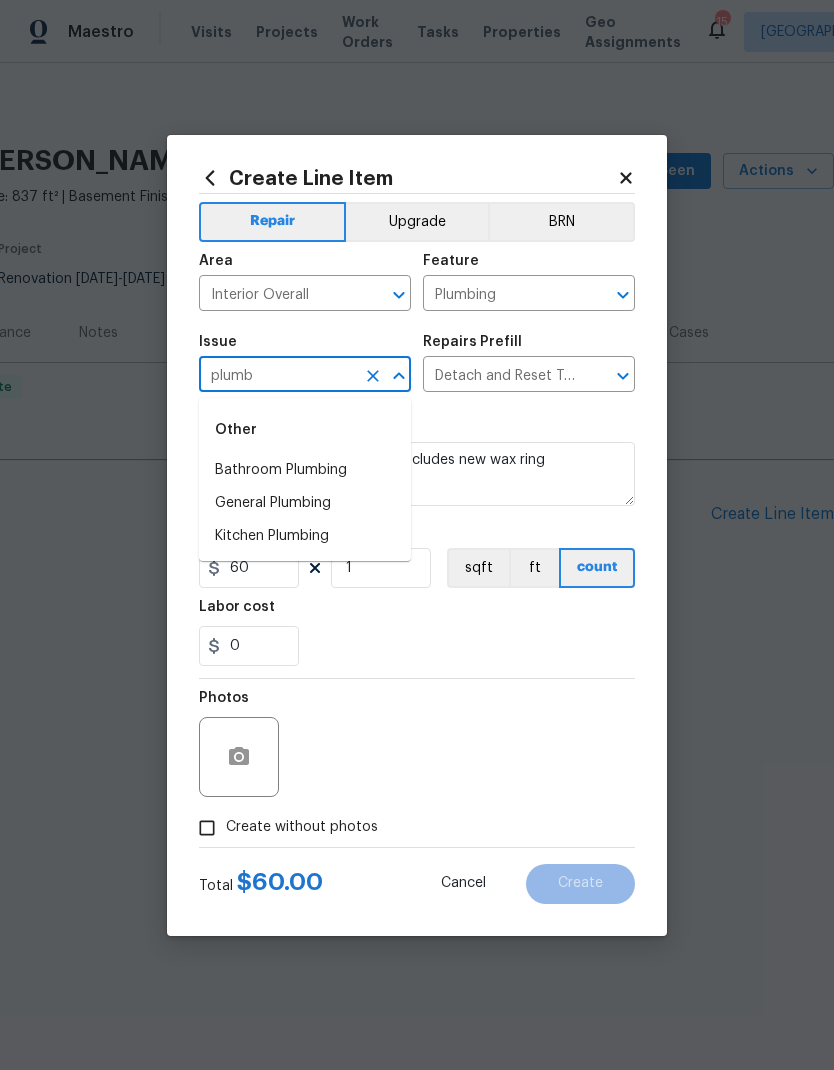 click on "Bathroom Plumbing" at bounding box center [305, 470] 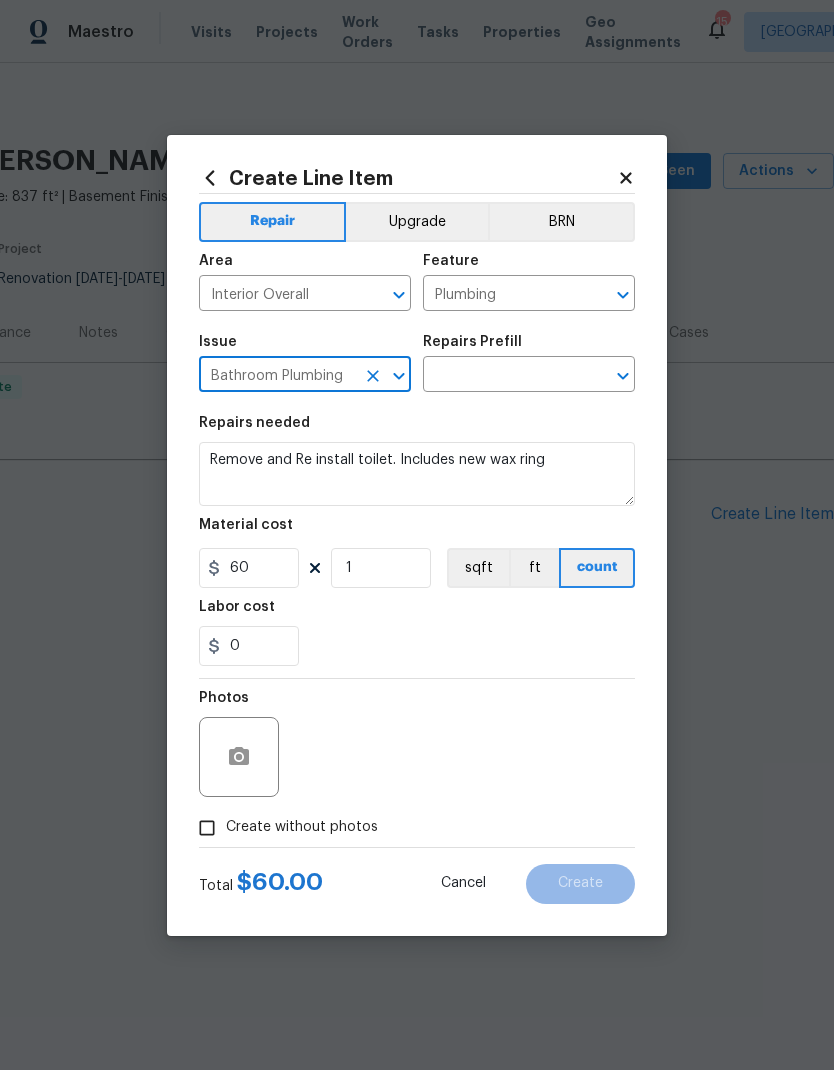 click at bounding box center (501, 376) 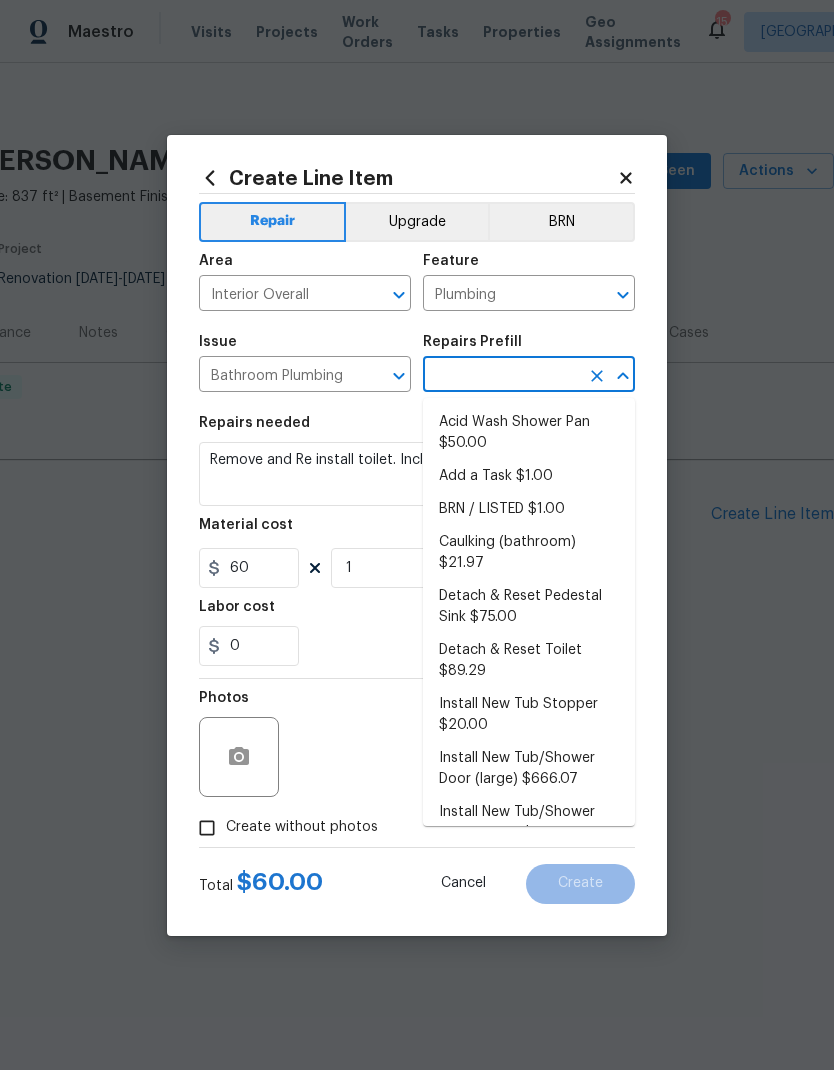 click on "Detach & Reset Toilet $89.29" at bounding box center (529, 661) 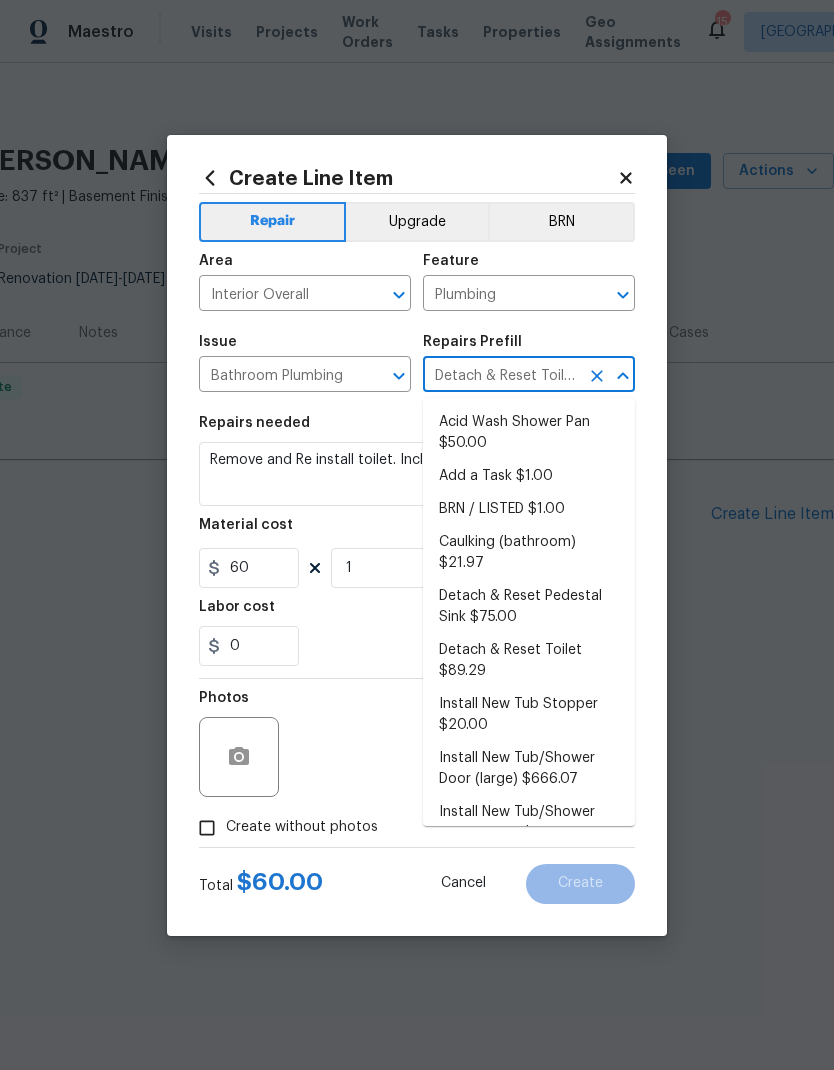 type 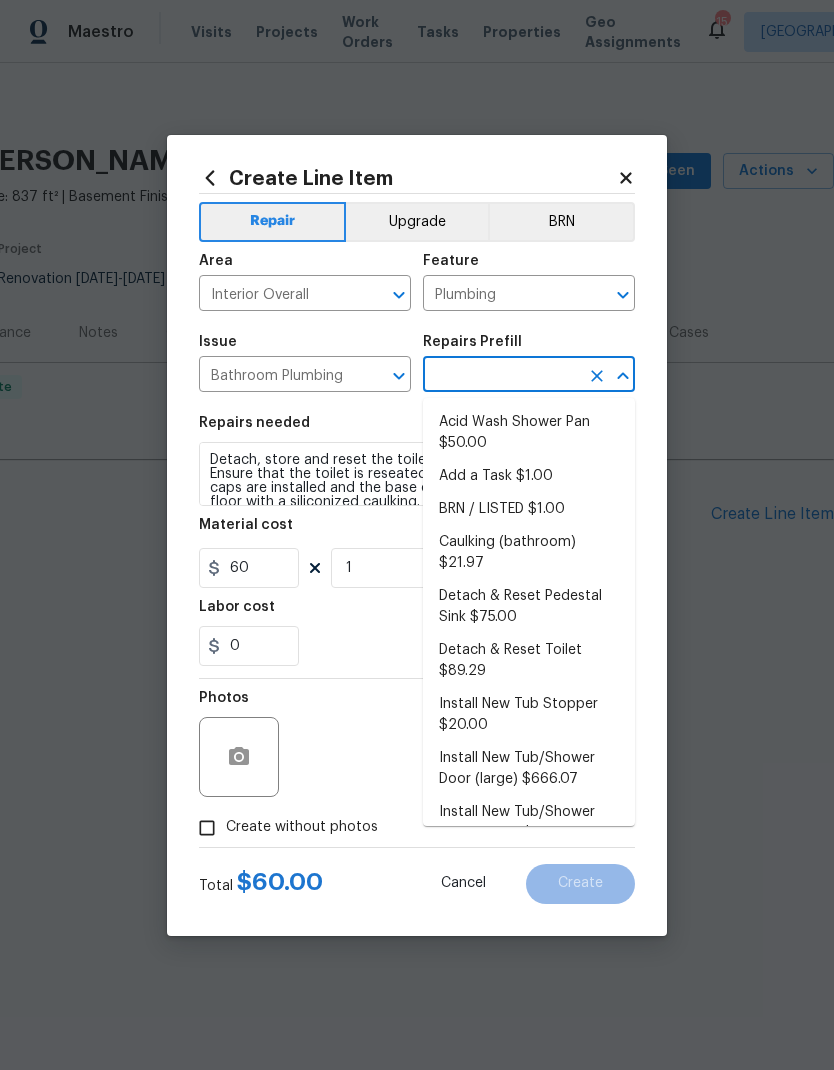 type on "Detach & Reset Toilet $89.29" 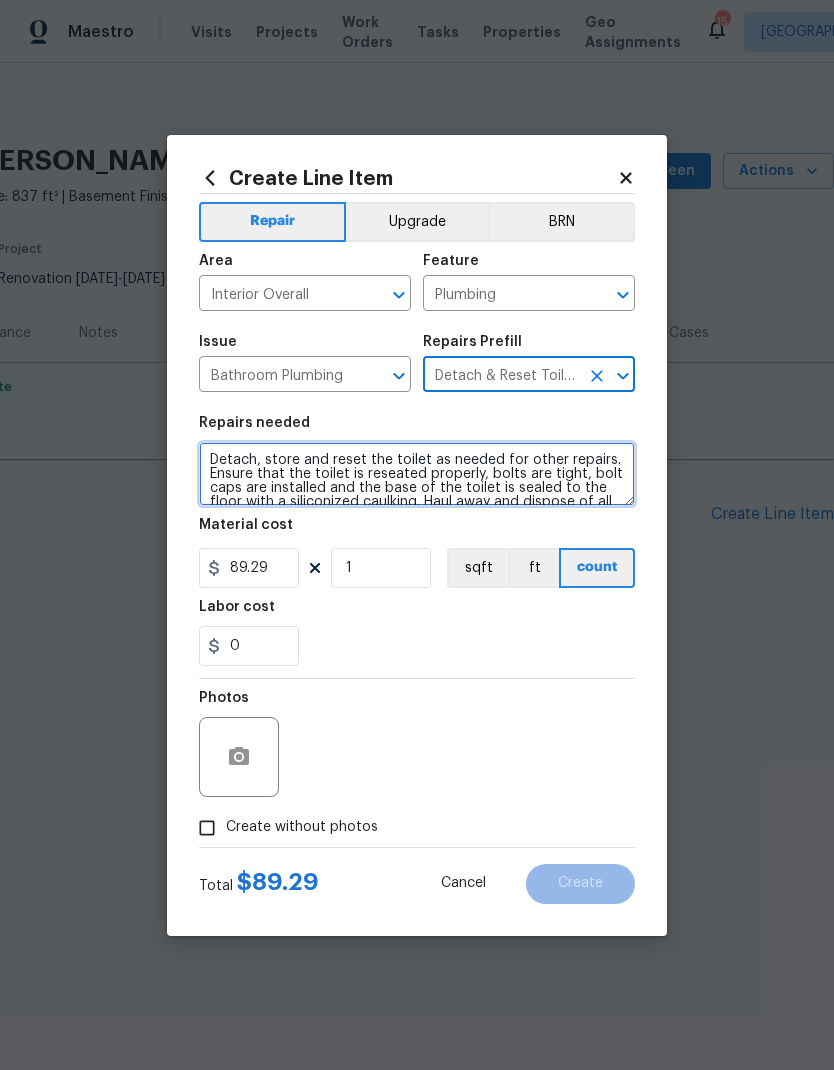 click on "Detach, store and reset the toilet as needed for other repairs. Ensure that the toilet is reseated properly, bolts are tight, bolt caps are installed and the base of the toilet is sealed to the floor with a siliconized caulking. Haul away and dispose of all debris properly." at bounding box center (417, 474) 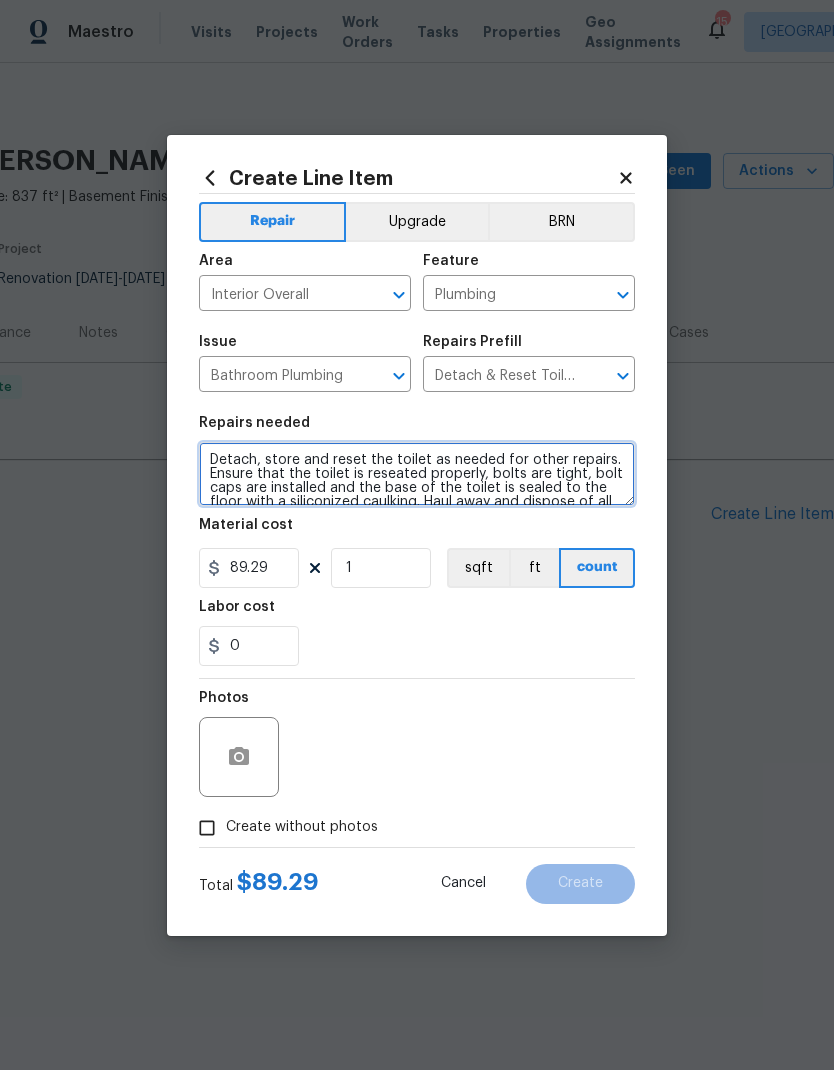 click on "Detach, store and reset the toilet as needed for other repairs. Ensure that the toilet is reseated properly, bolts are tight, bolt caps are installed and the base of the toilet is sealed to the floor with a siliconized caulking. Haul away and dispose of all debris properly." at bounding box center [417, 474] 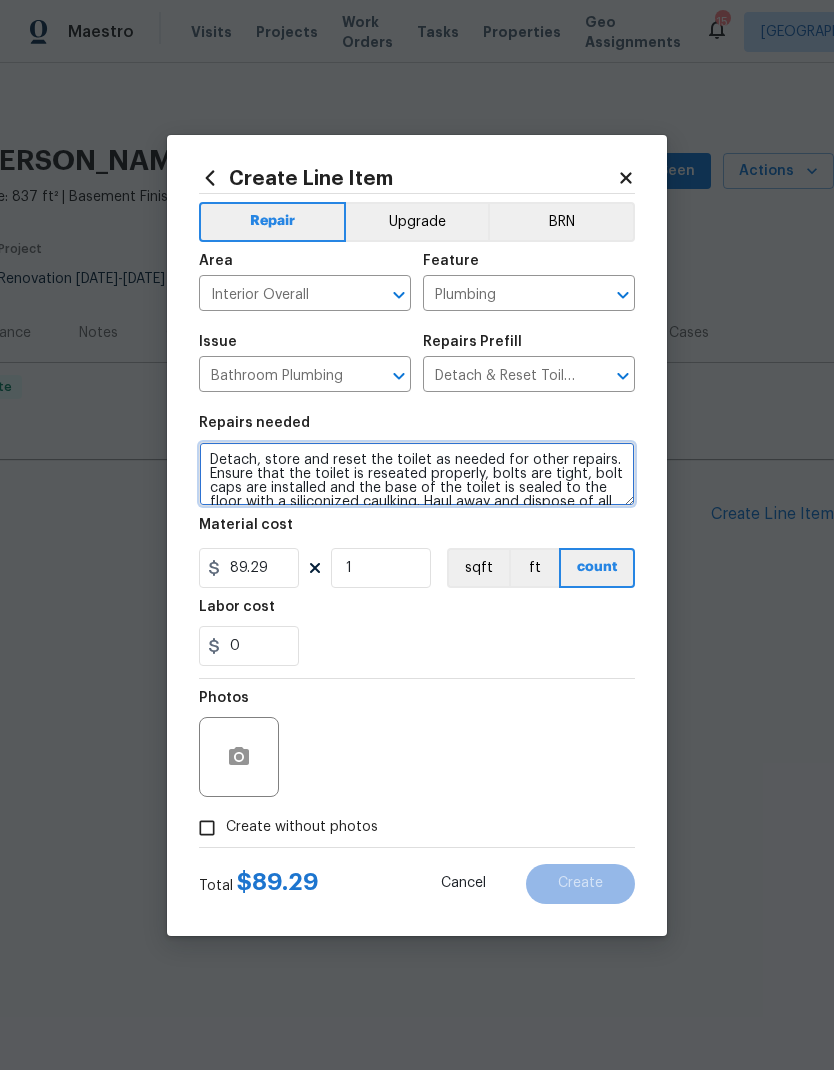 click on "Detach, store and reset the toilet as needed for other repairs. Ensure that the toilet is reseated properly, bolts are tight, bolt caps are installed and the base of the toilet is sealed to the floor with a siliconized caulking. Haul away and dispose of all debris properly." at bounding box center (417, 474) 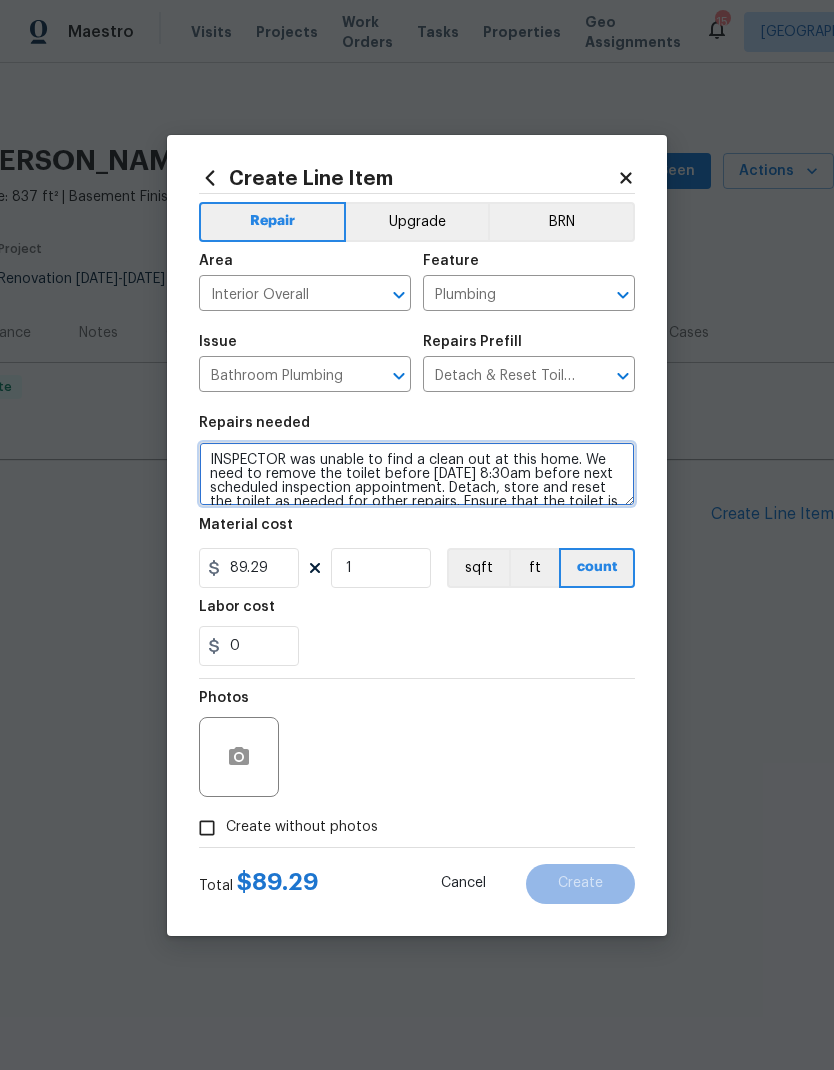 scroll, scrollTop: 13, scrollLeft: 0, axis: vertical 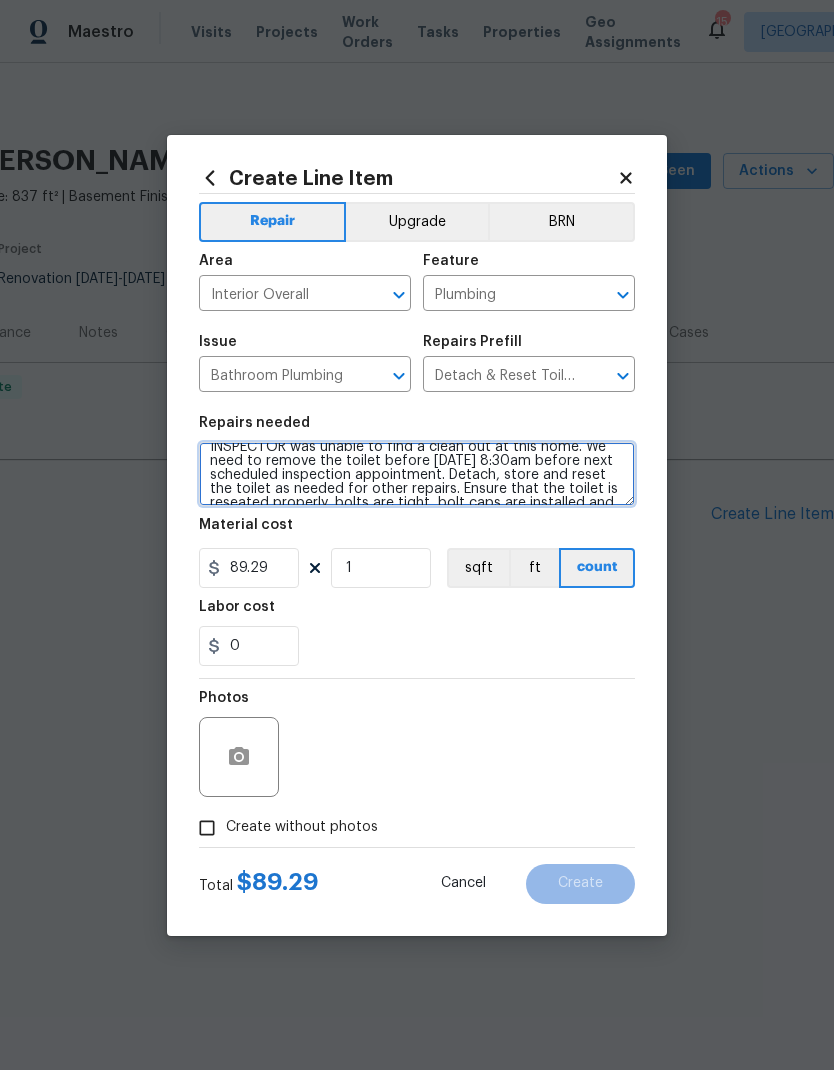 click on "INSPECTOR was unable to find a clean out at this home. We need to remove the toilet before Wednesday 7/23 at 8:30am before next scheduled inspection appointment. Detach, store and reset the toilet as needed for other repairs. Ensure that the toilet is reseated properly, bolts are tight, bolt caps are installed and the base of the toilet is sealed to the floor with a siliconized caulking. Haul away and dispose of all debris properly." at bounding box center [417, 474] 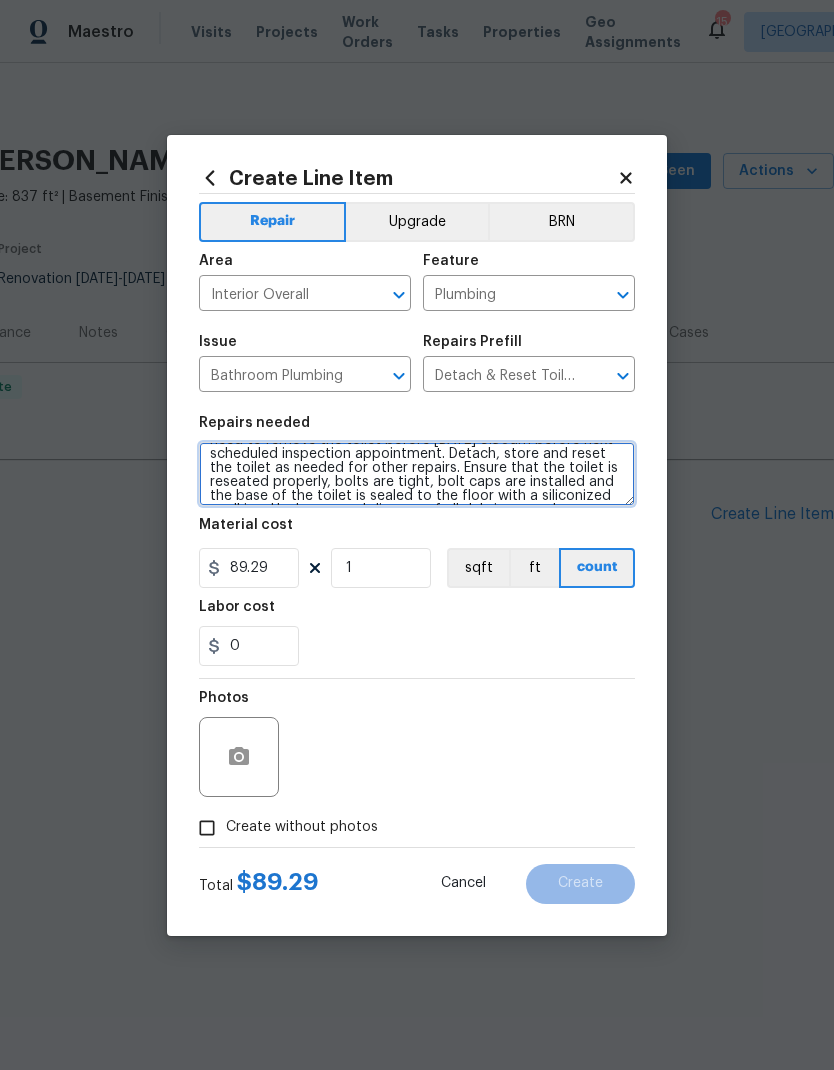 click on "INSPECTOR was unable to find a clean out at this home. We need to remove the toilet before Wednesday 7/23 at 8:30am before next scheduled inspection appointment. Detach, store and reset the toilet as needed for other repairs. Ensure that the toilet is reseated properly, bolts are tight, bolt caps are installed and the base of the toilet is sealed to the floor with a siliconized caulking. Haul away and dispose of all debris properly." at bounding box center (417, 474) 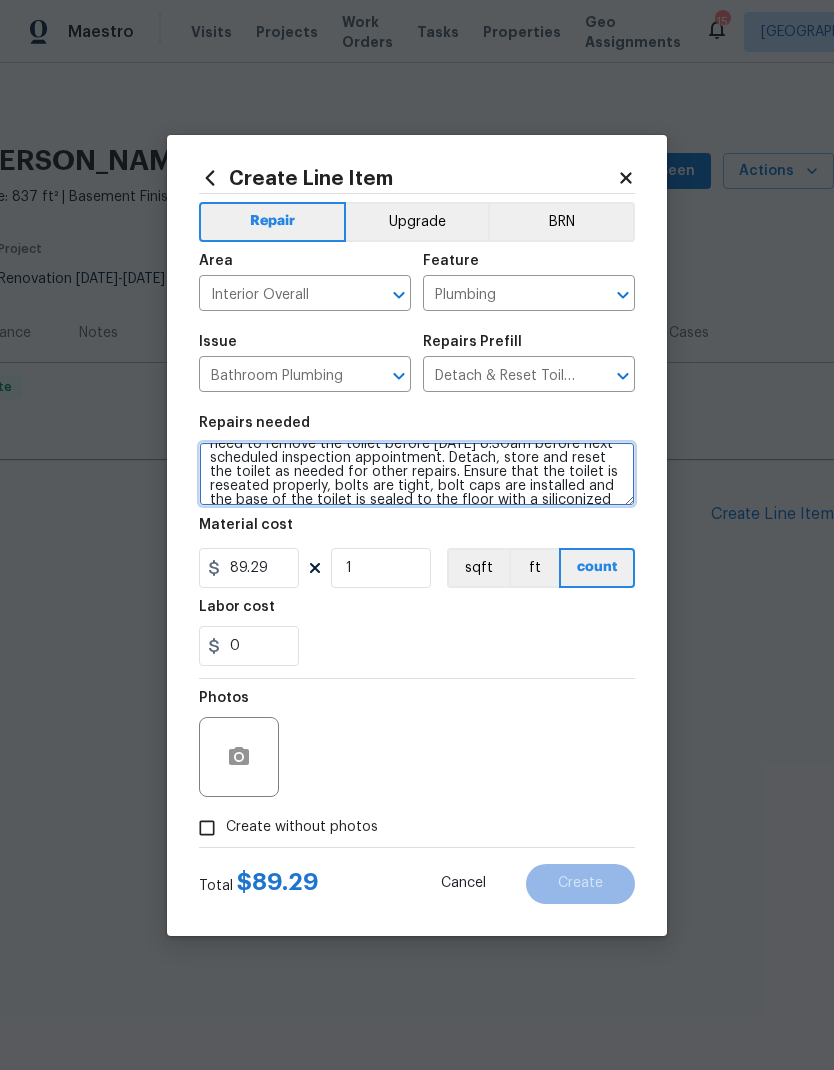 click on "INSPECTOR was unable to find a clean out at this home. We need to remove the toilet before Wednesday 7/23 at 8:30am before next scheduled inspection appointment. Detach, store and reset the toilet as needed for other repairs. Ensure that the toilet is reseated properly, bolts are tight, bolt caps are installed and the base of the toilet is sealed to the floor with a siliconized caulking. Haul away and dispose of all debris properly." at bounding box center (417, 474) 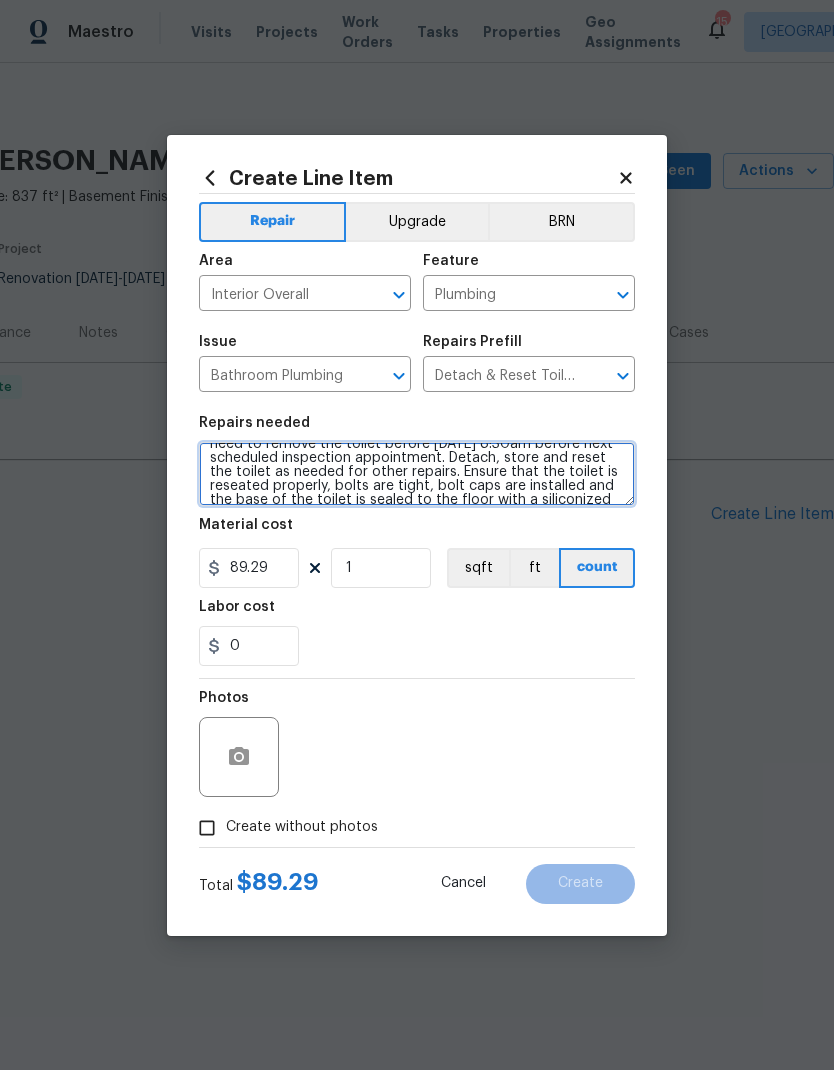 click on "INSPECTOR was unable to find a clean out at this home. We need to remove the toilet before Wednesday 7/23 at 8:30am before next scheduled inspection appointment. Detach, store and reset the toilet as needed for other repairs. Ensure that the toilet is reseated properly, bolts are tight, bolt caps are installed and the base of the toilet is sealed to the floor with a siliconized caulking. Haul away and dispose of all debris properly." at bounding box center (417, 474) 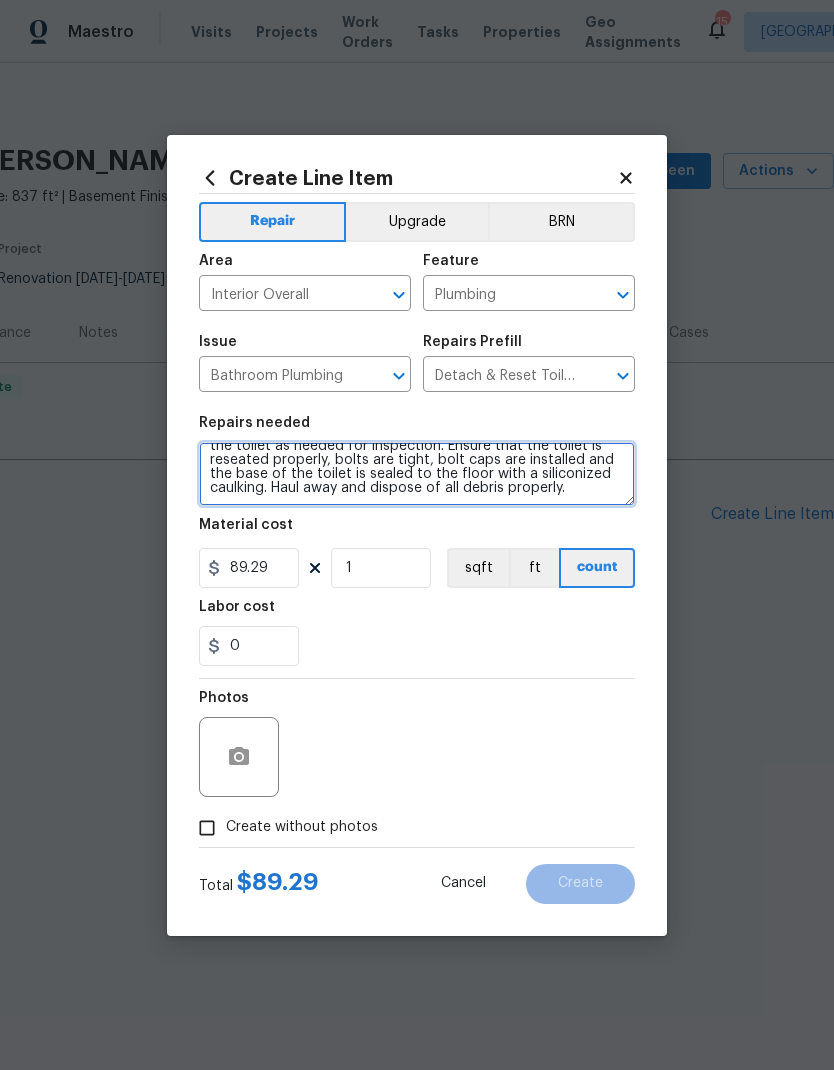 scroll, scrollTop: 70, scrollLeft: 0, axis: vertical 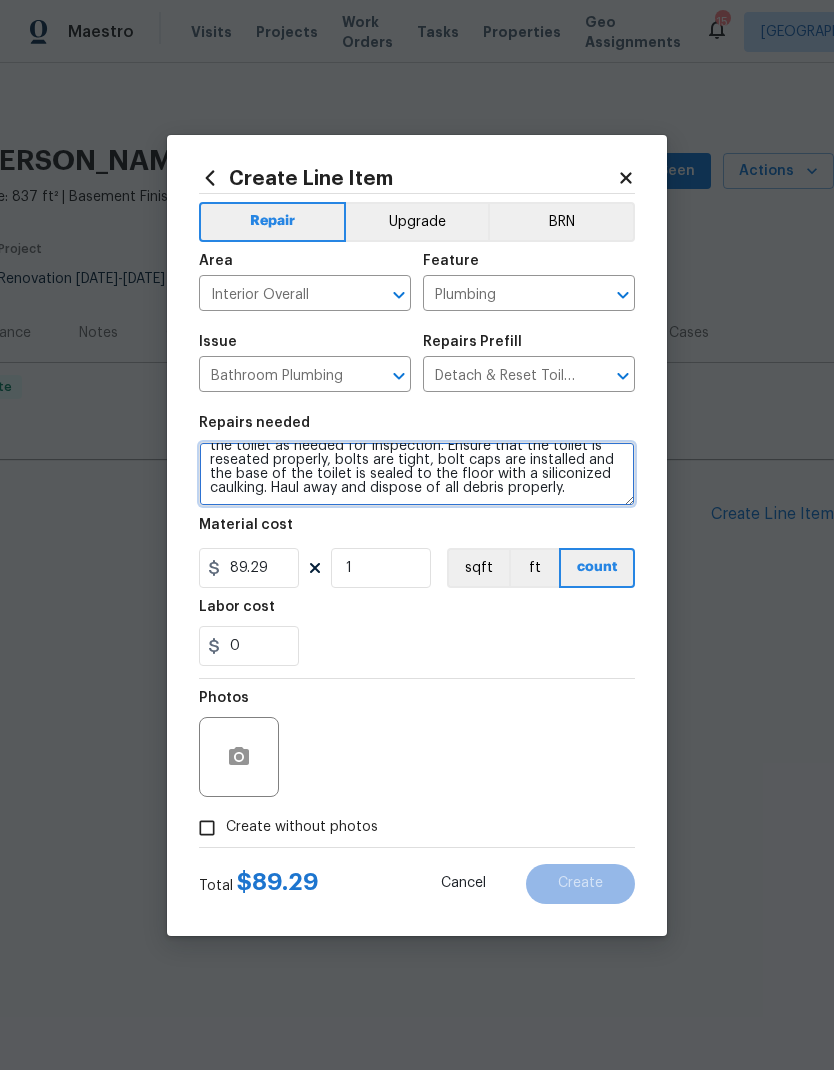 type on "INSPECTOR was unable to find a clean out at this home. We need to remove the toilet before [DATE] 8:30am before next scheduled inspection appointment. Detach, store and reset the toilet as needed for inspection. Ensure that the toilet is reseated properly, bolts are tight, bolt caps are installed and the base of the toilet is sealed to the floor with a siliconized caulking. Haul away and dispose of all debris properly." 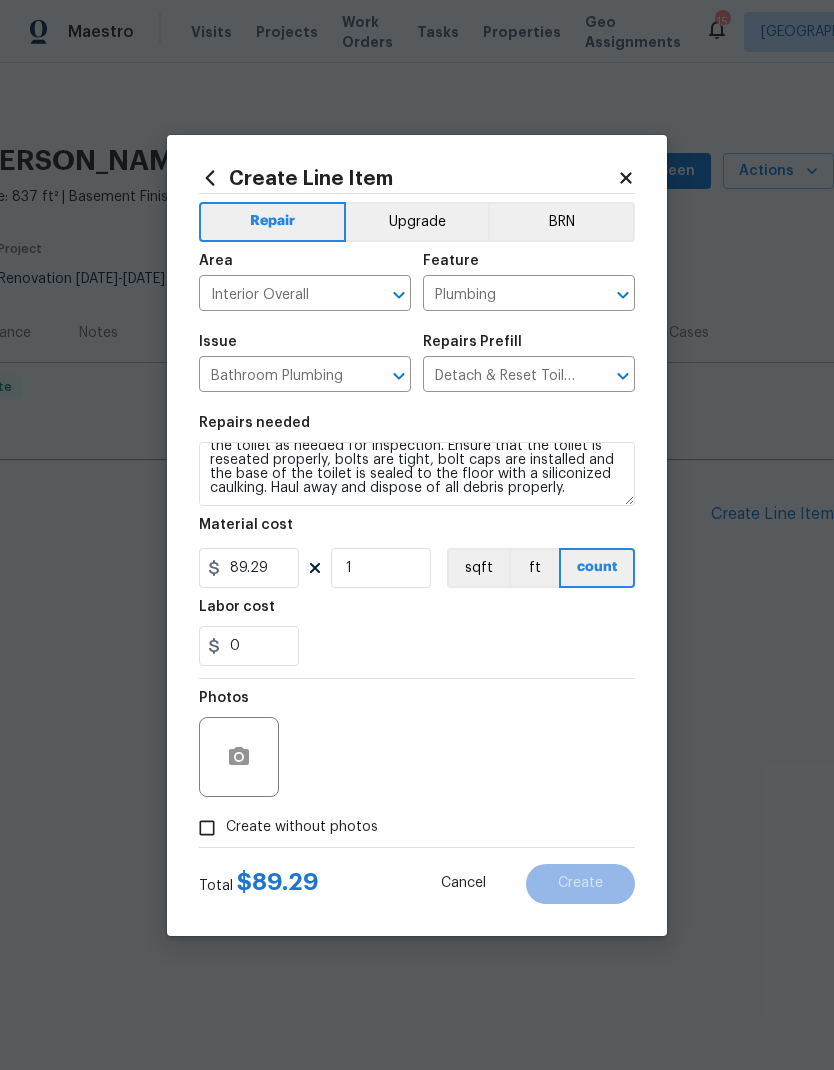 click on "0" at bounding box center (417, 646) 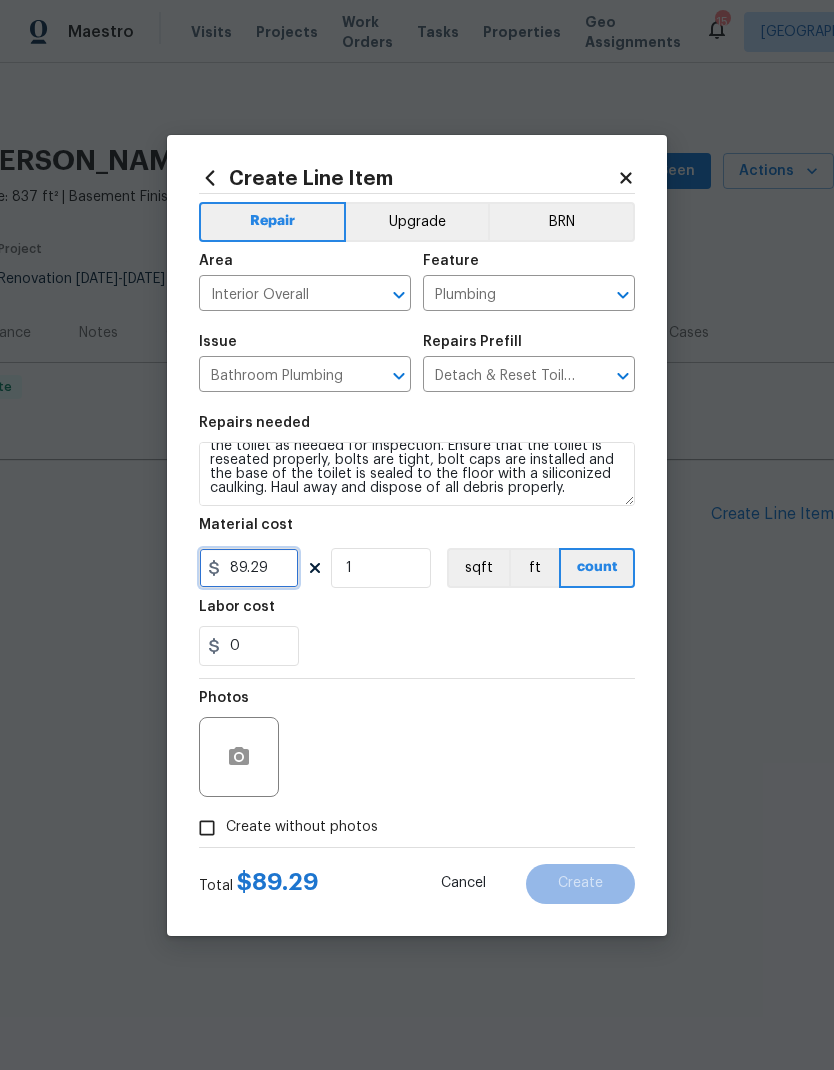 click on "89.29" at bounding box center [249, 568] 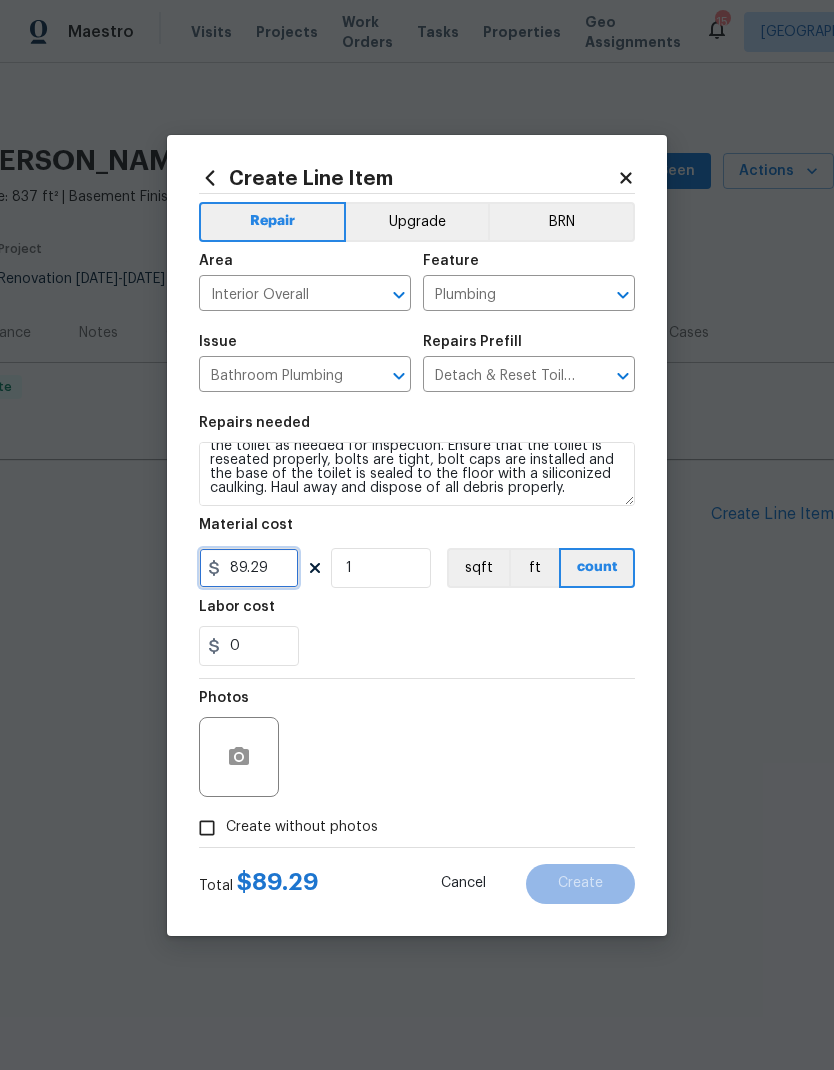 click on "89.29" at bounding box center (249, 568) 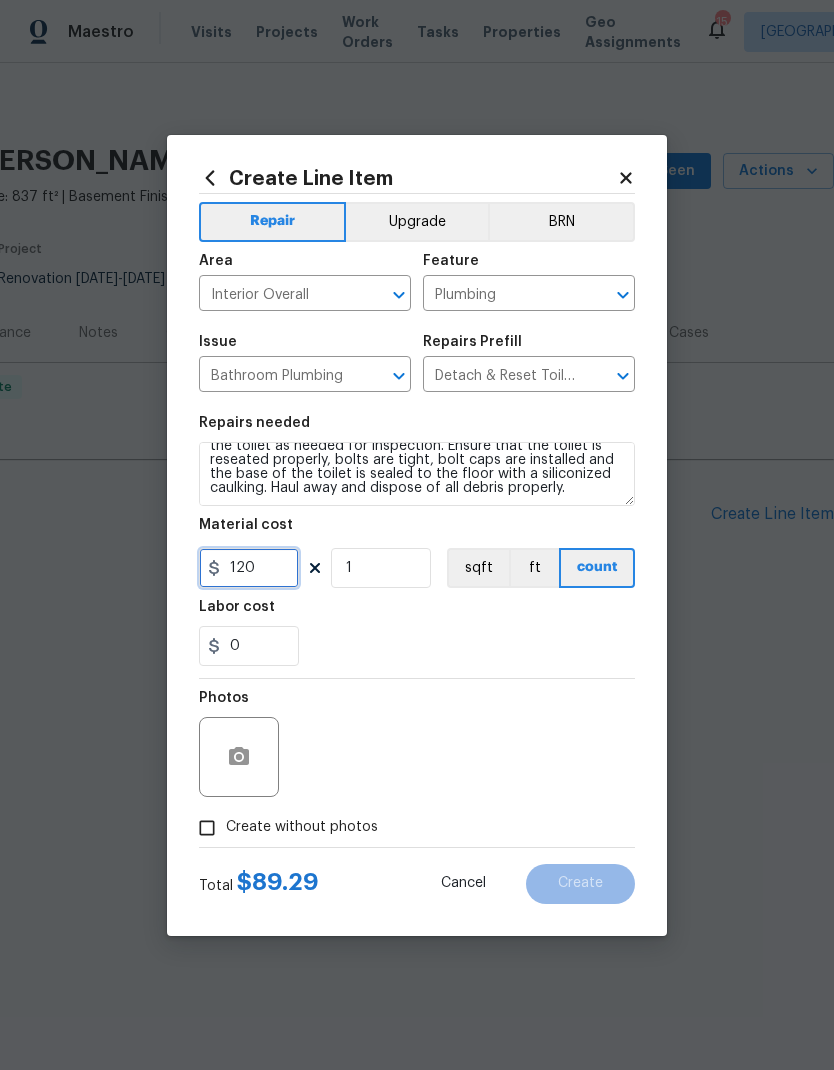 type on "120" 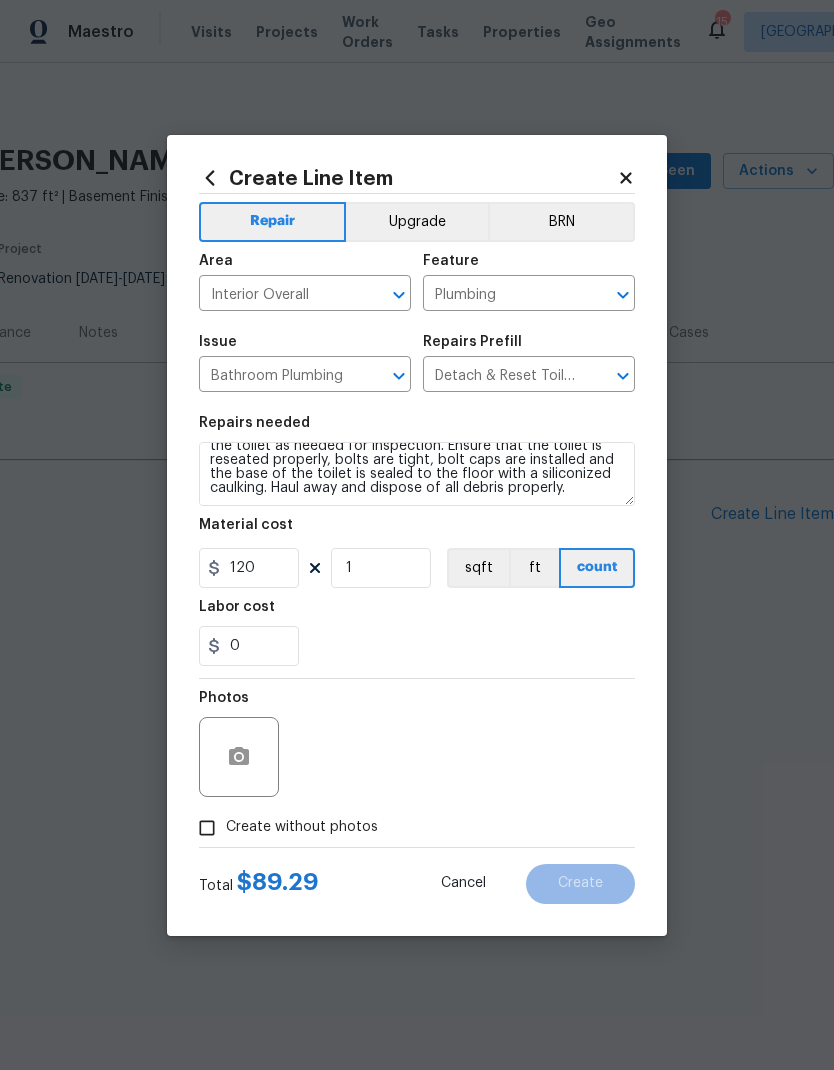 click on "0" at bounding box center (417, 646) 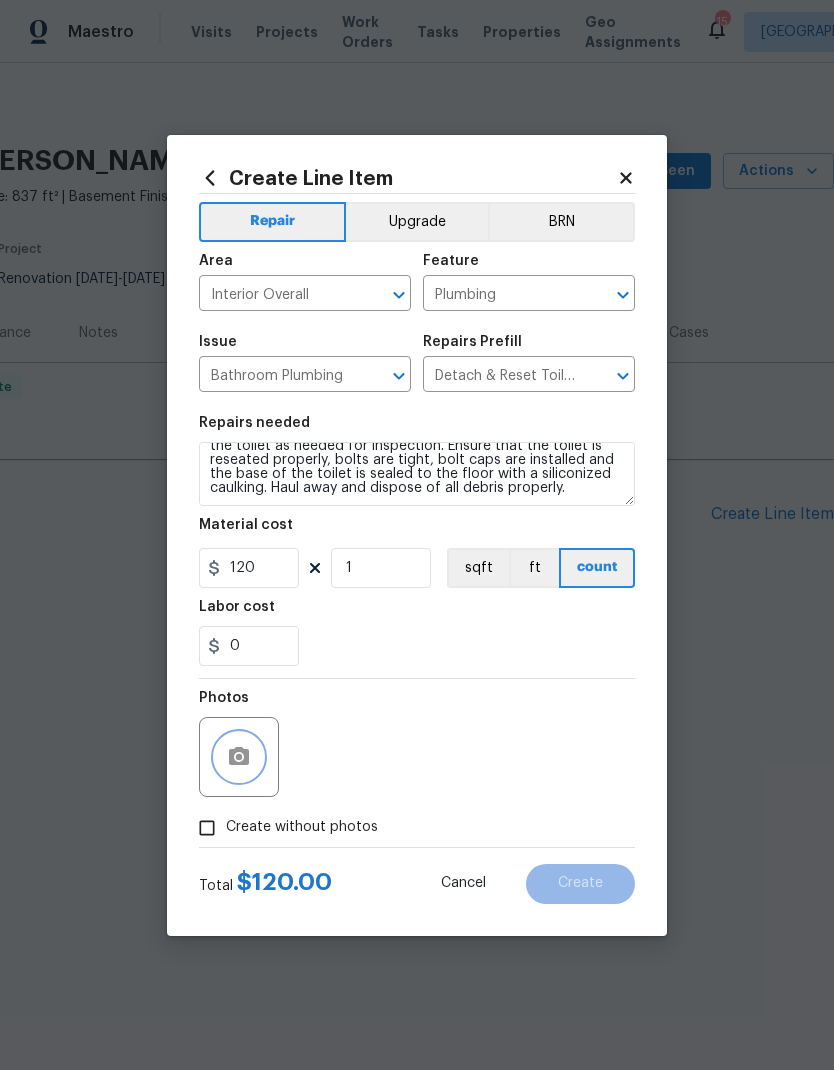 click at bounding box center [239, 757] 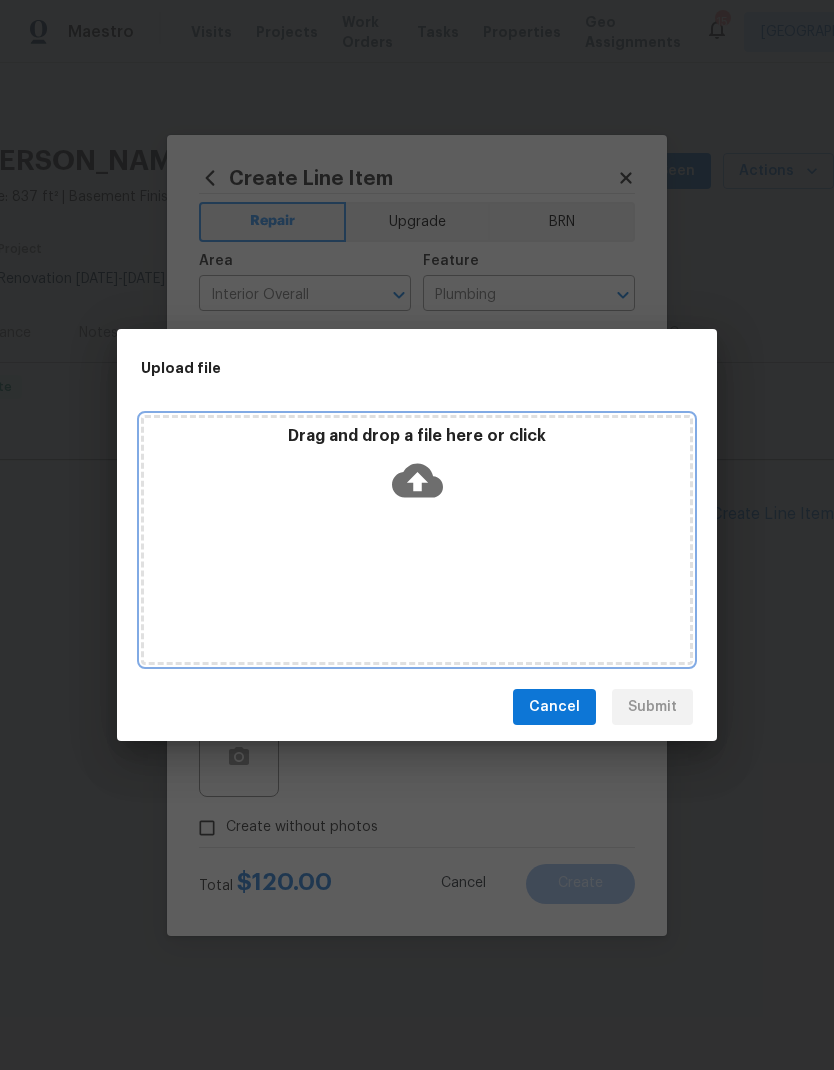 click on "Drag and drop a file here or click" at bounding box center (417, 469) 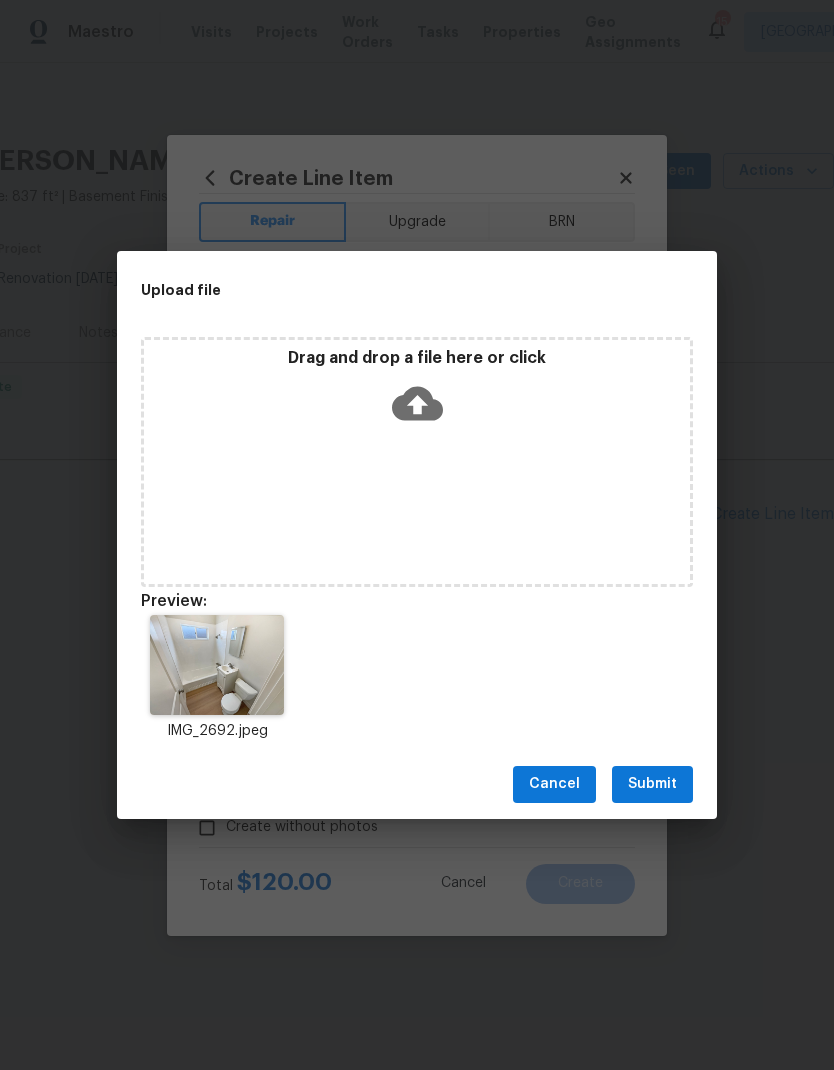 click on "Submit" at bounding box center (652, 784) 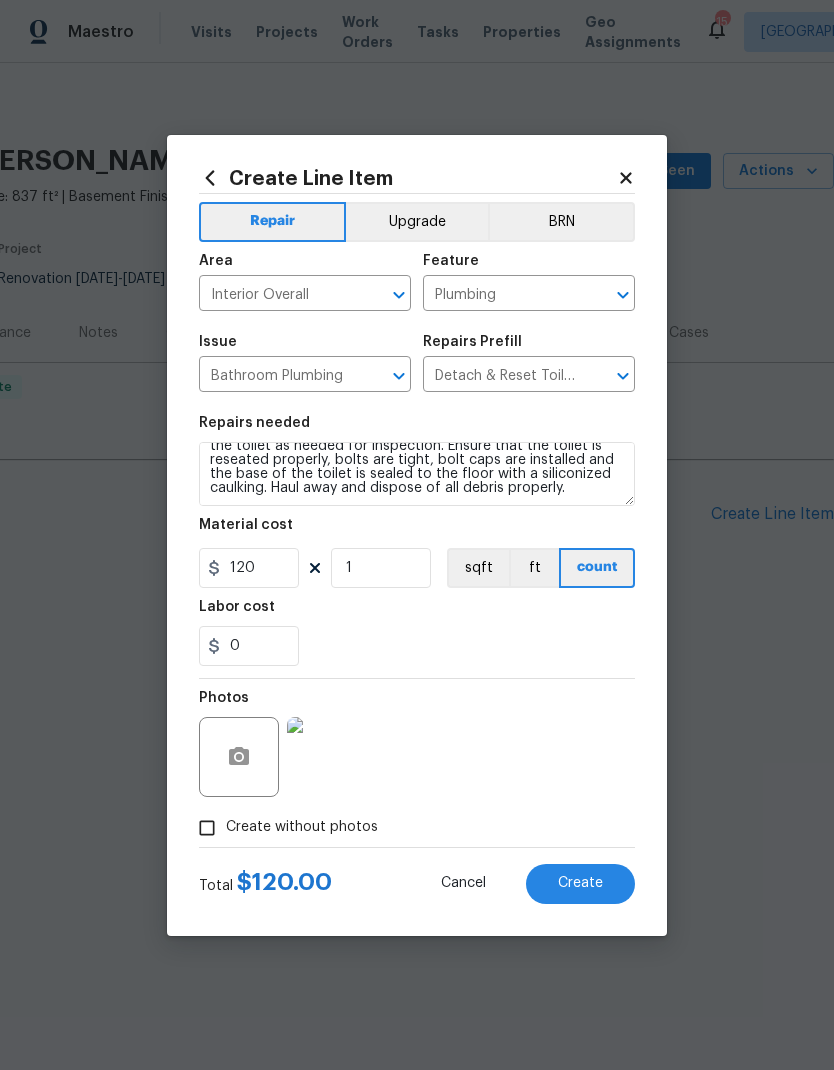 click on "BRN" at bounding box center (561, 222) 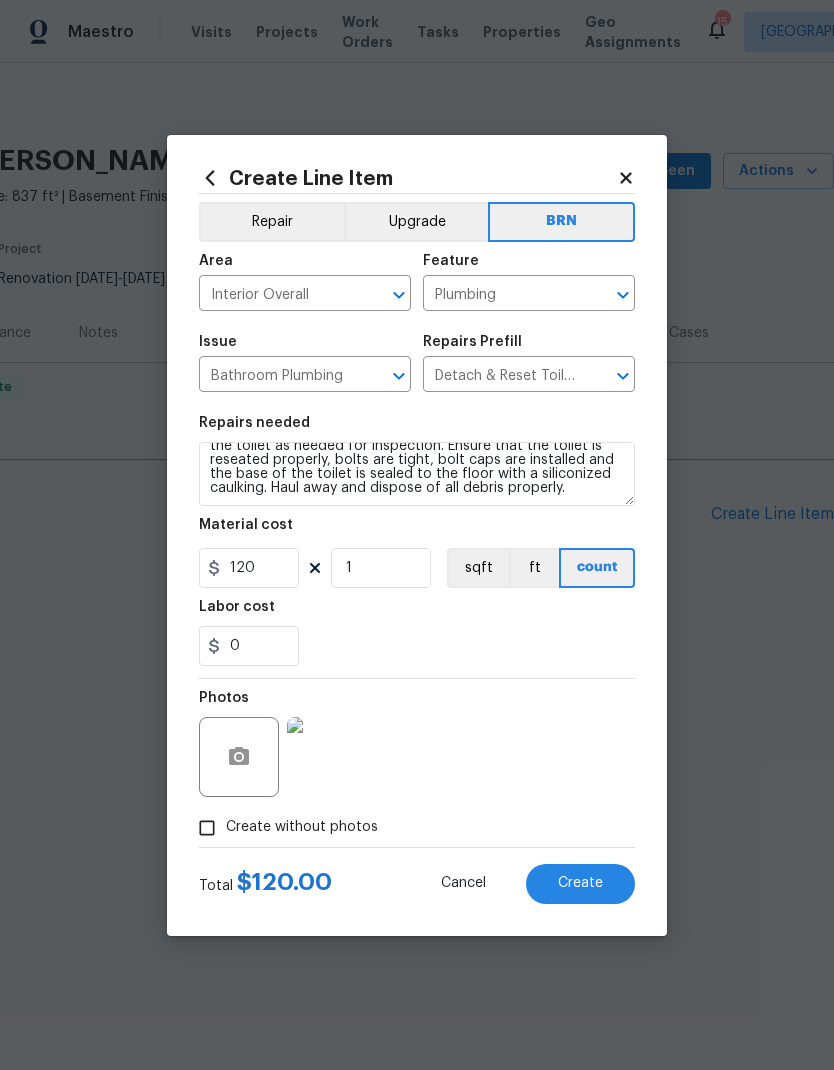 click on "Create" at bounding box center (580, 883) 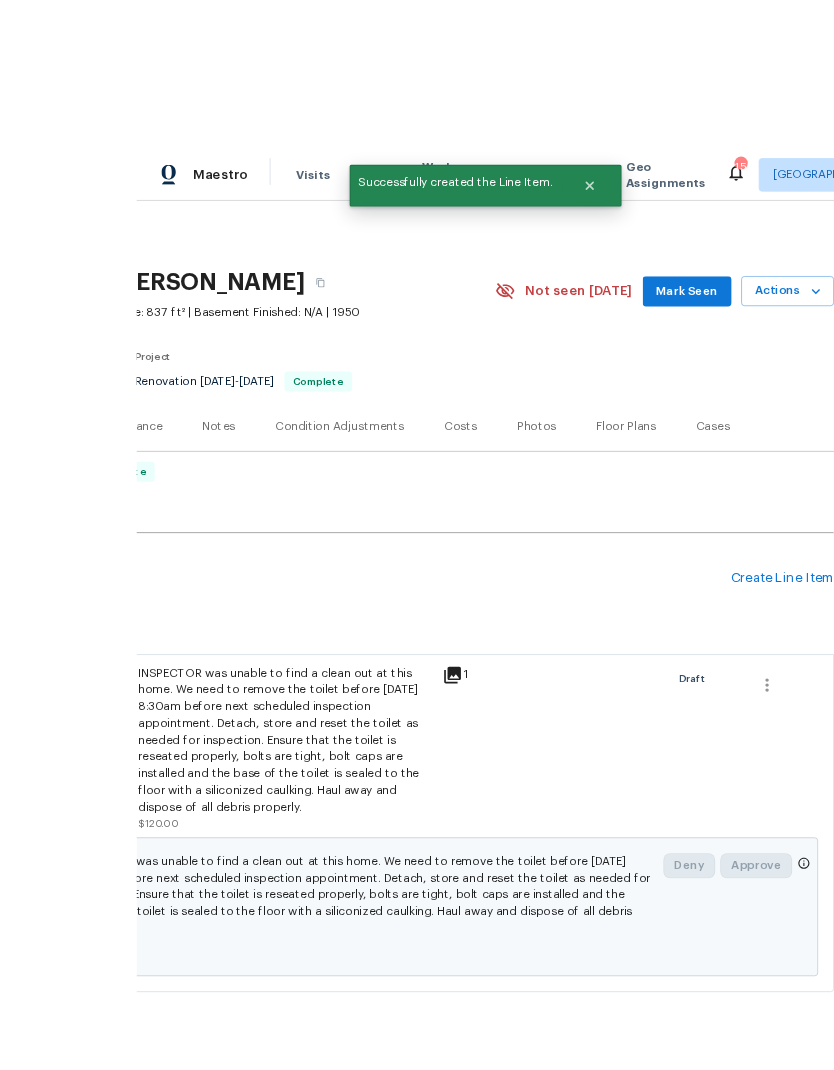 scroll, scrollTop: 15, scrollLeft: 0, axis: vertical 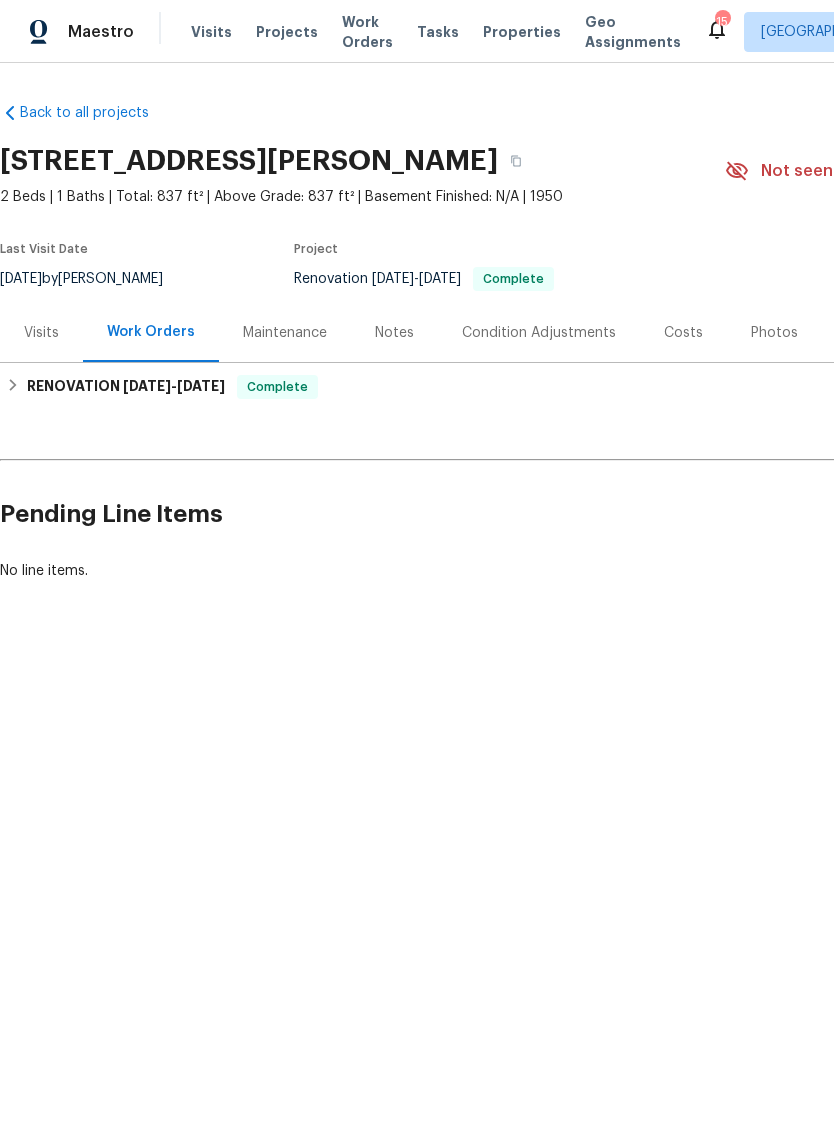 click on "Photos" at bounding box center (774, 332) 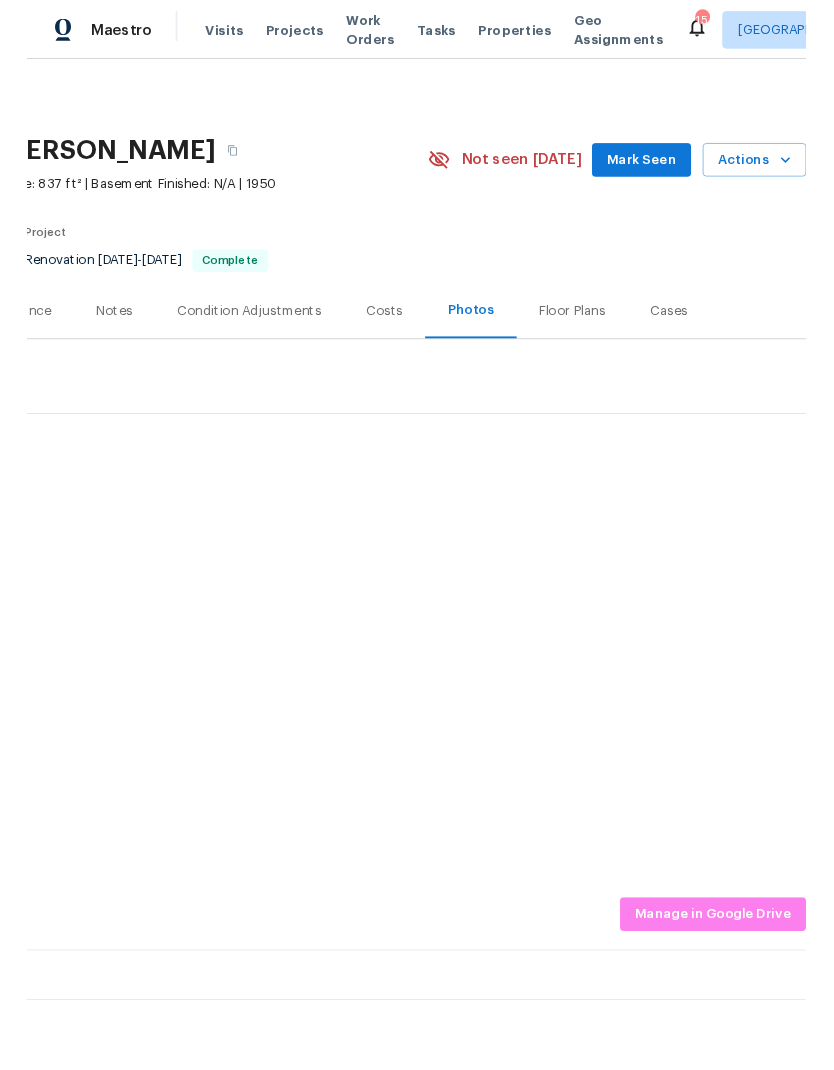 scroll, scrollTop: 0, scrollLeft: 296, axis: horizontal 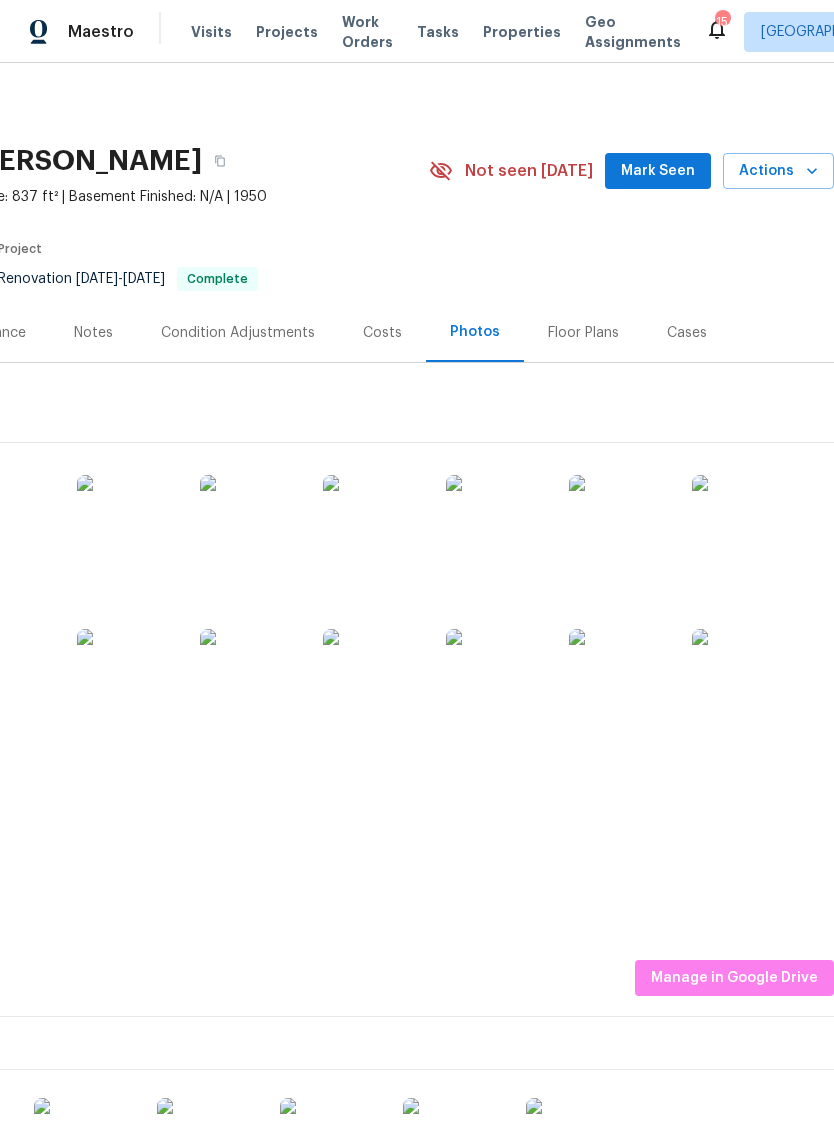 click at bounding box center [742, 679] 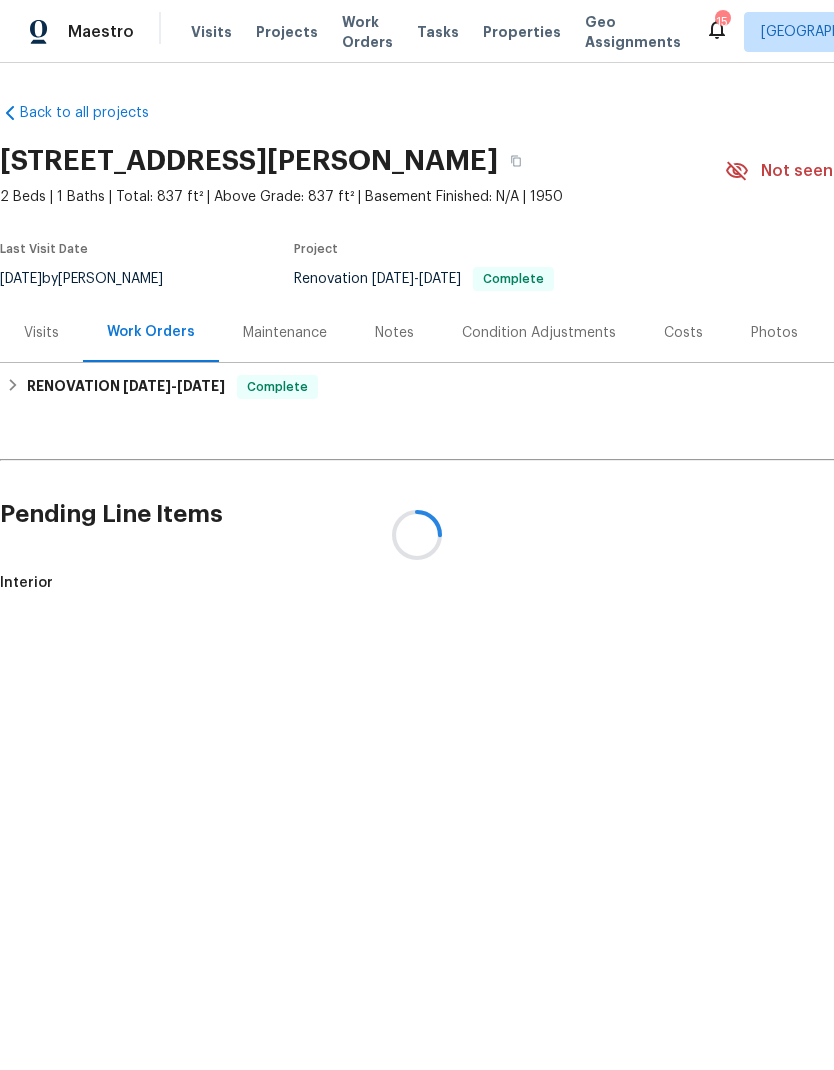 scroll, scrollTop: 0, scrollLeft: 0, axis: both 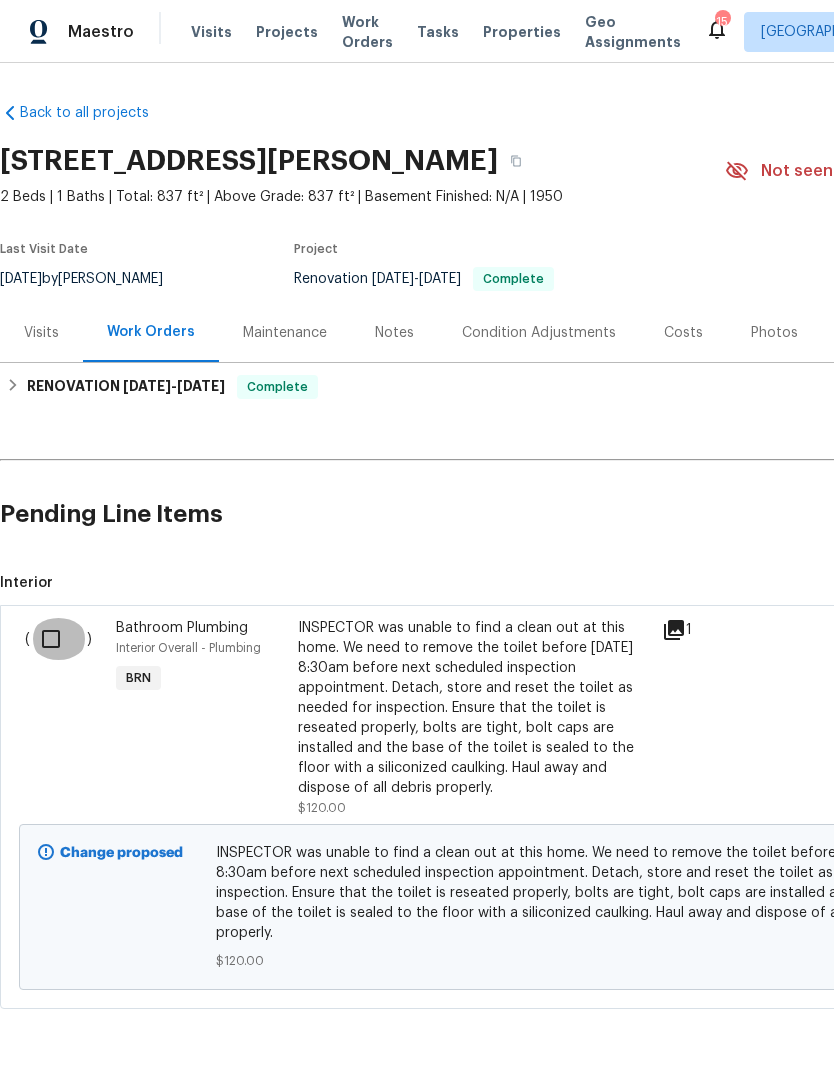 click at bounding box center [58, 639] 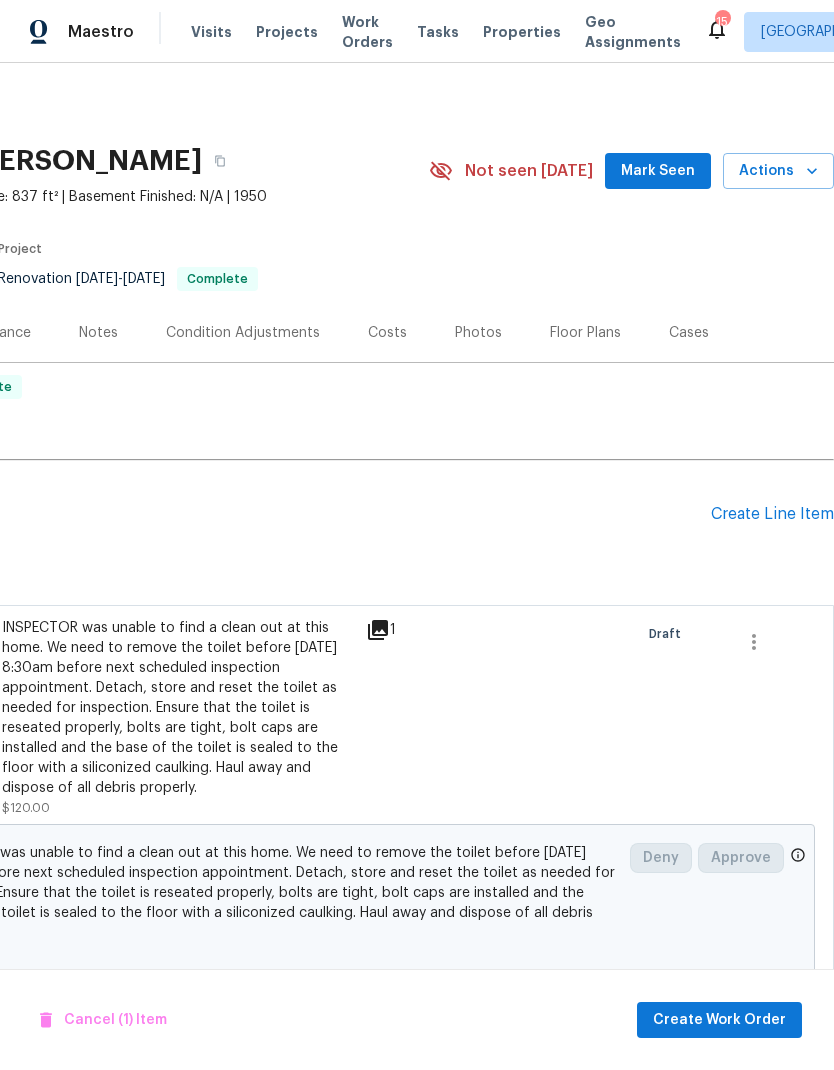 scroll, scrollTop: 0, scrollLeft: 296, axis: horizontal 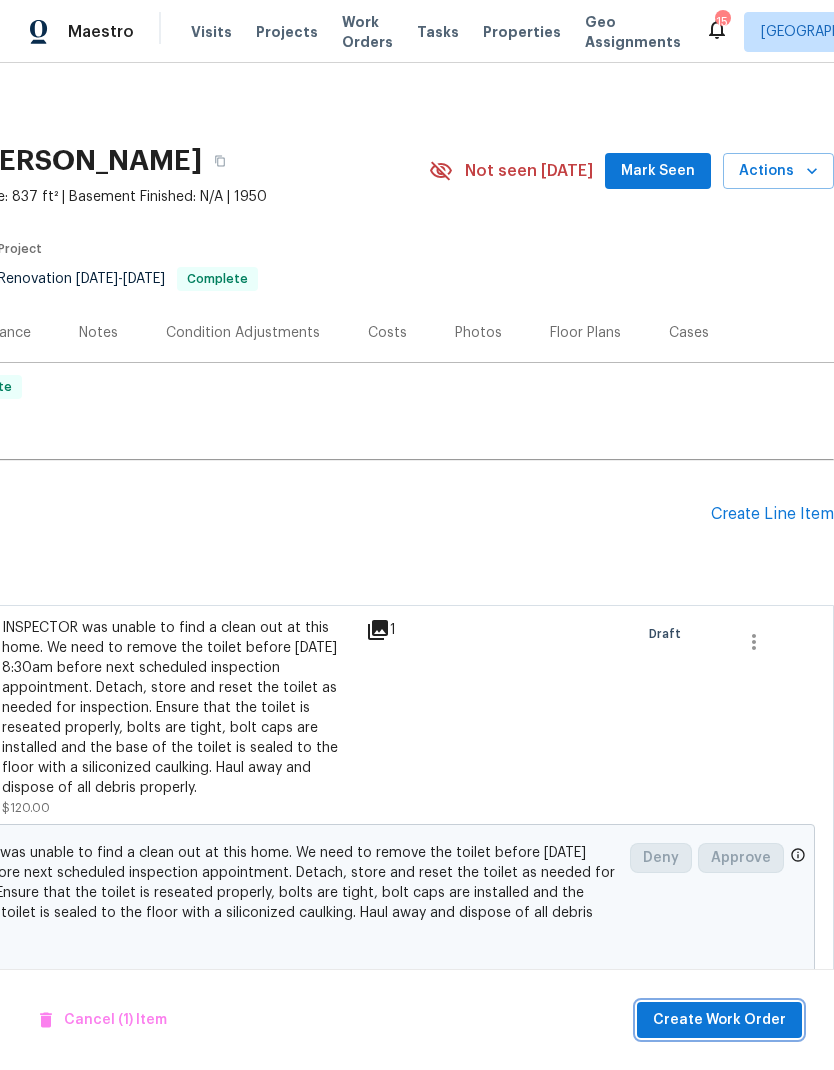 click on "Create Work Order" at bounding box center [719, 1020] 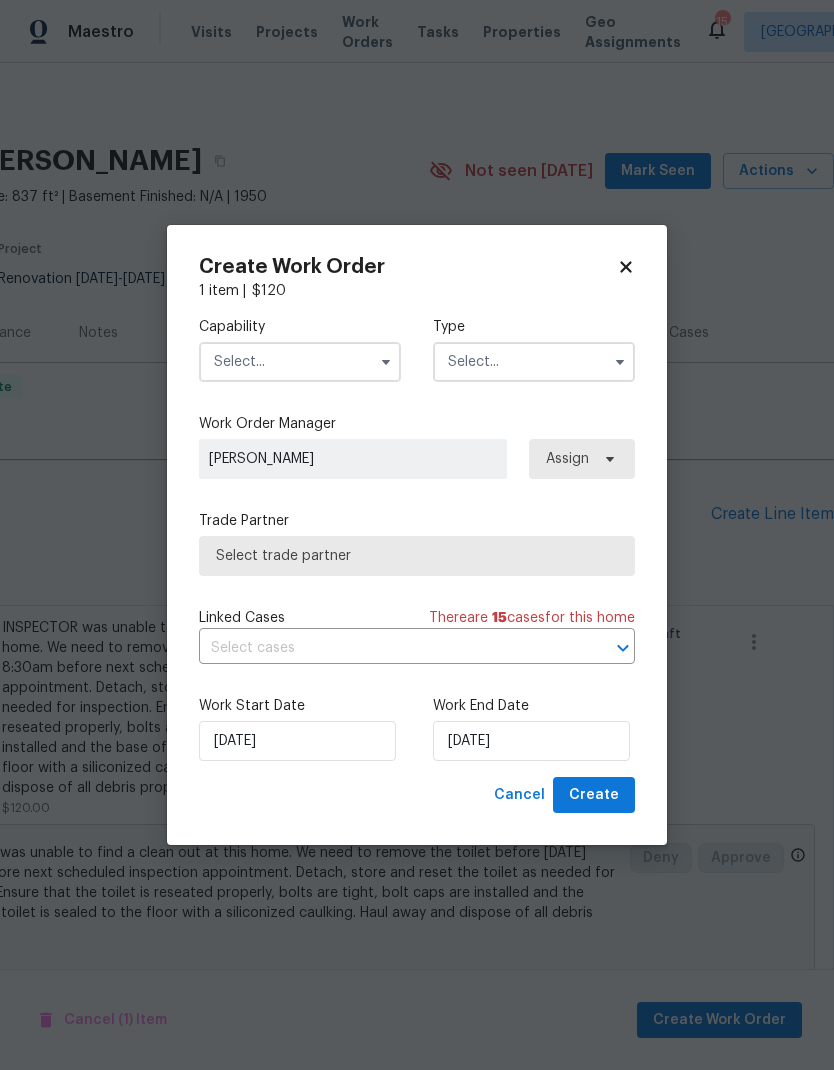 click at bounding box center (300, 362) 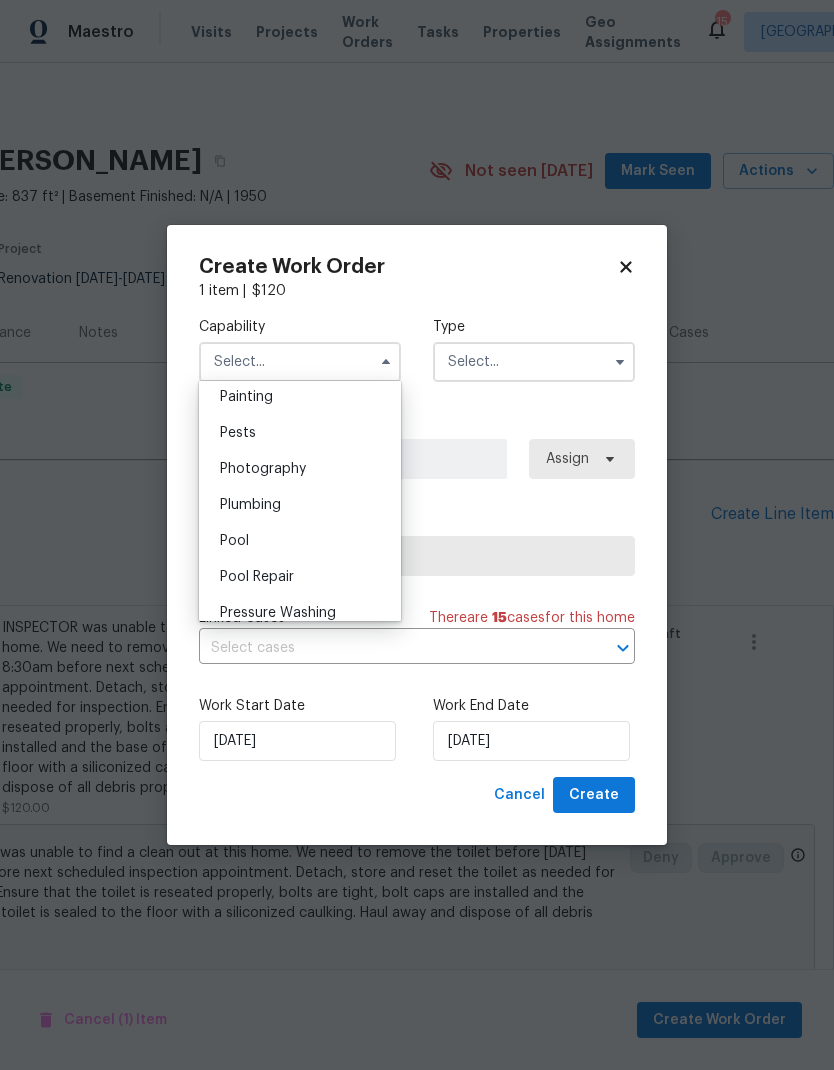 scroll, scrollTop: 1695, scrollLeft: 0, axis: vertical 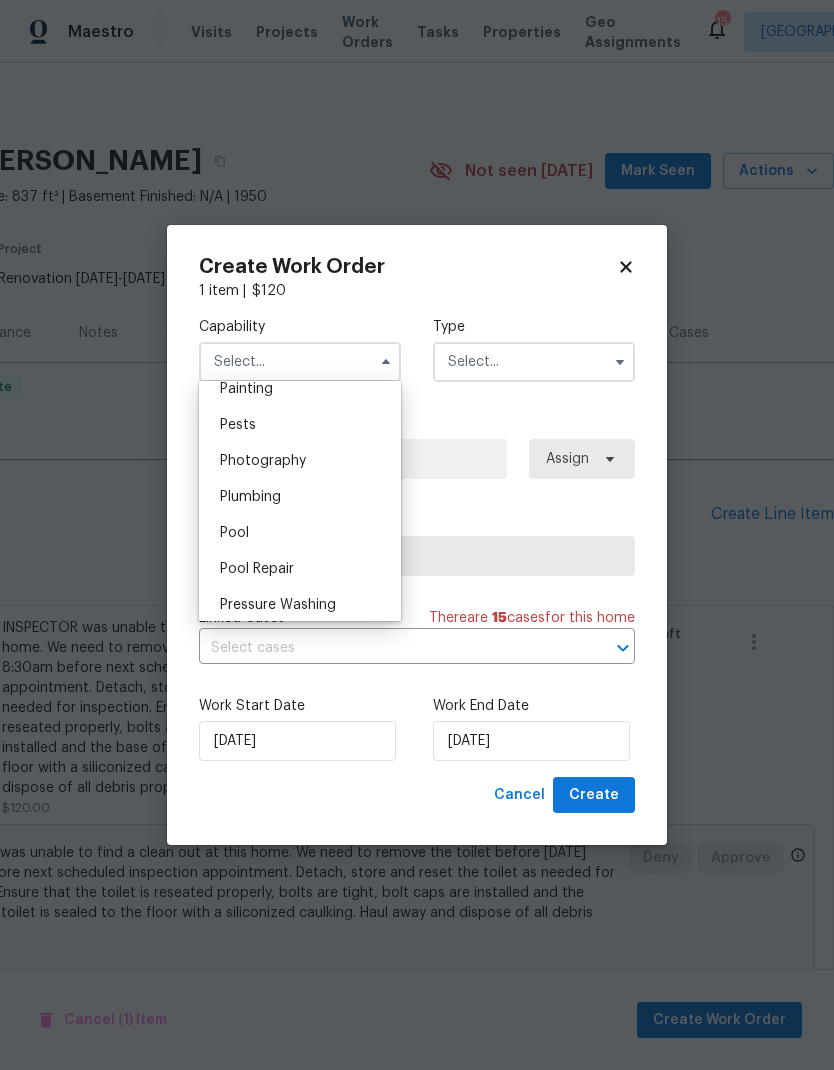 click on "Plumbing" at bounding box center [300, 497] 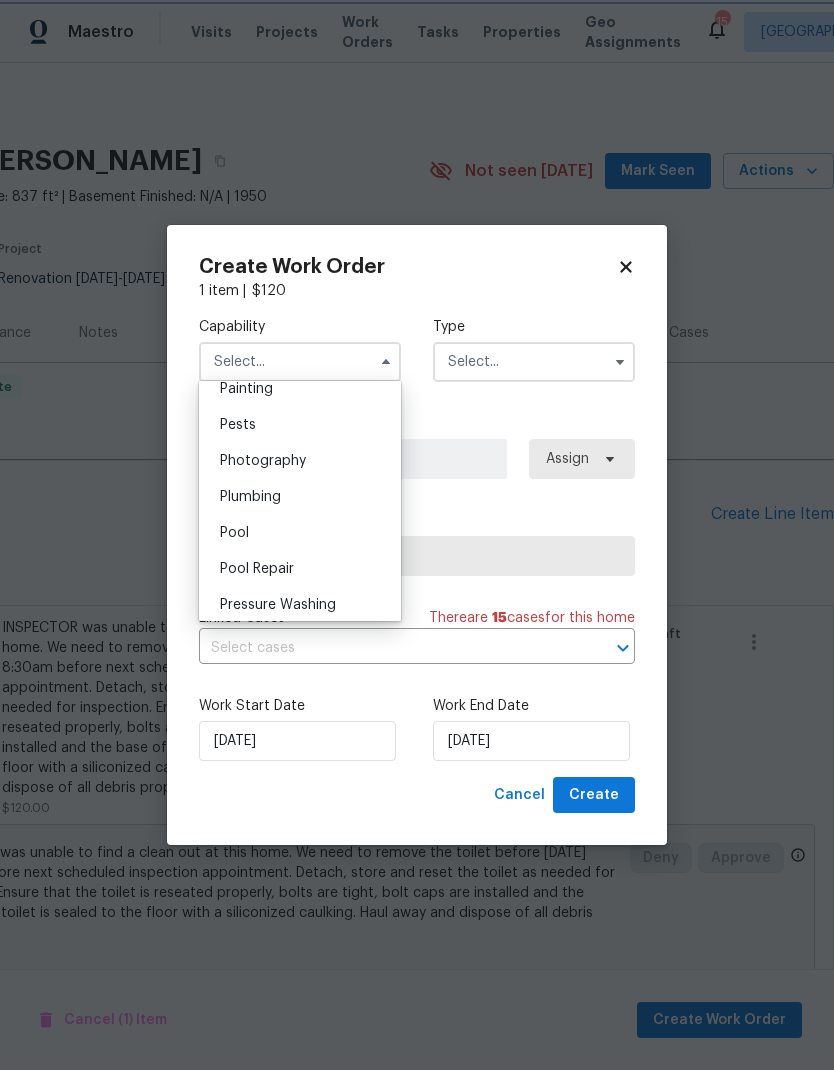 type on "Plumbing" 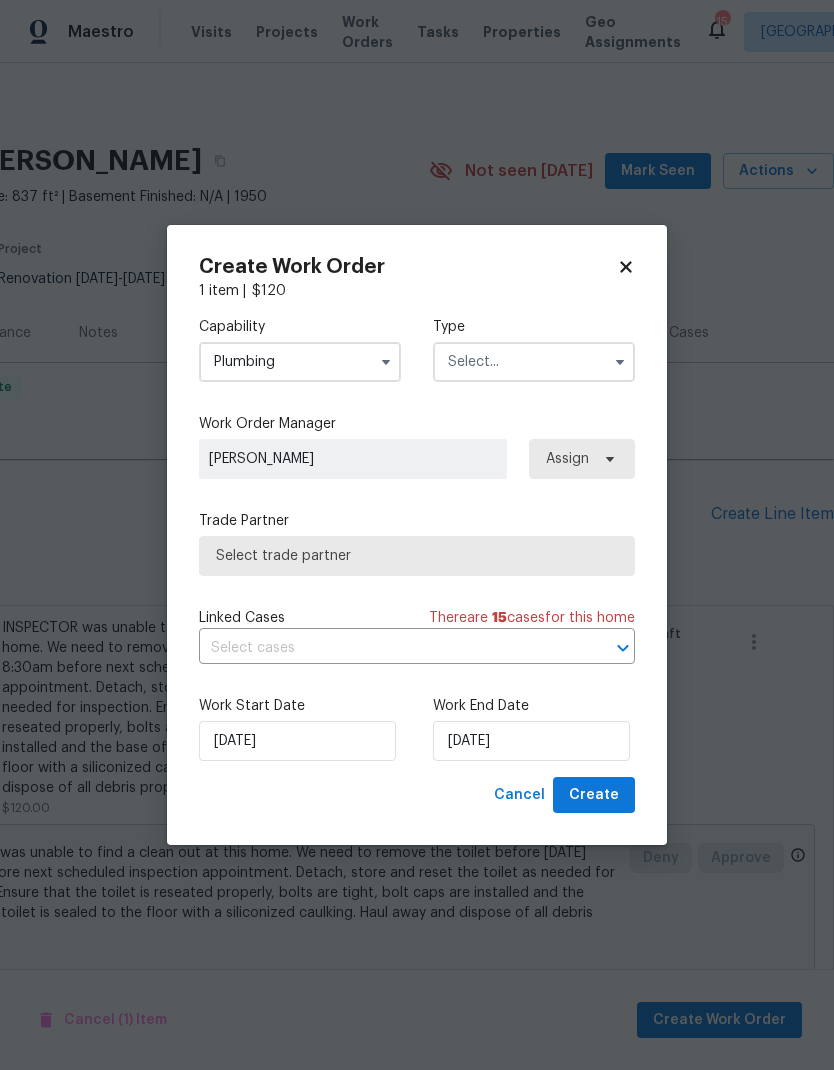 click at bounding box center [534, 362] 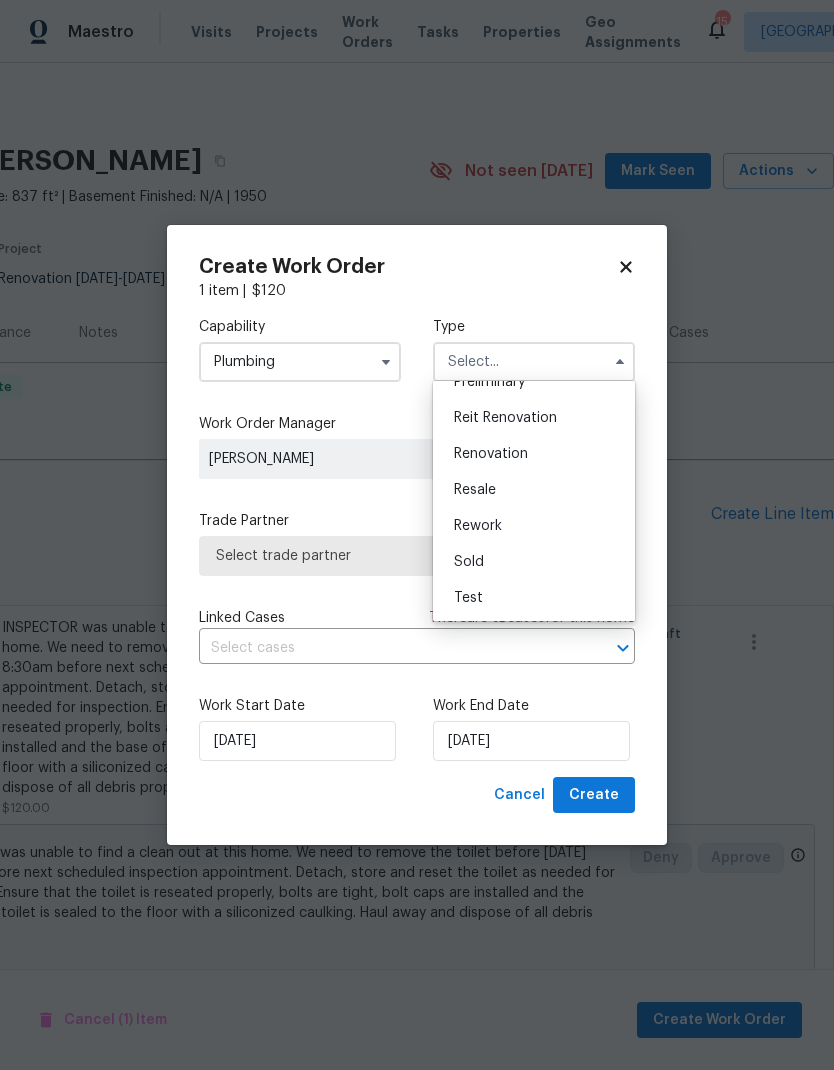 scroll, scrollTop: 454, scrollLeft: 0, axis: vertical 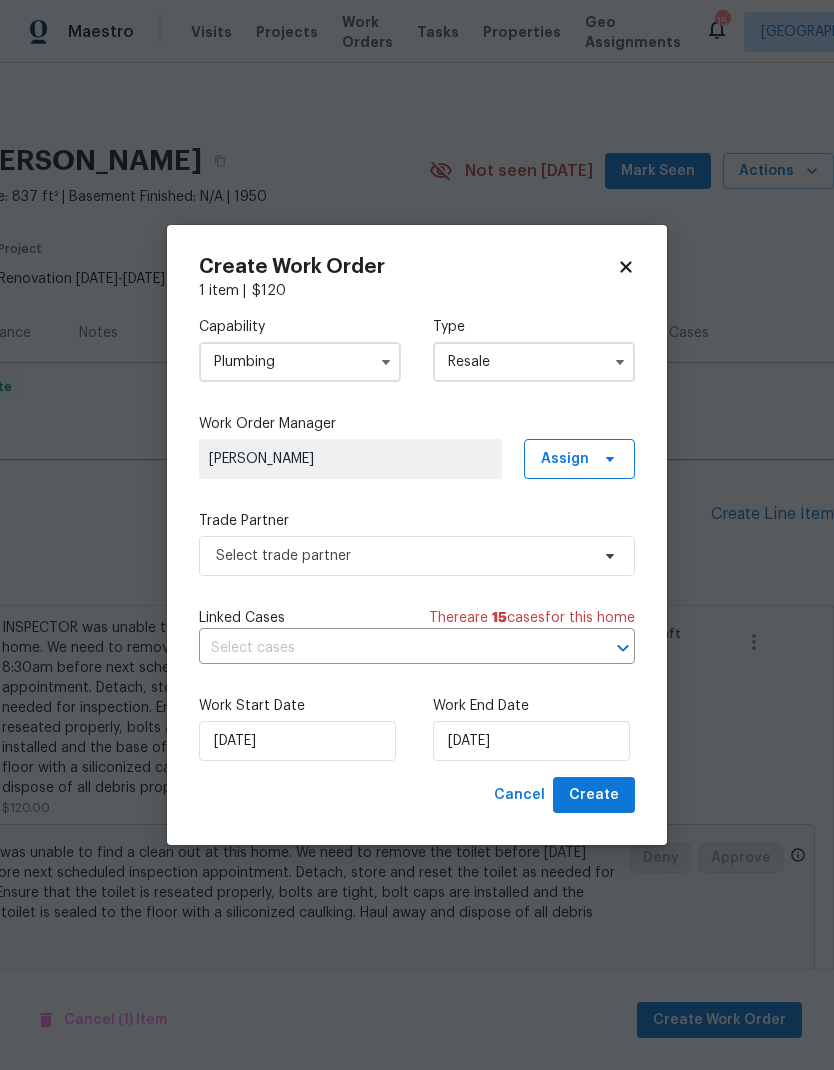 type on "Resale" 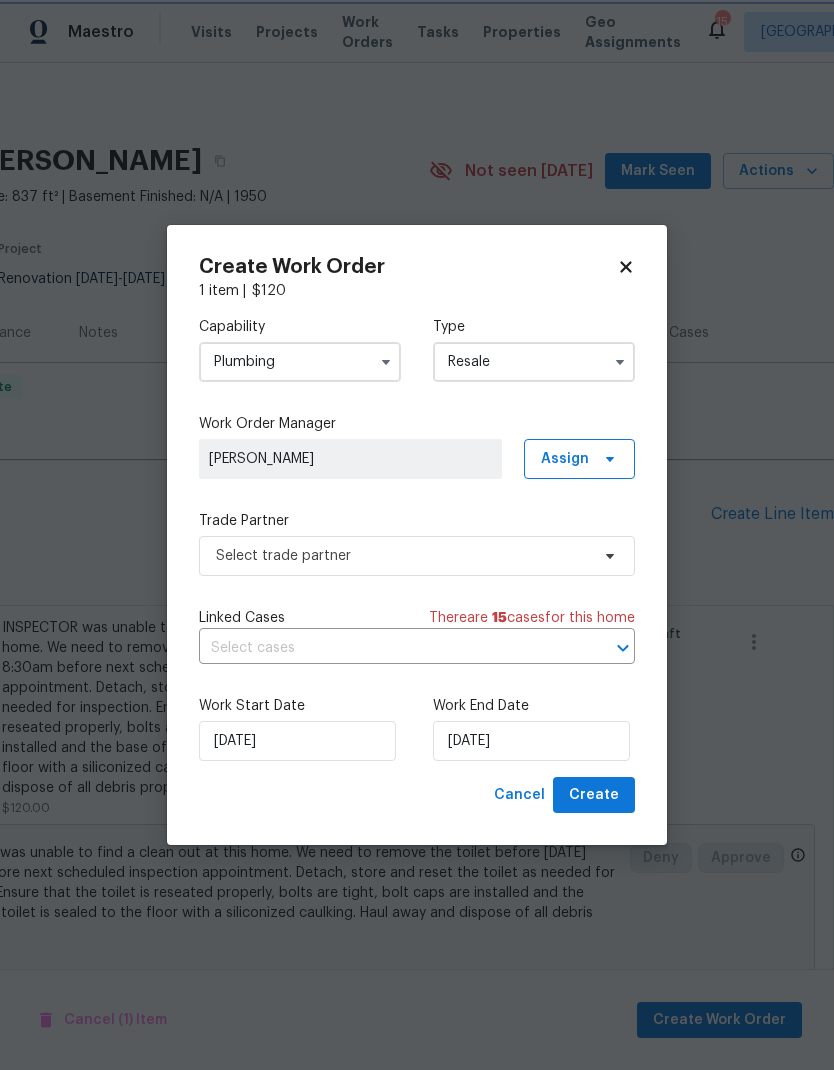 scroll, scrollTop: 0, scrollLeft: 0, axis: both 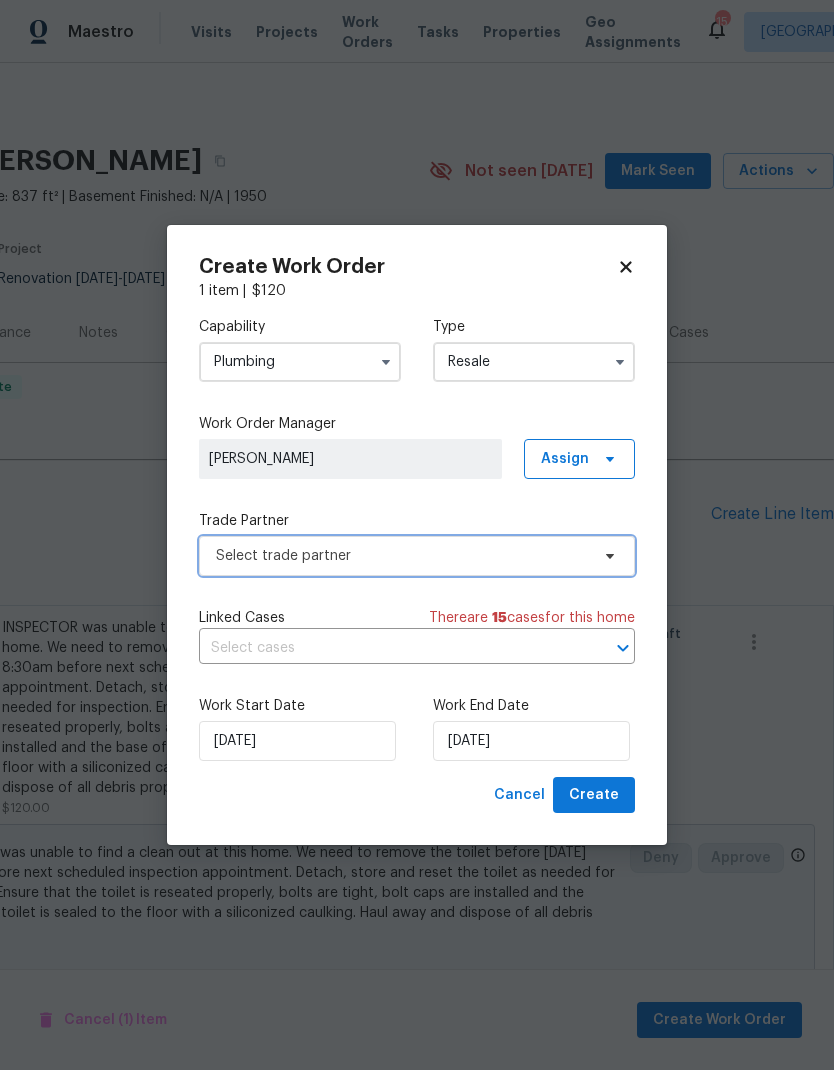 click on "Select trade partner" at bounding box center [402, 556] 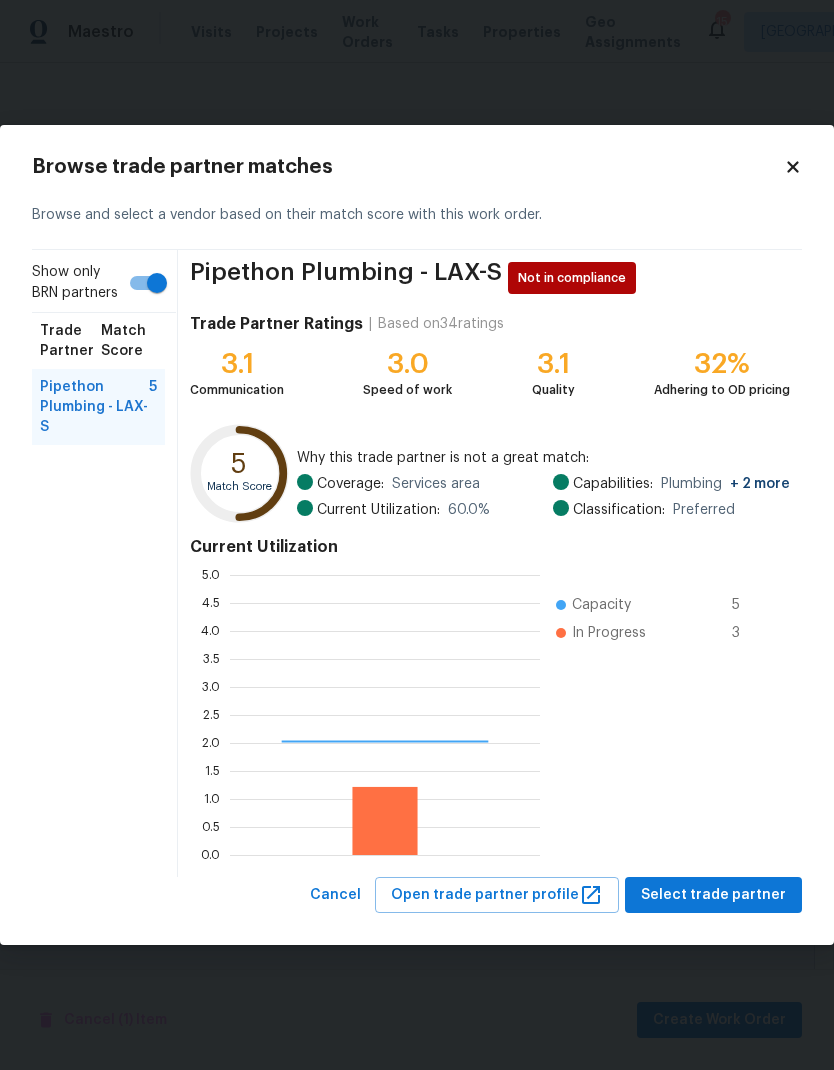 scroll, scrollTop: 2, scrollLeft: 2, axis: both 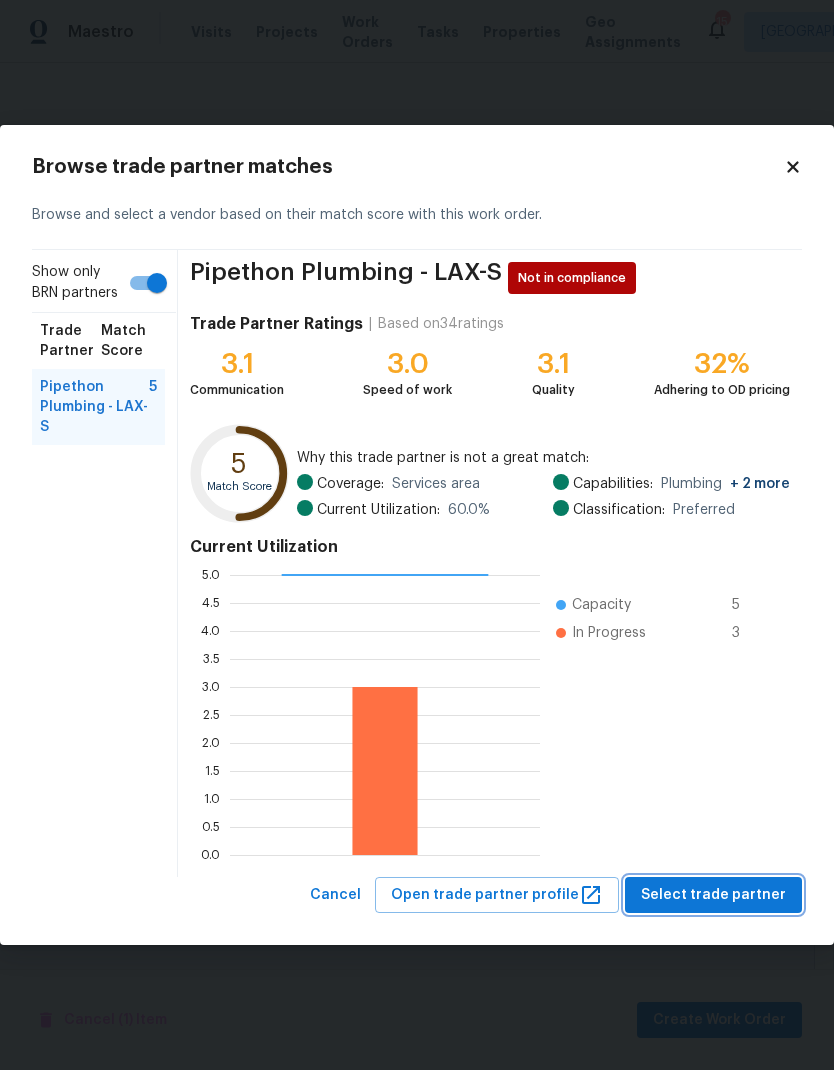 click on "Select trade partner" at bounding box center (713, 895) 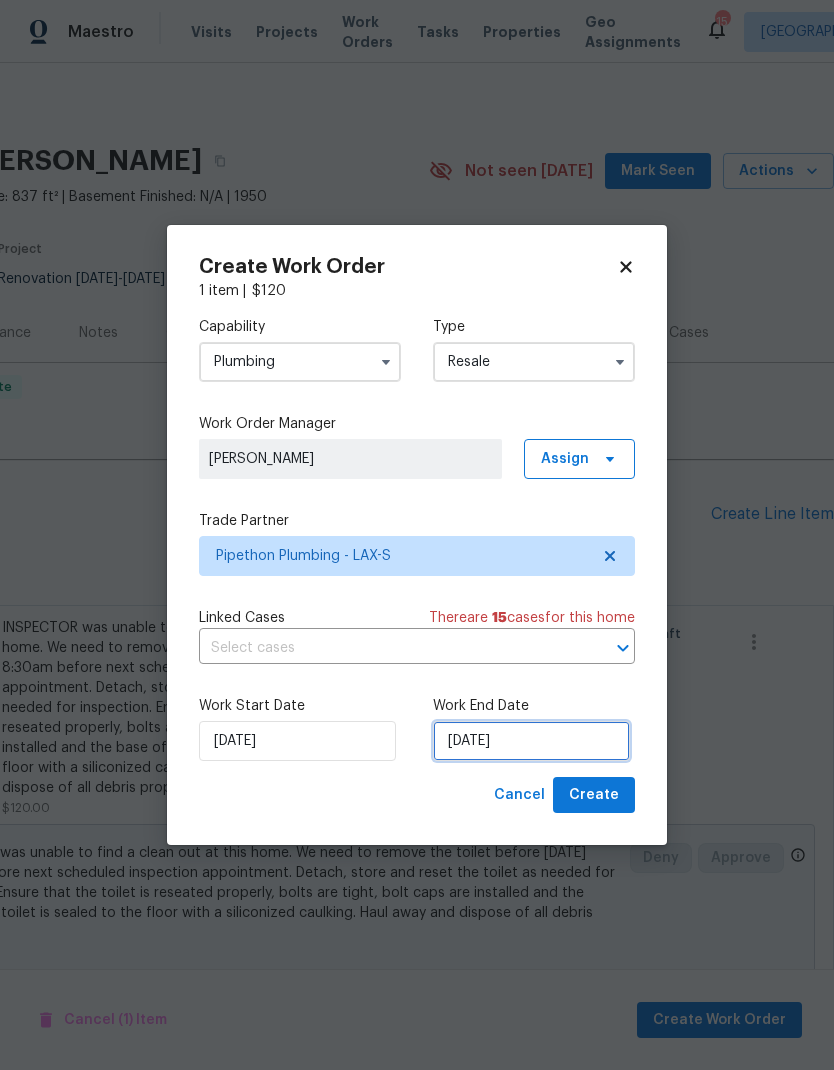 click on "7/18/2025" at bounding box center (531, 741) 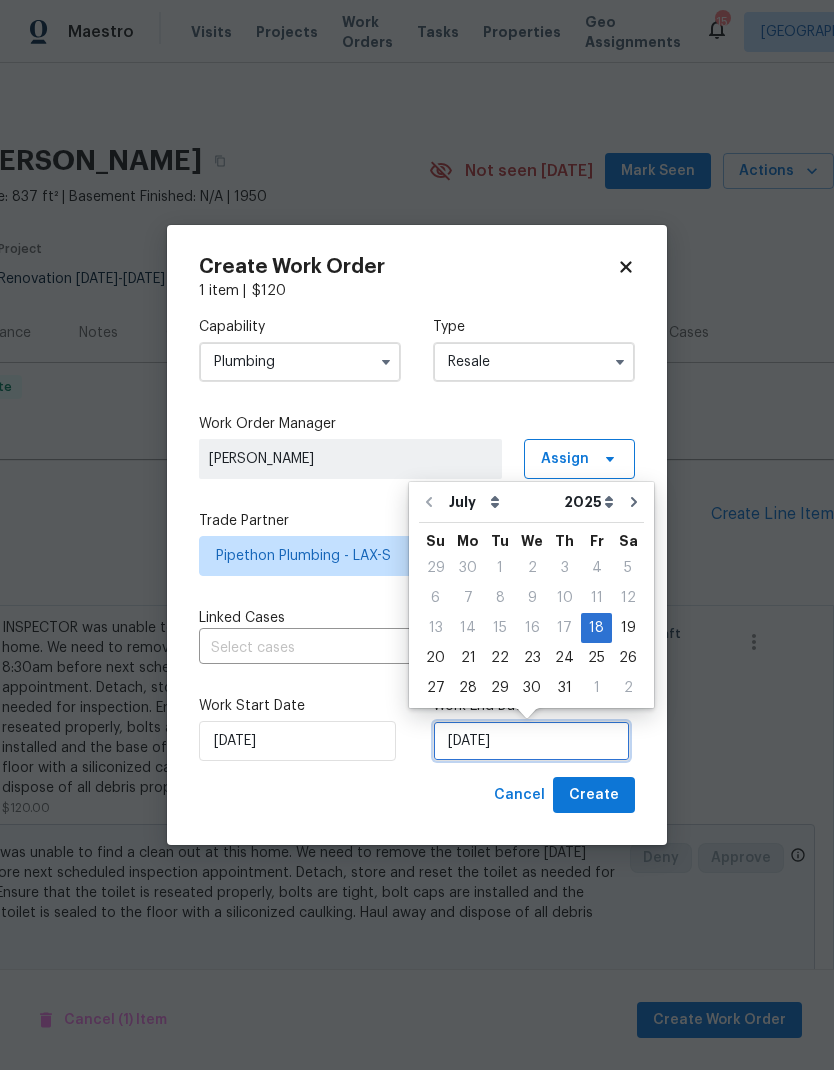 scroll, scrollTop: 15, scrollLeft: 0, axis: vertical 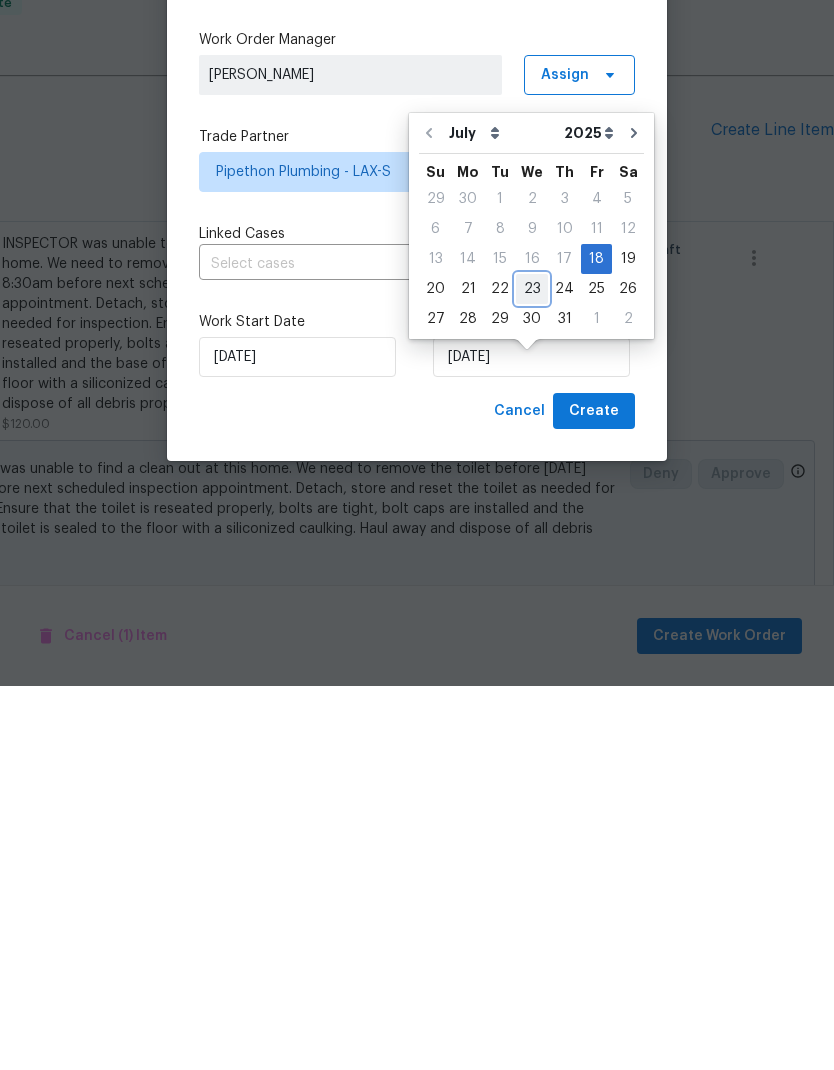 click on "23" at bounding box center [532, 673] 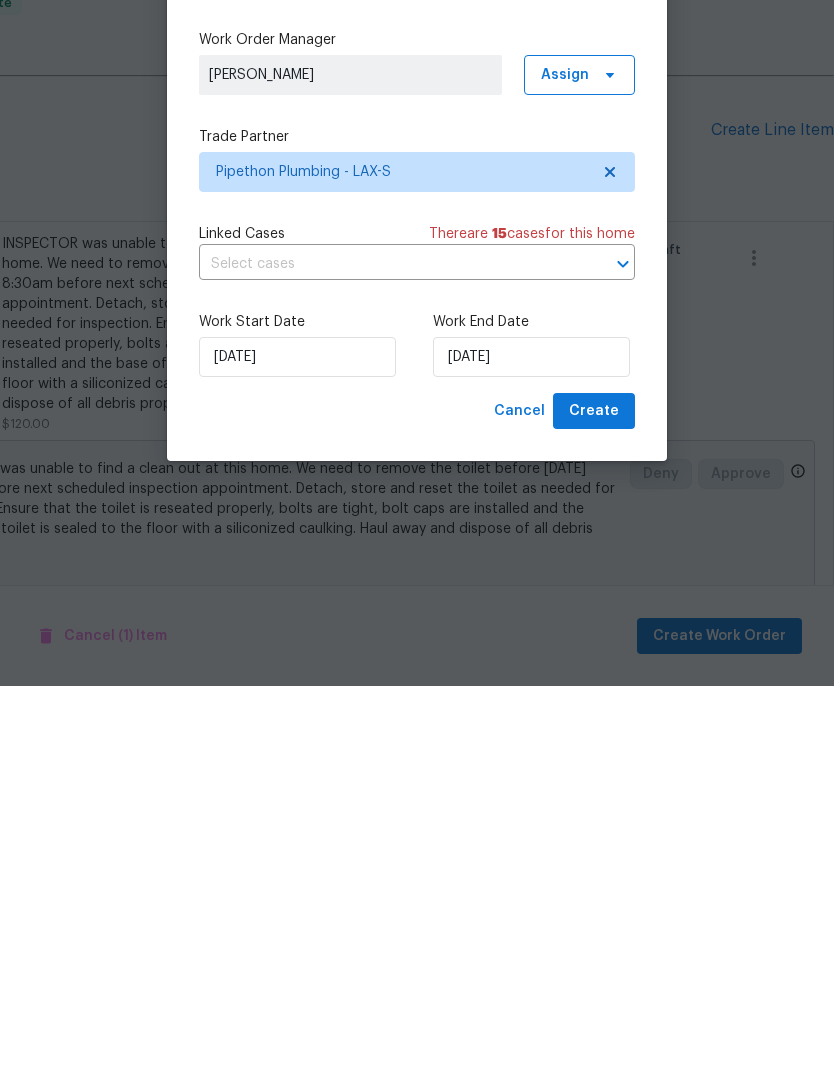 scroll, scrollTop: 75, scrollLeft: 0, axis: vertical 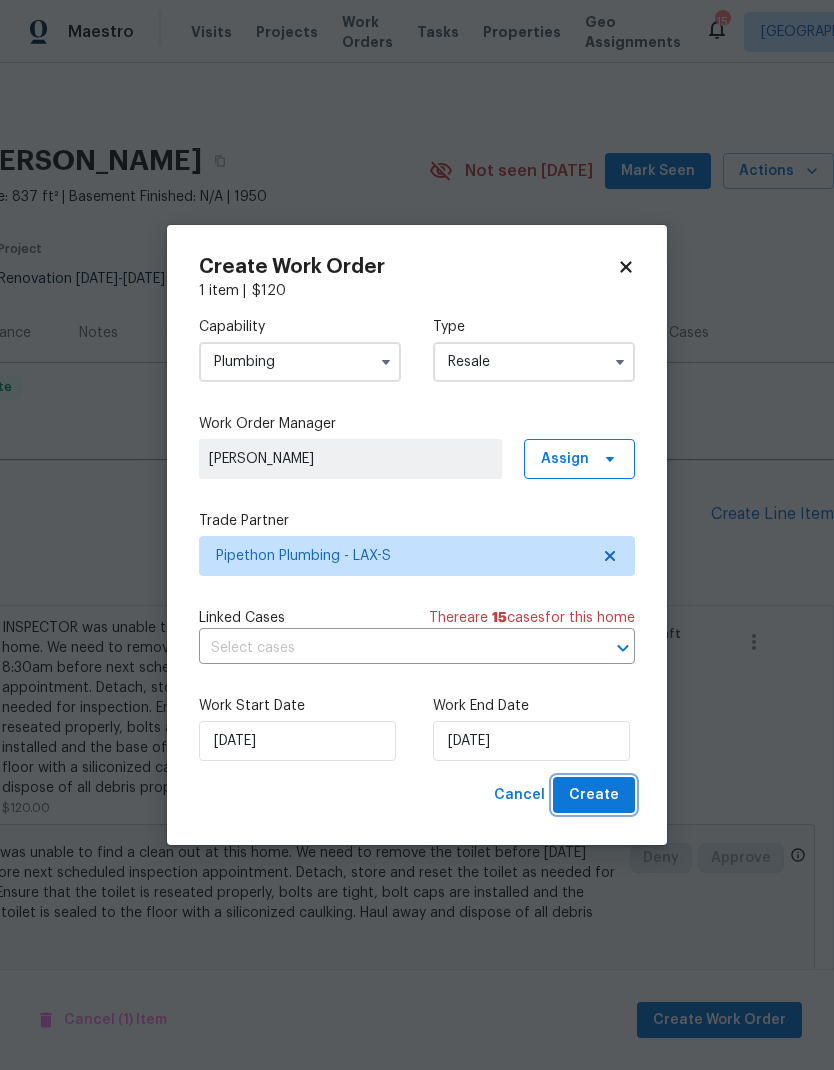 click on "Create" at bounding box center (594, 795) 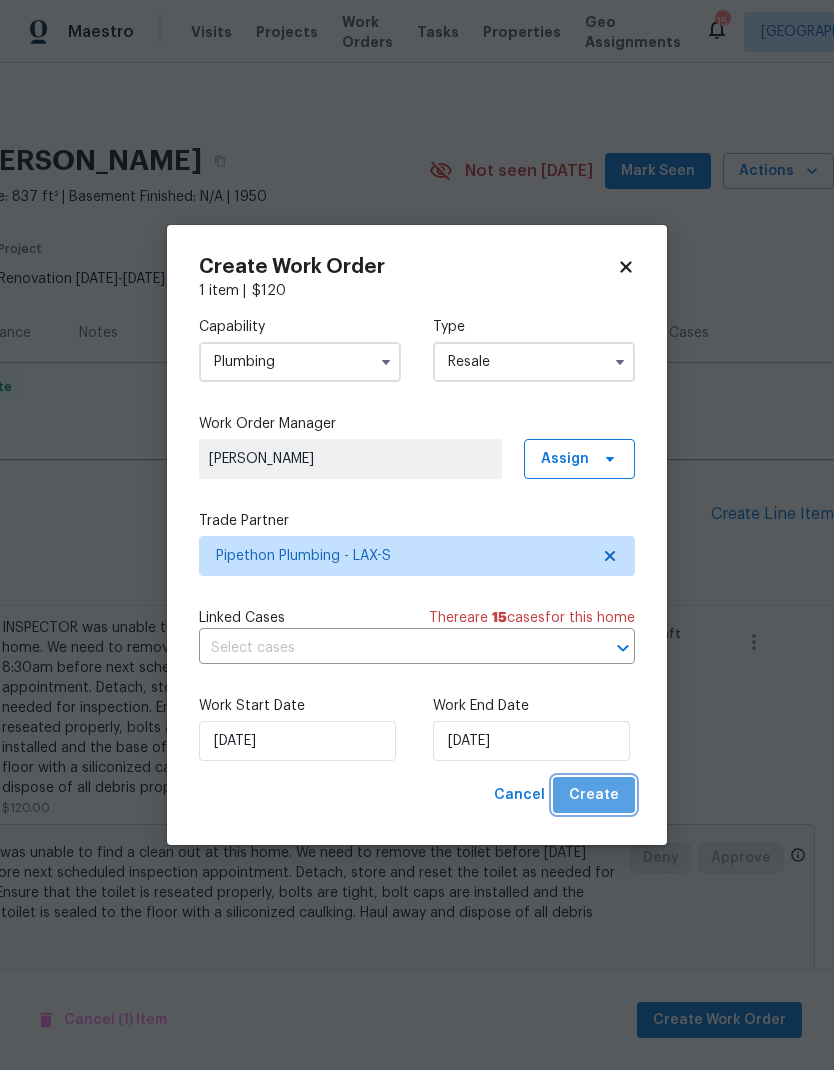 click on "Create" at bounding box center [594, 795] 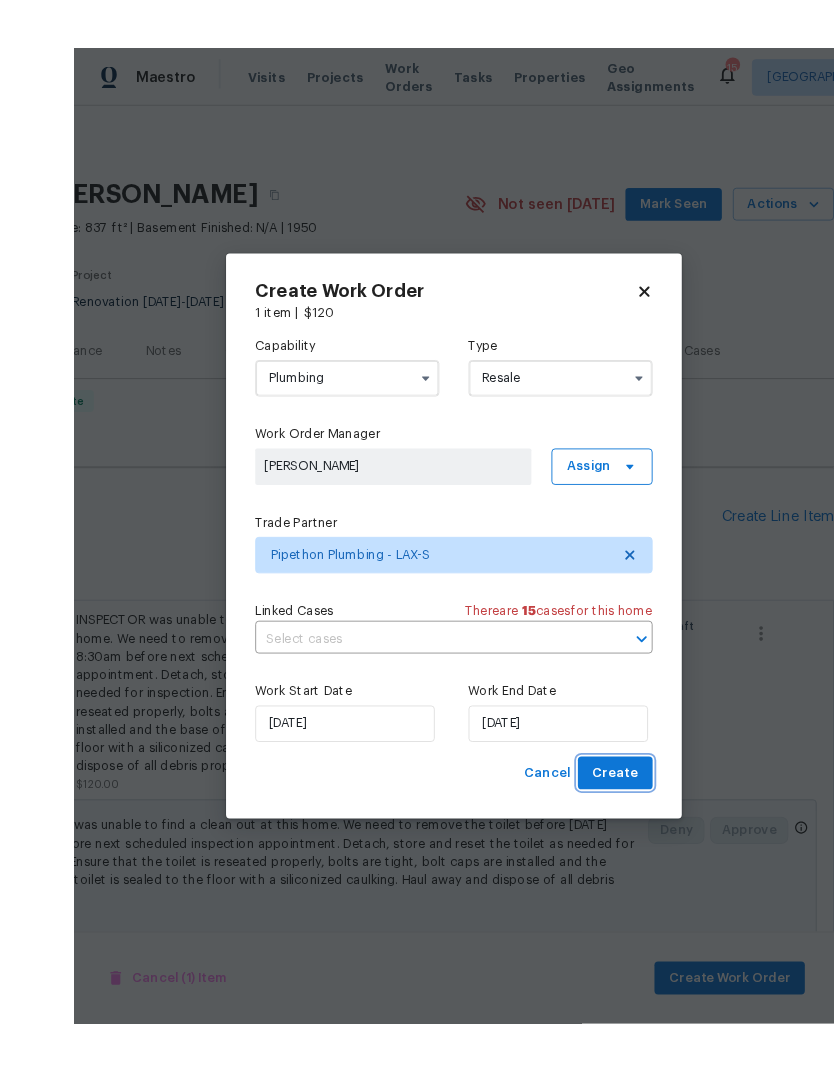scroll, scrollTop: 66, scrollLeft: 0, axis: vertical 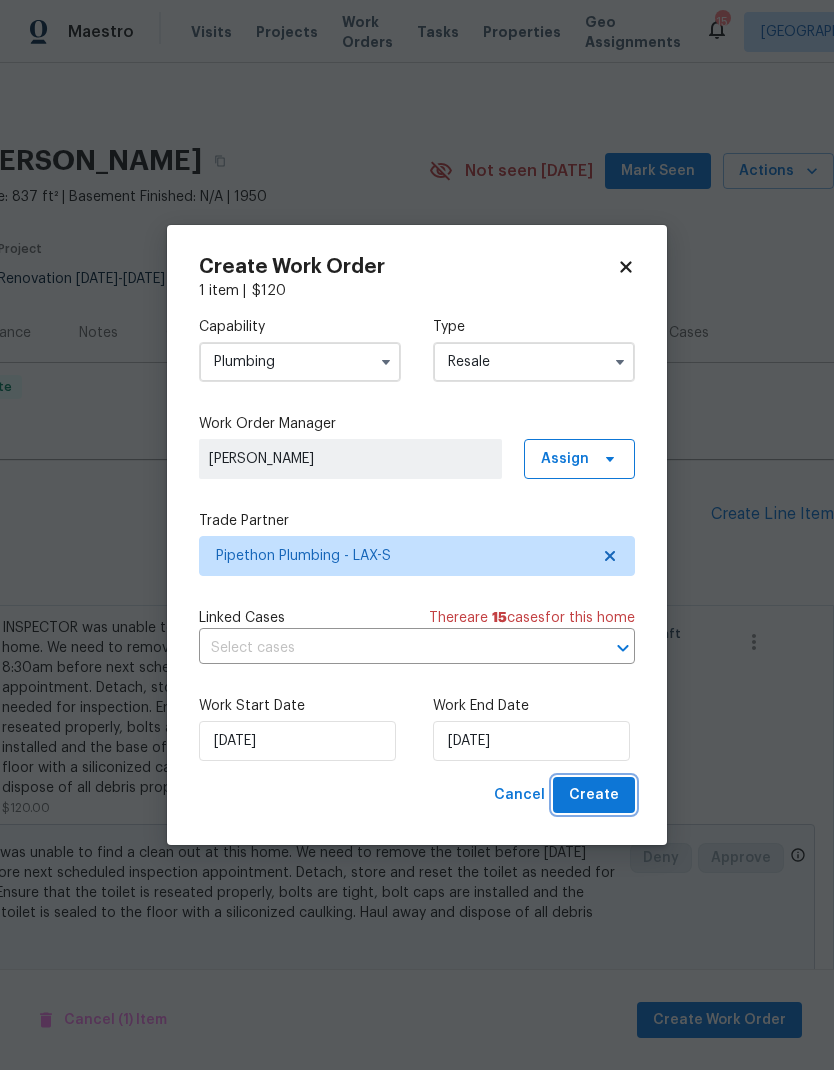 click on "Create" at bounding box center (594, 795) 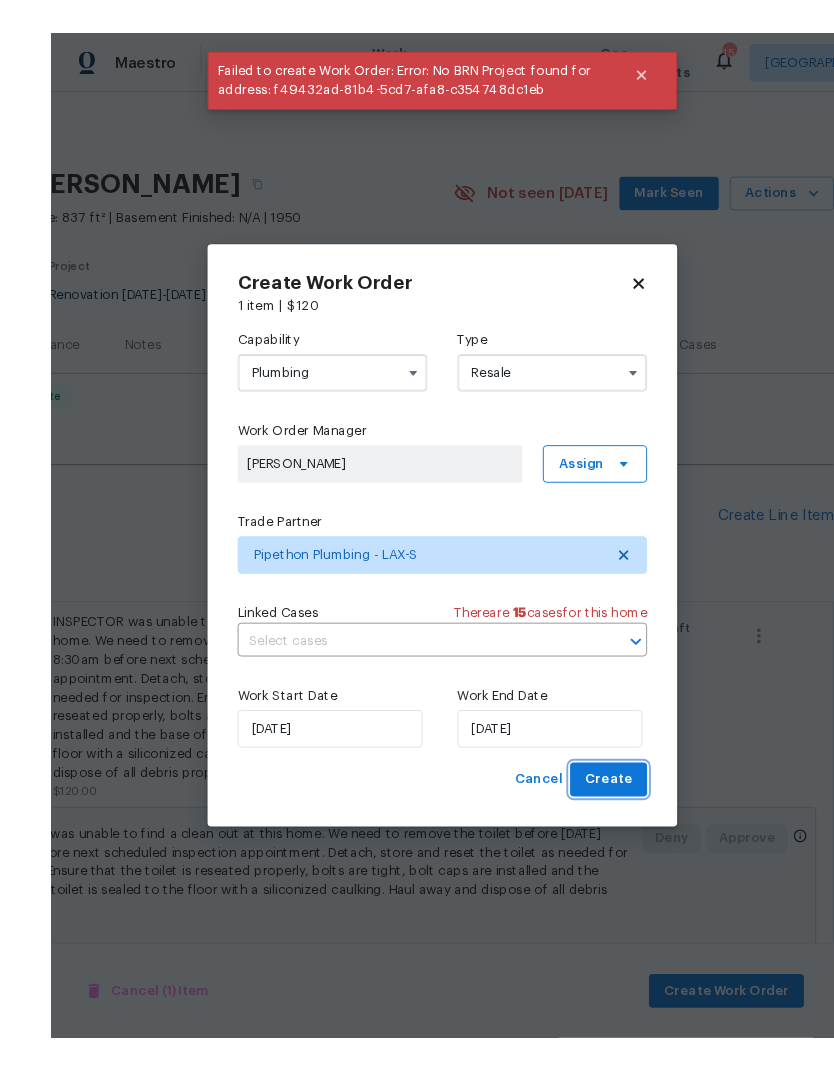 scroll, scrollTop: 25, scrollLeft: 0, axis: vertical 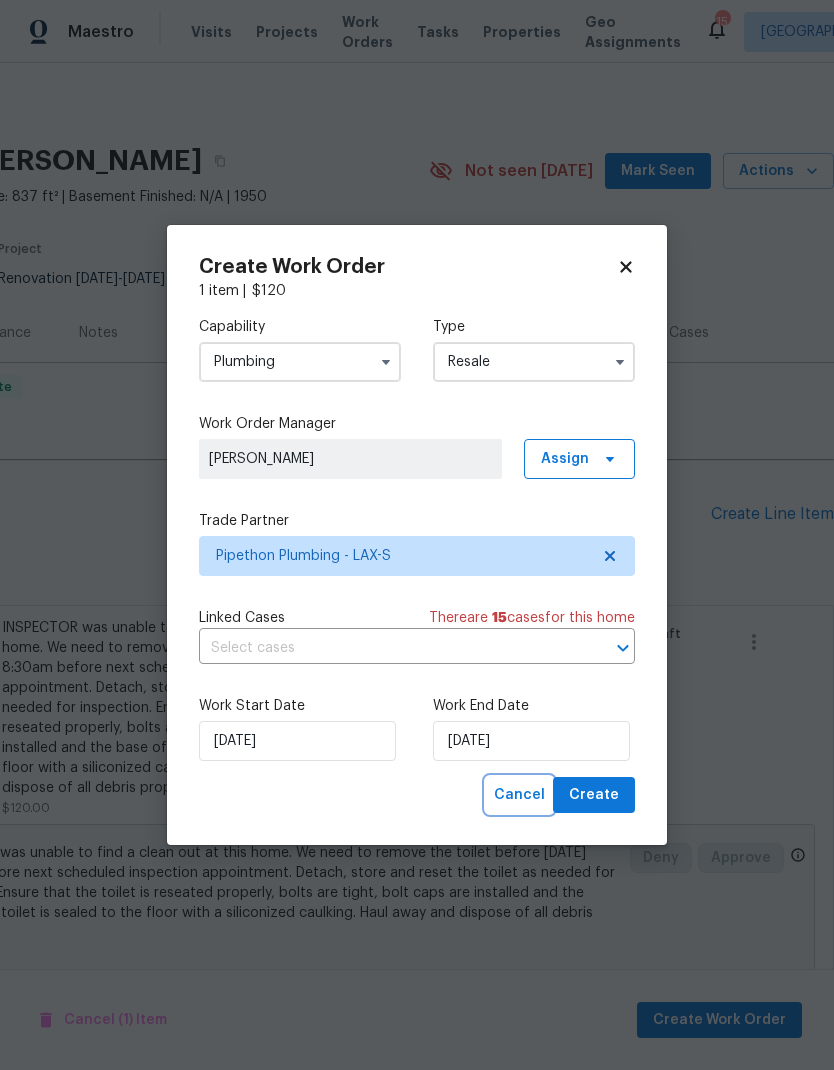 click on "Cancel" at bounding box center (519, 795) 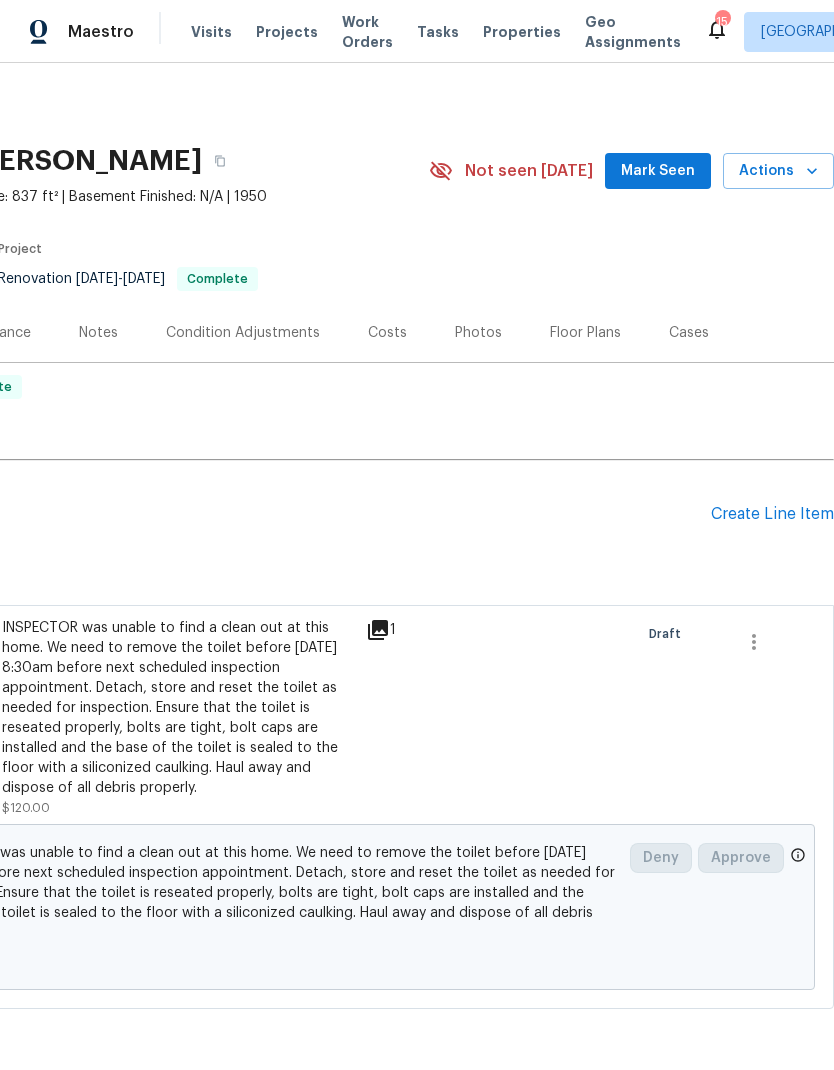 click on "INSPECTOR was unable to find a clean out at this home. We need to remove the toilet before [DATE] 8:30am before next scheduled inspection appointment. Detach, store and reset the toilet as needed for inspection. Ensure that the toilet is reseated properly, bolts are tight, bolt caps are installed and the base of the toilet is sealed to the floor with a siliconized caulking. Haul away and dispose of all debris properly." at bounding box center (178, 708) 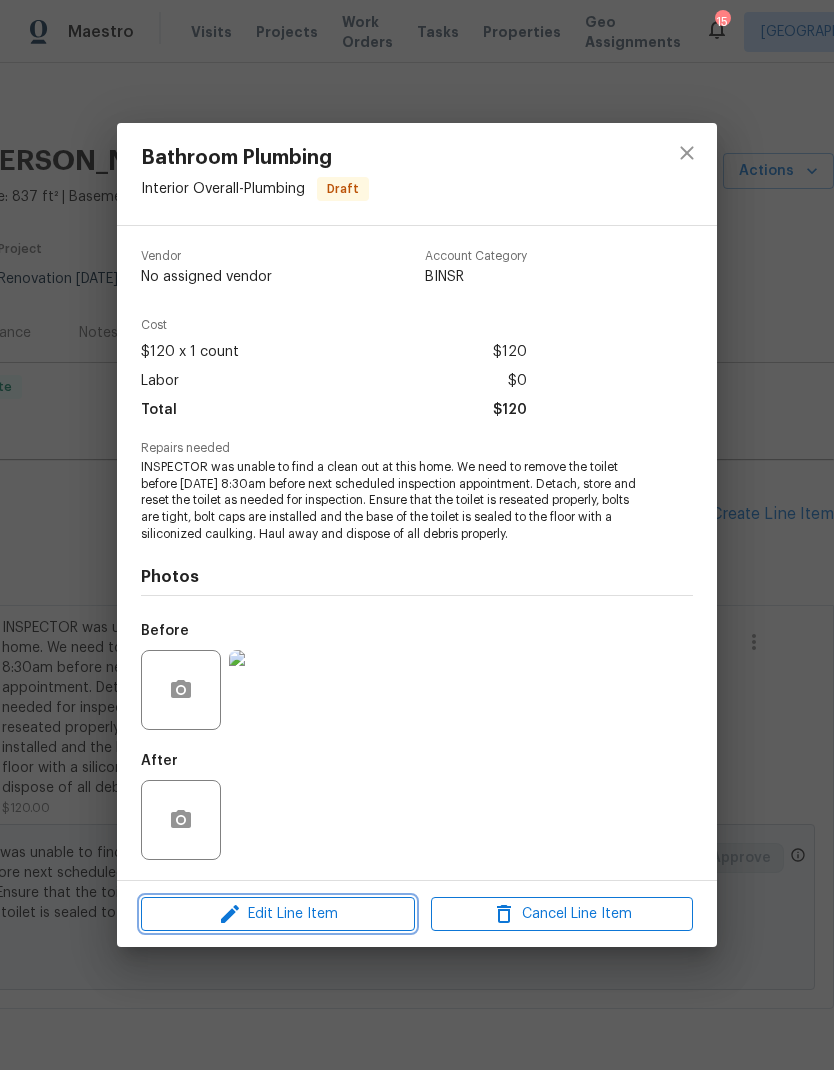 click on "Edit Line Item" at bounding box center [278, 914] 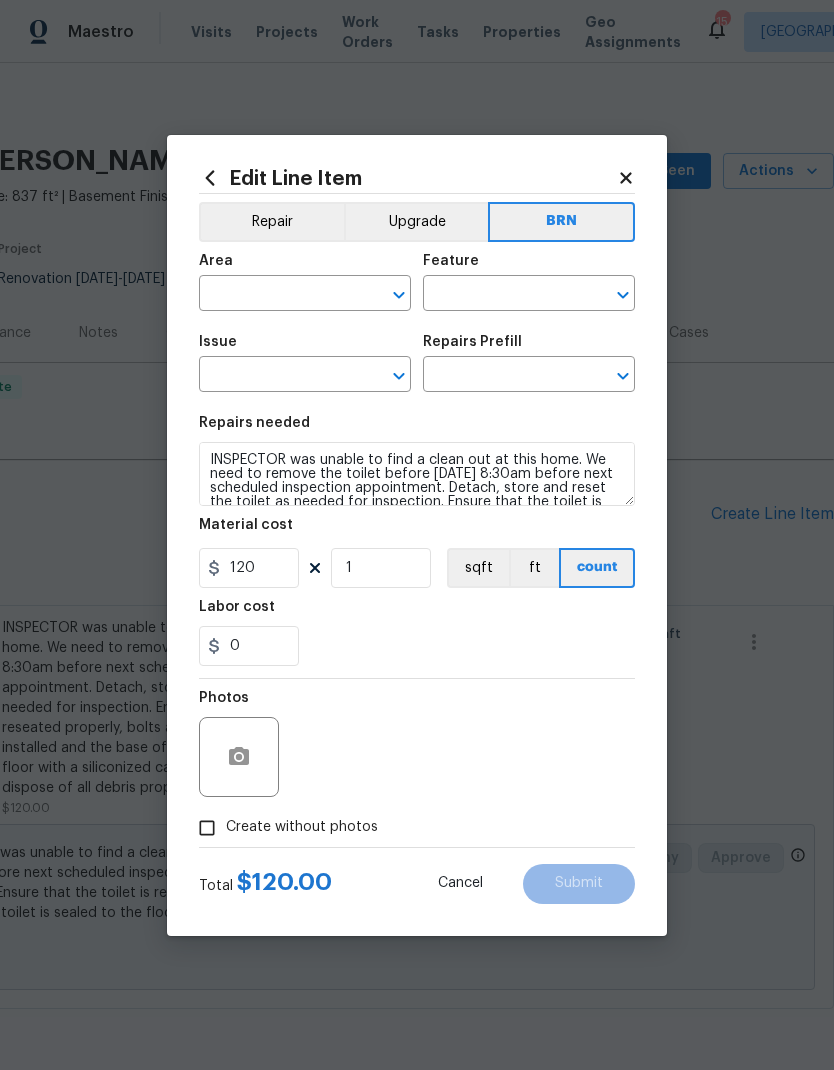 type on "Interior Overall" 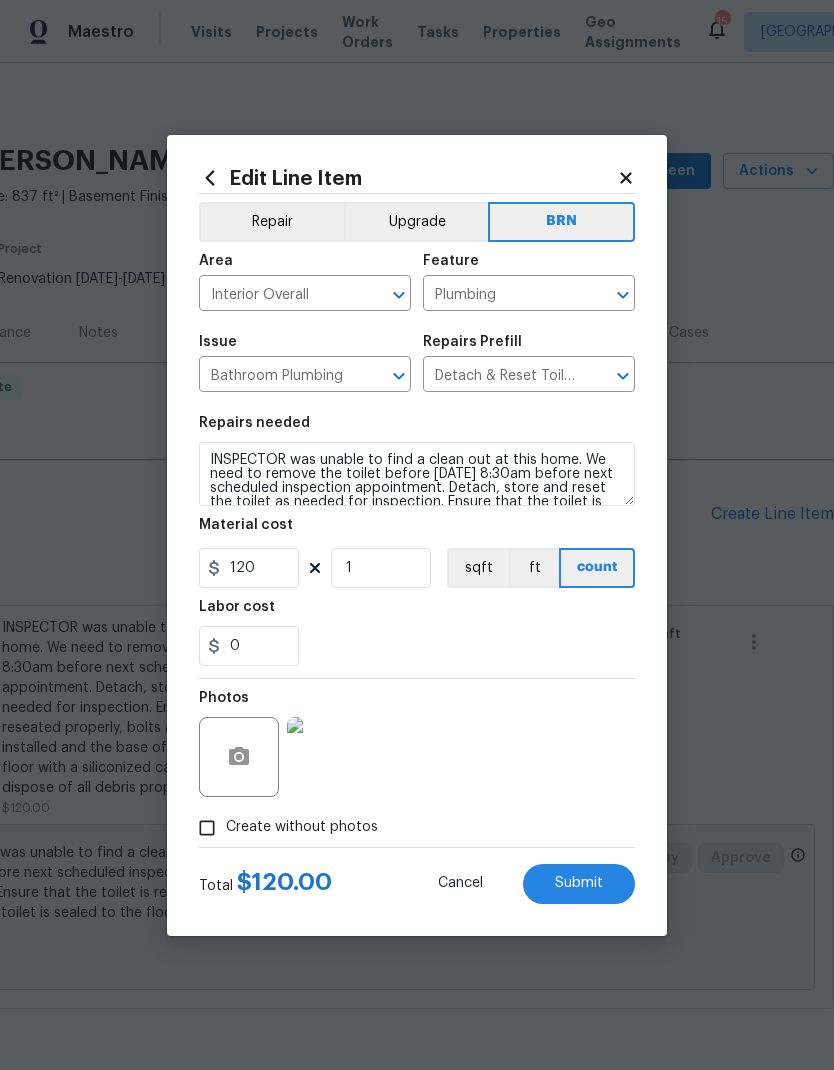 click on "Repair" at bounding box center [271, 222] 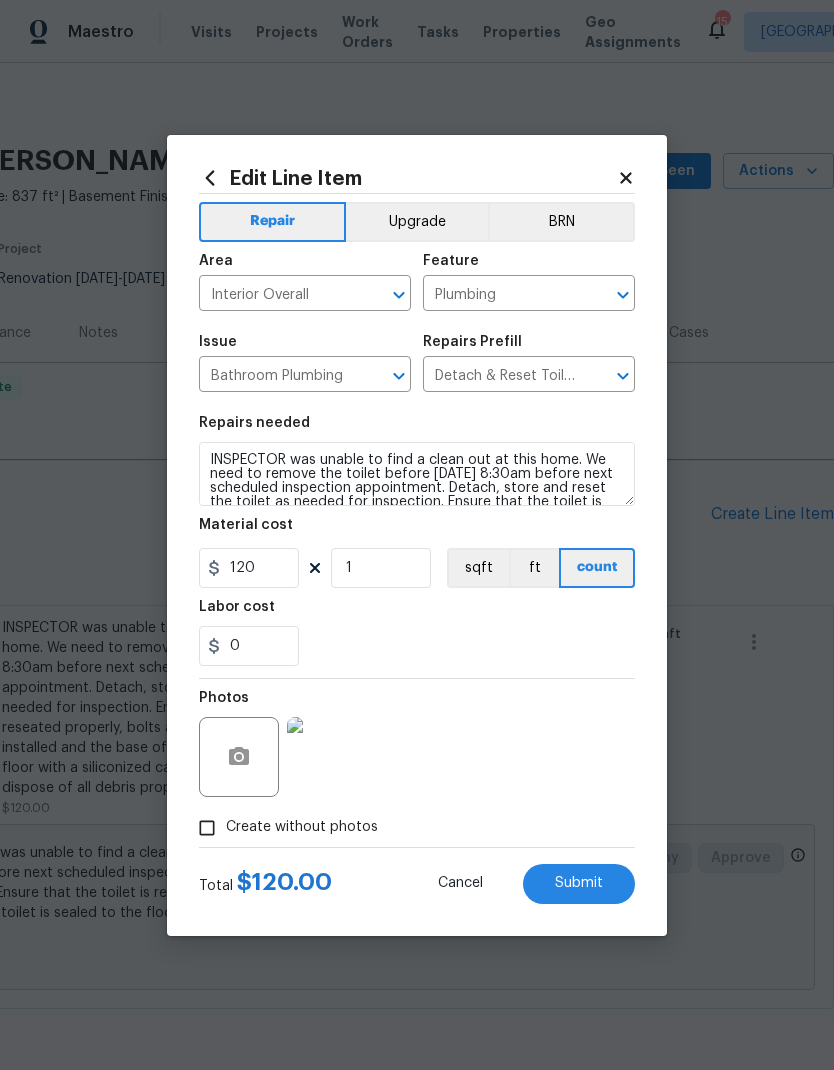 click on "Submit" at bounding box center [579, 883] 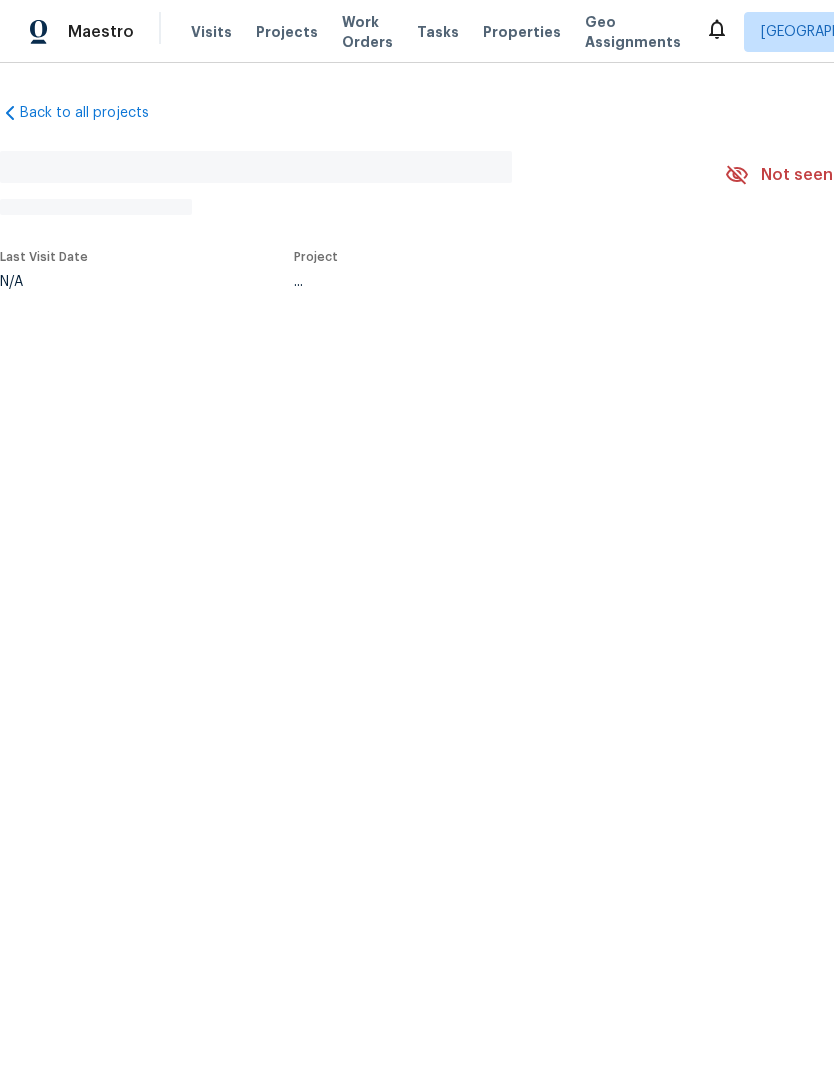 scroll, scrollTop: 0, scrollLeft: 0, axis: both 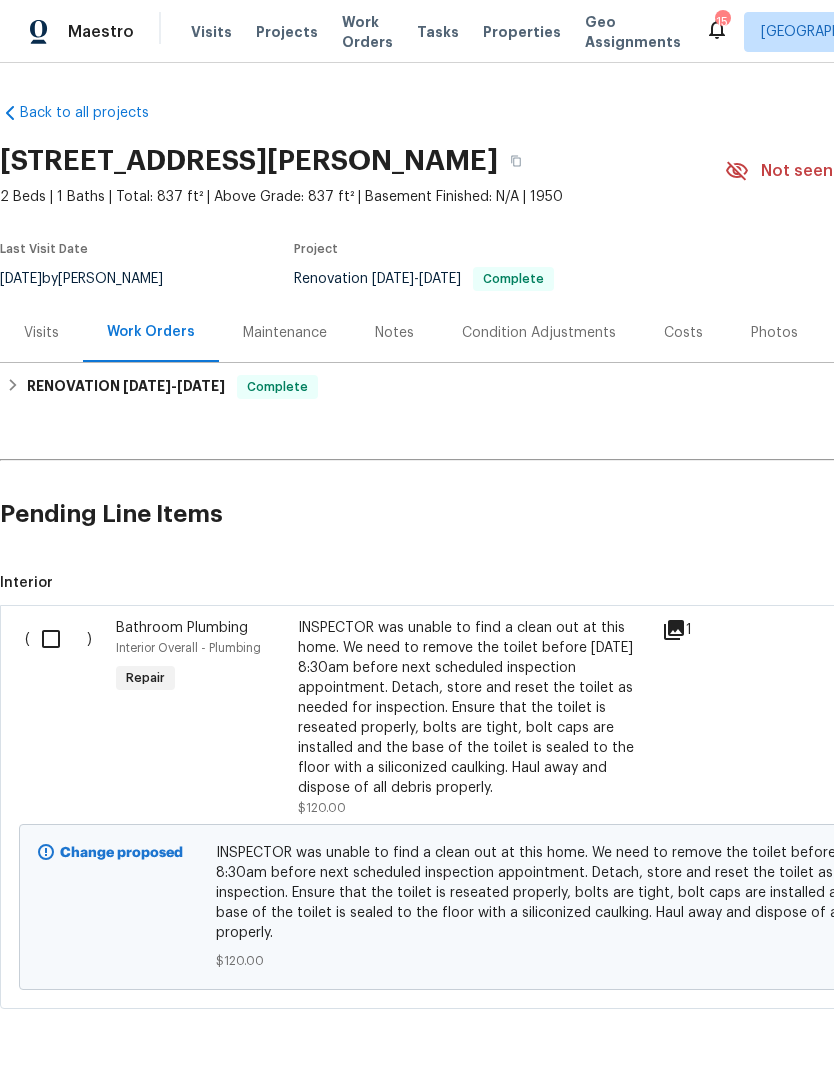 click at bounding box center (58, 639) 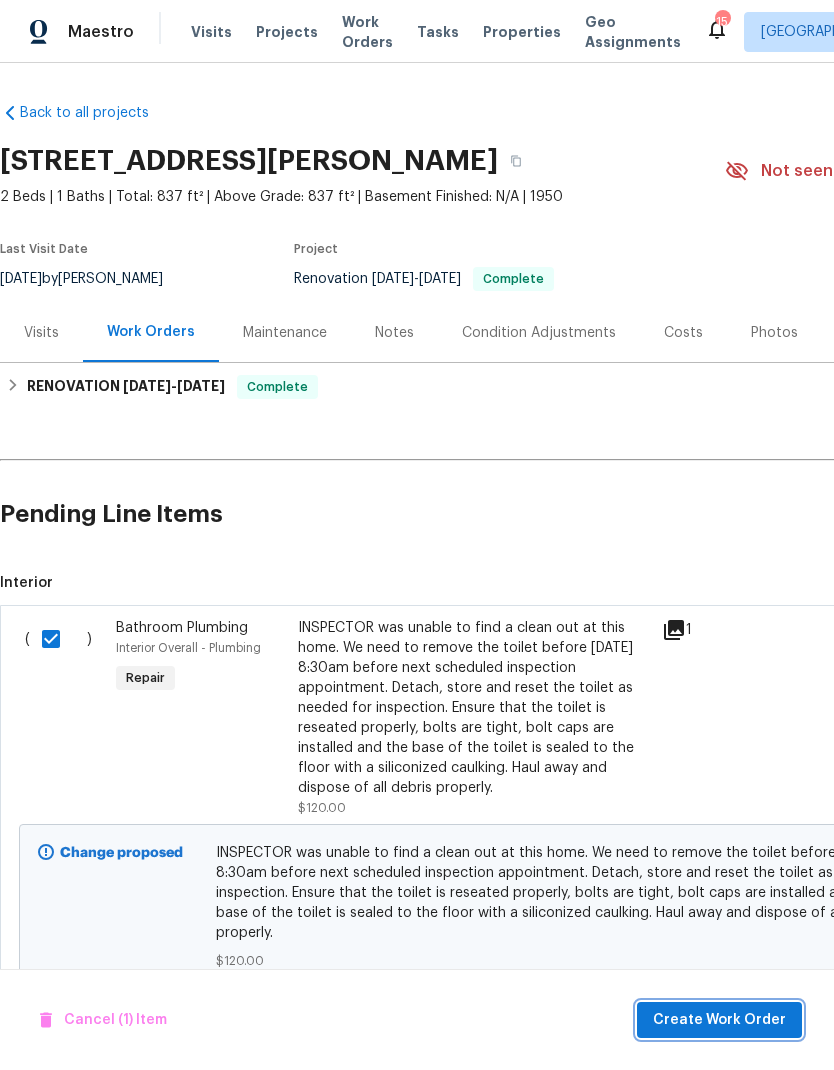 click on "Create Work Order" at bounding box center [719, 1020] 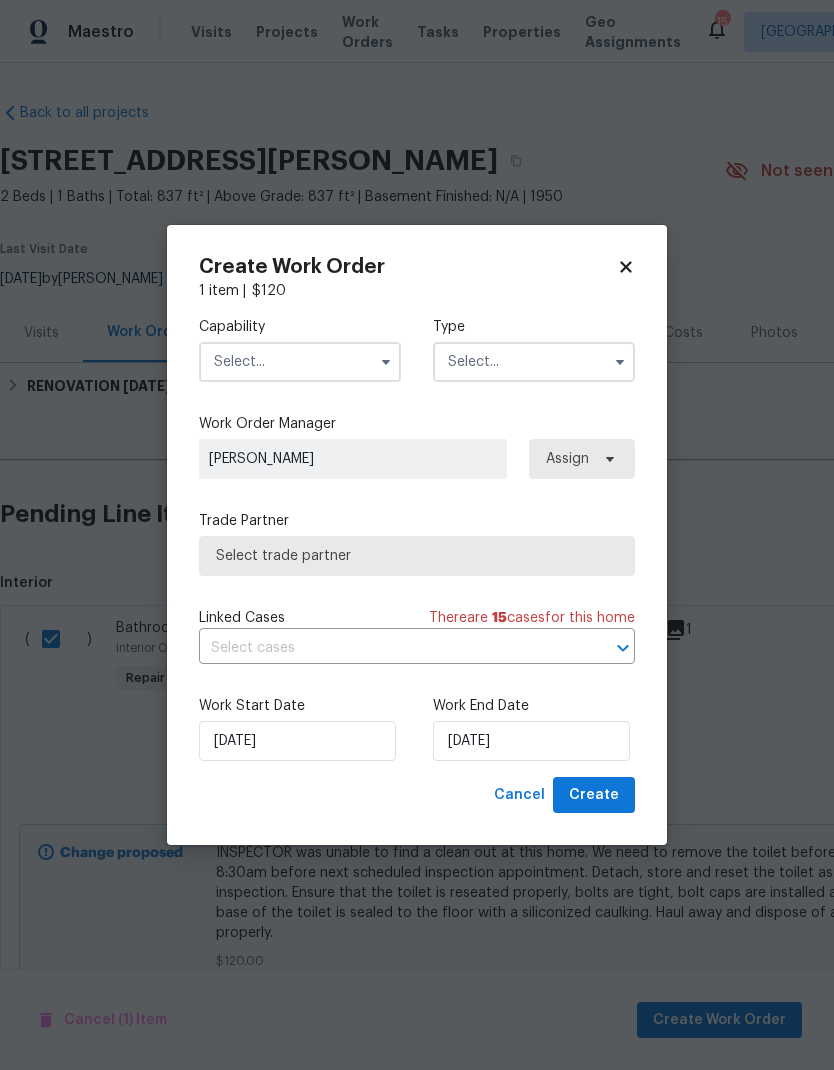 click at bounding box center [300, 362] 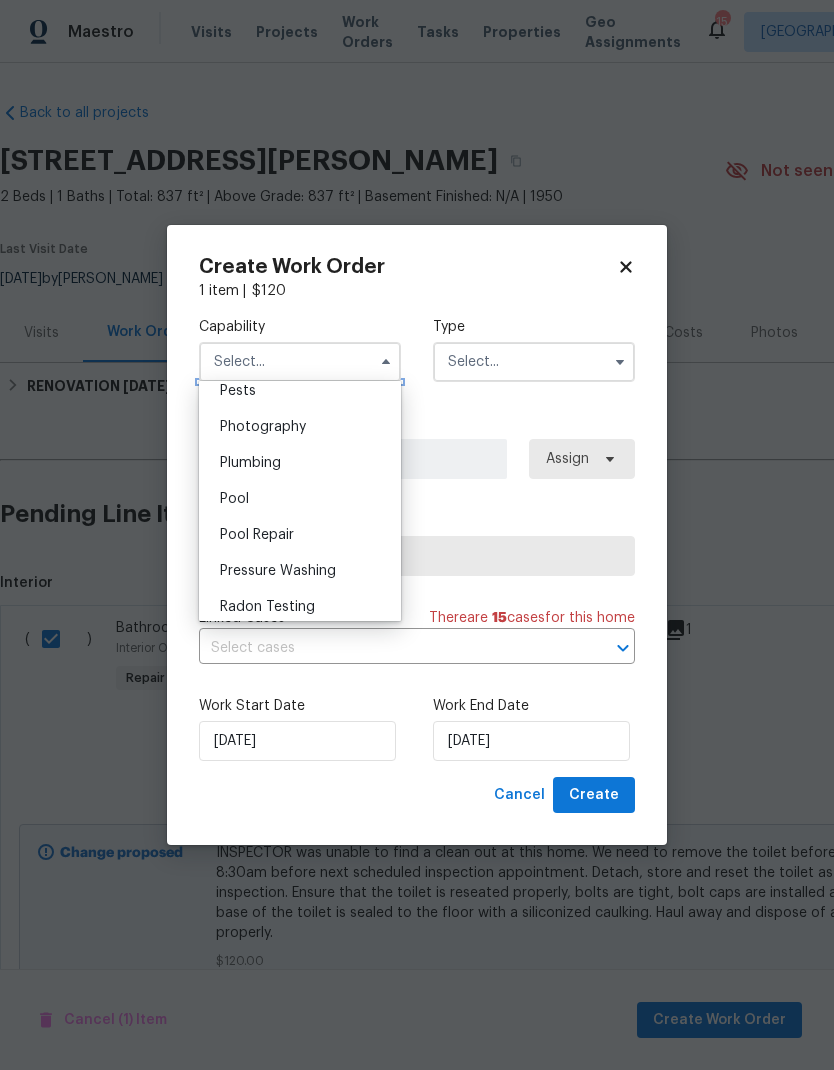 scroll, scrollTop: 1728, scrollLeft: 0, axis: vertical 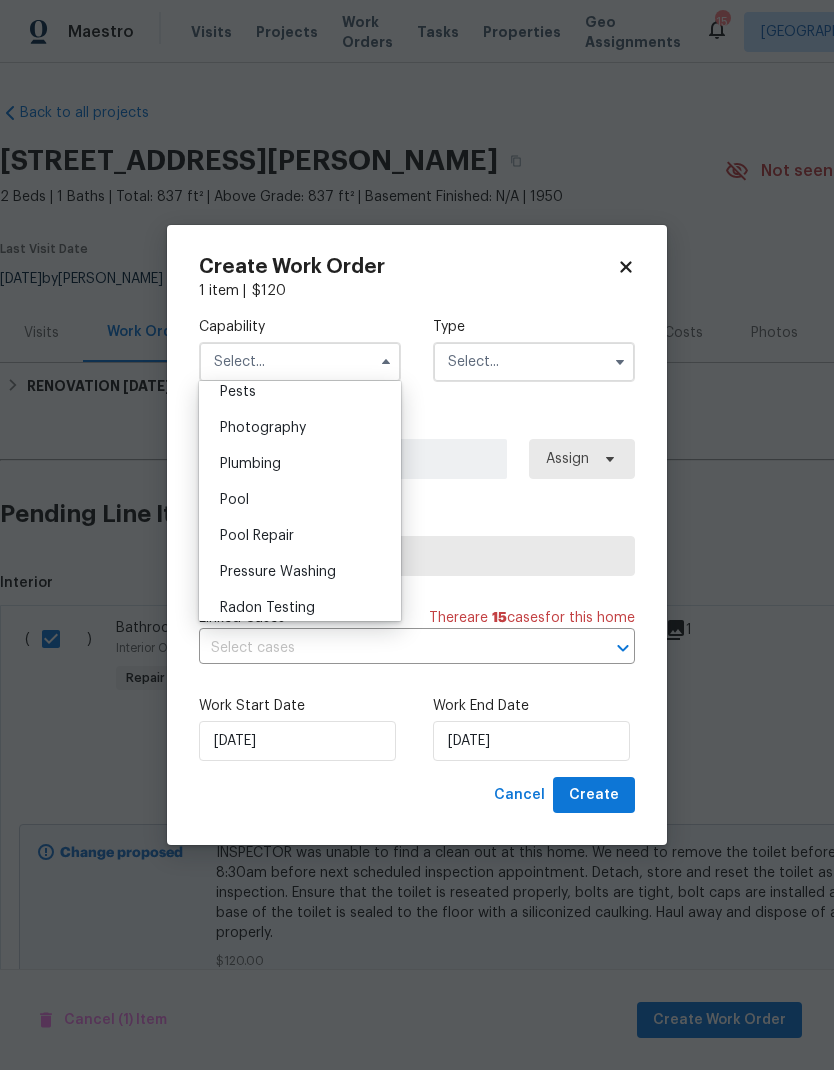 click on "Plumbing" at bounding box center (300, 464) 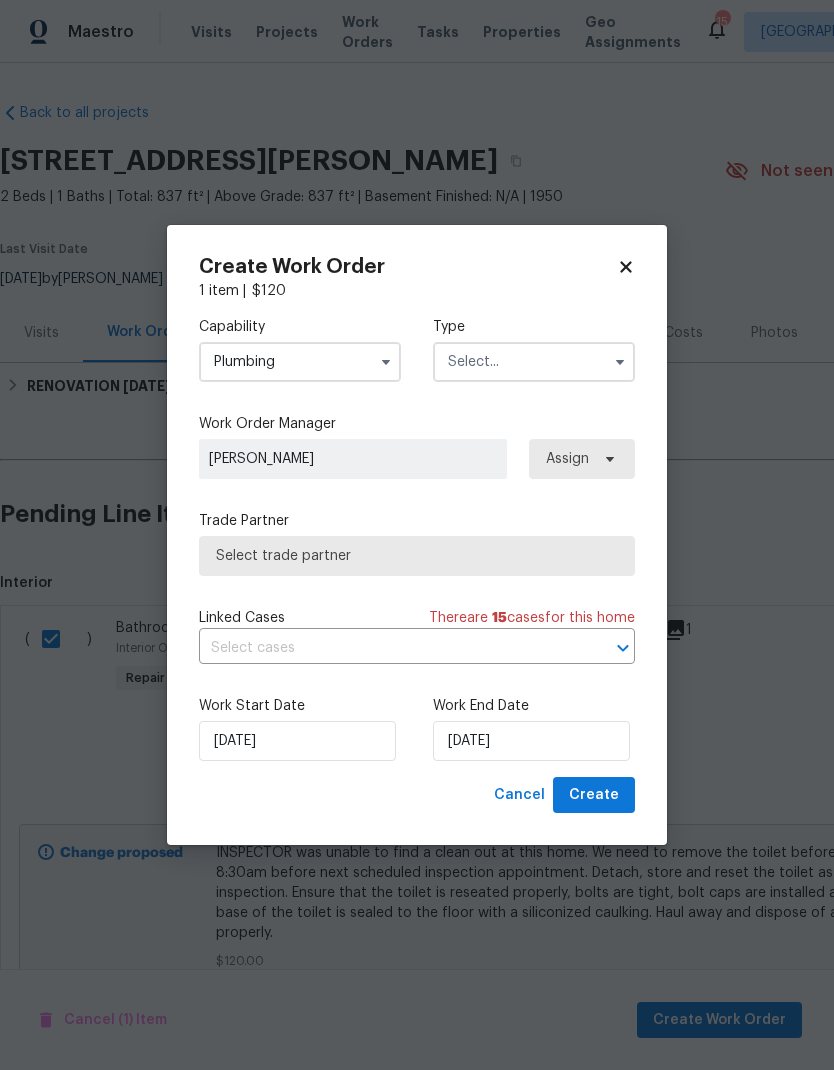 click at bounding box center [534, 362] 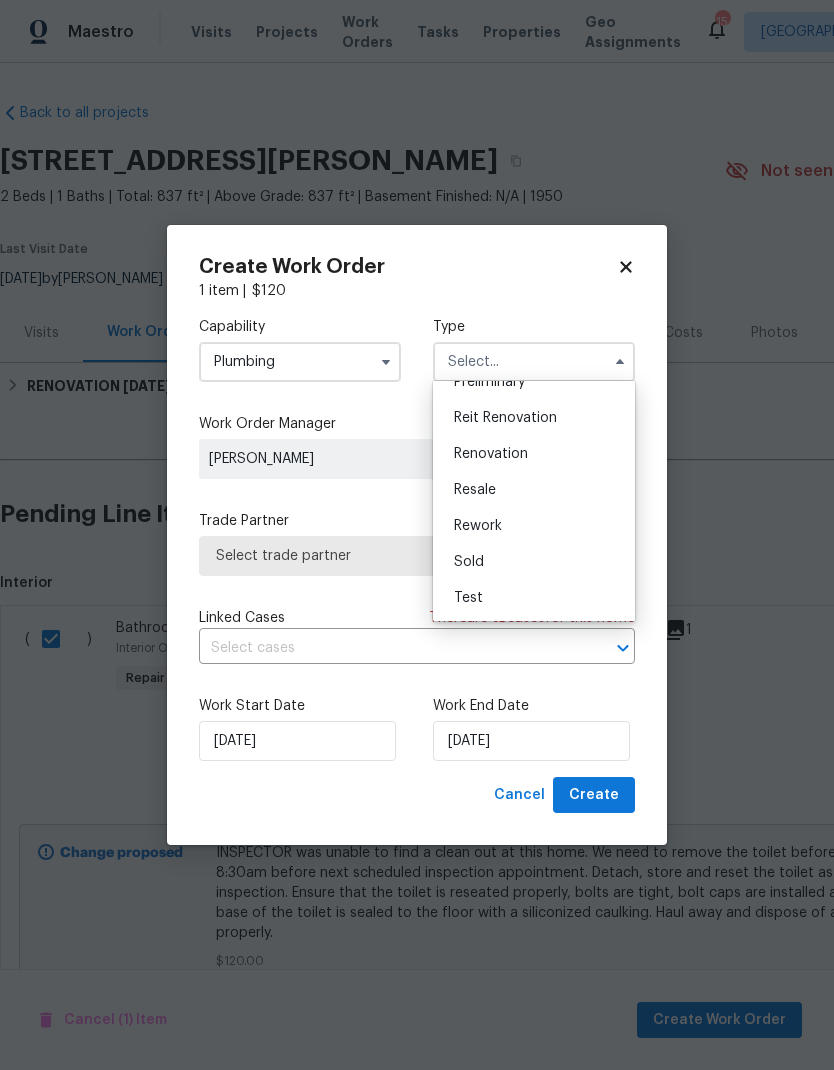 scroll, scrollTop: 454, scrollLeft: 0, axis: vertical 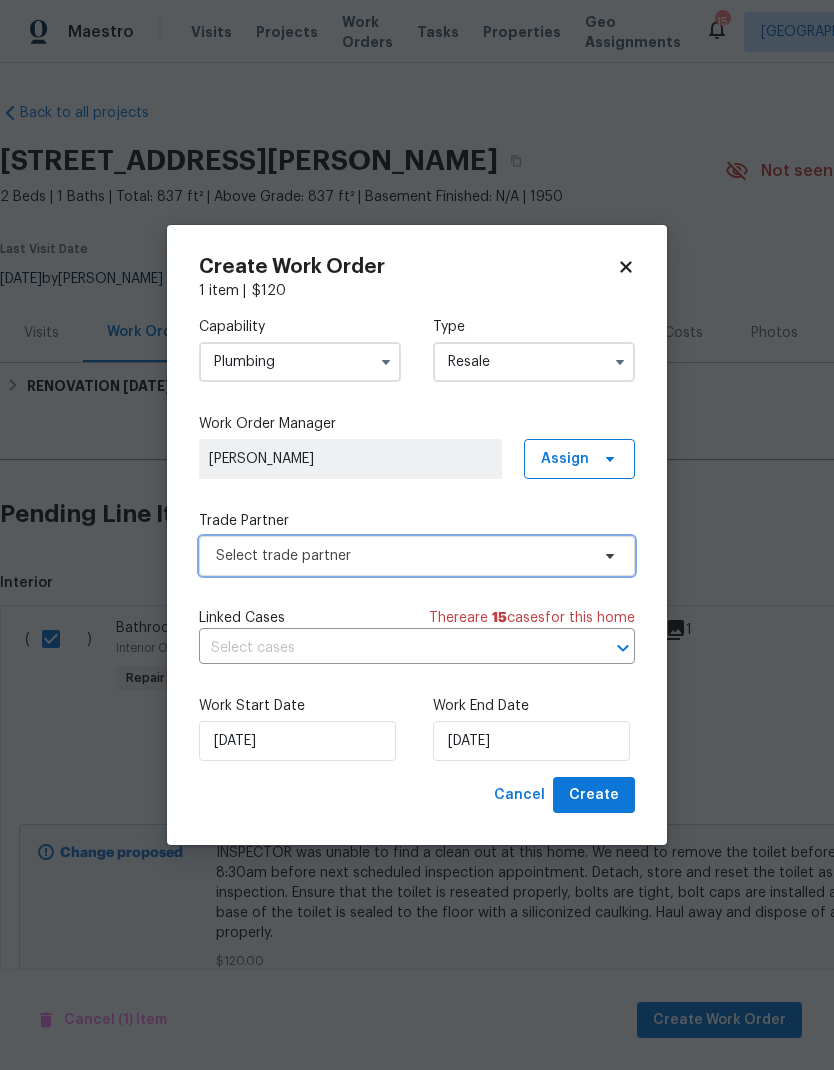 click on "Select trade partner" at bounding box center [402, 556] 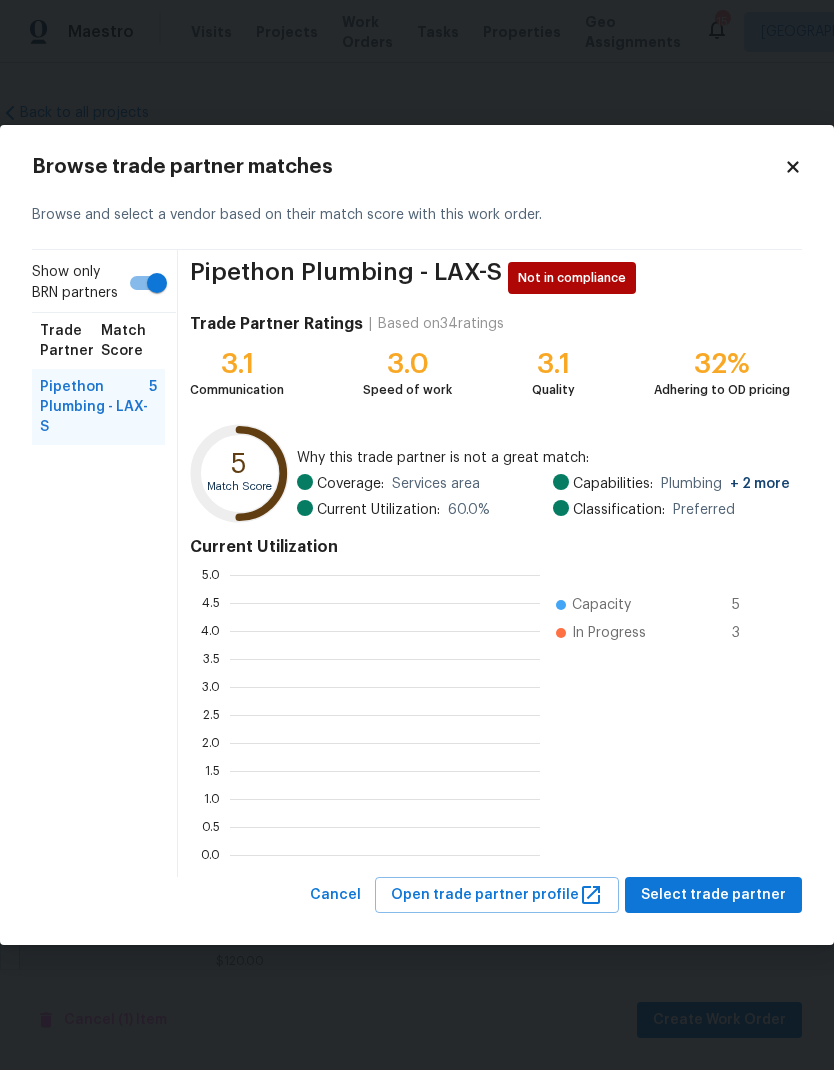 scroll, scrollTop: 280, scrollLeft: 310, axis: both 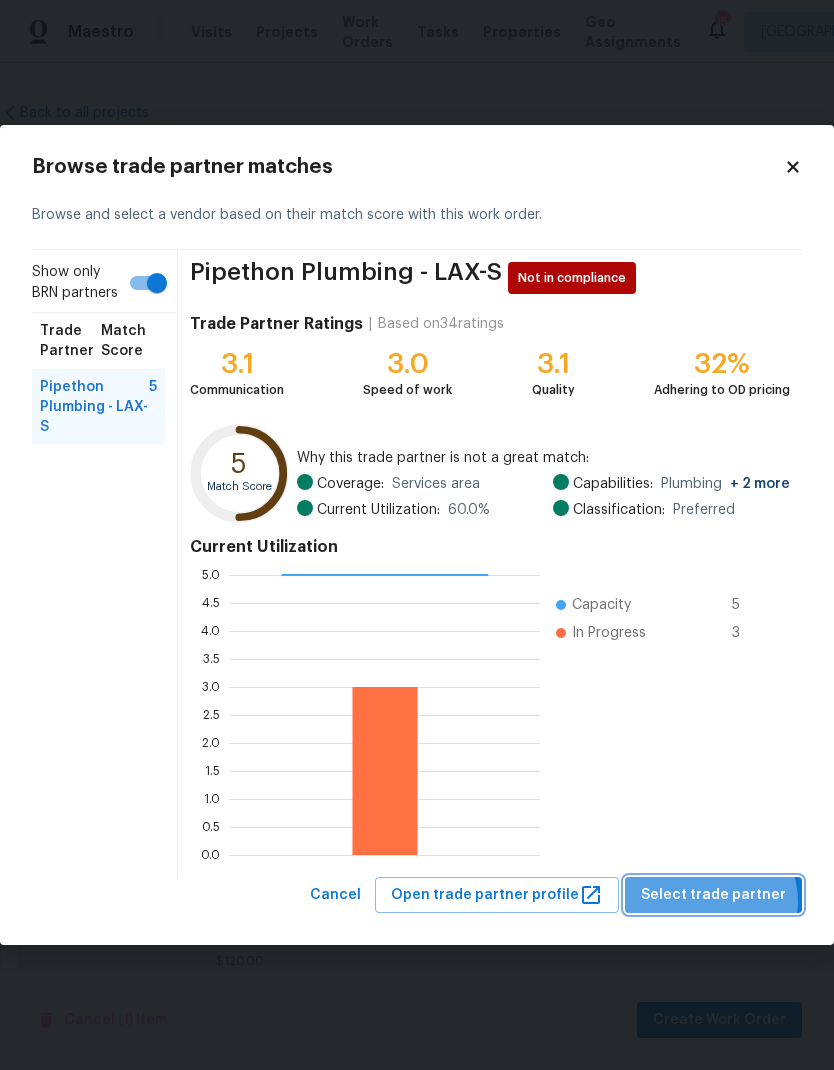 click on "Select trade partner" at bounding box center [713, 895] 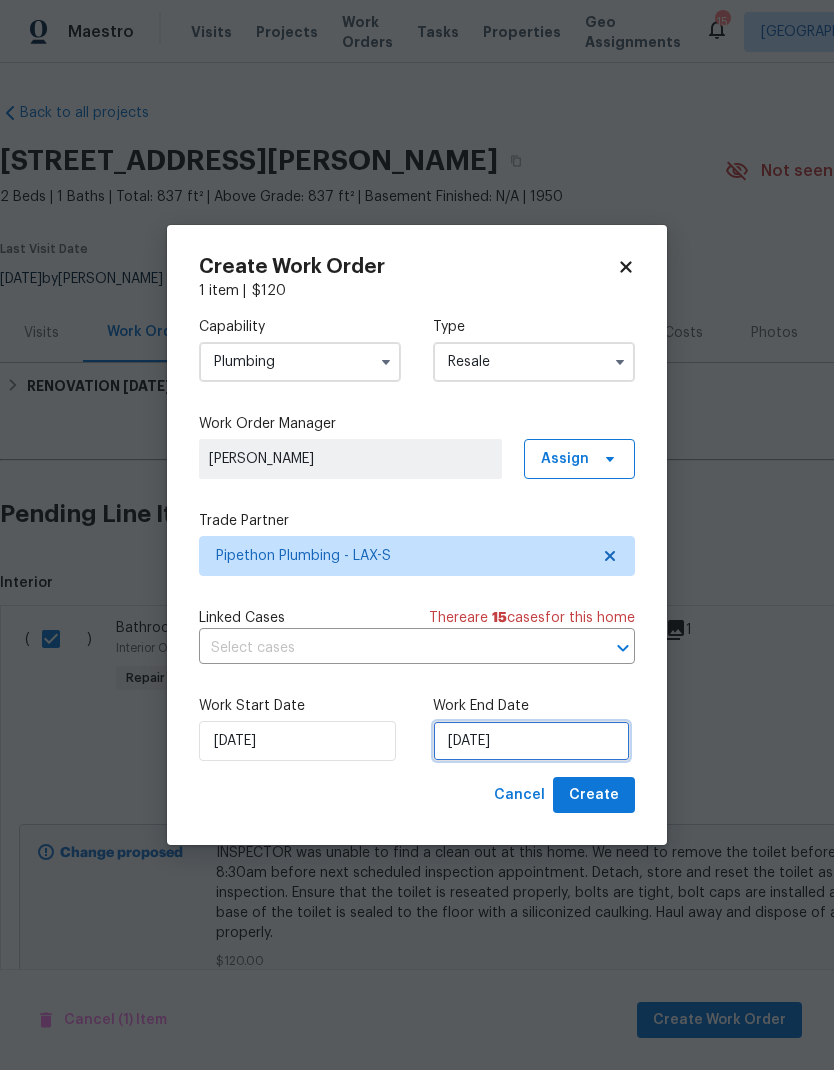 click on "[DATE]" at bounding box center (531, 741) 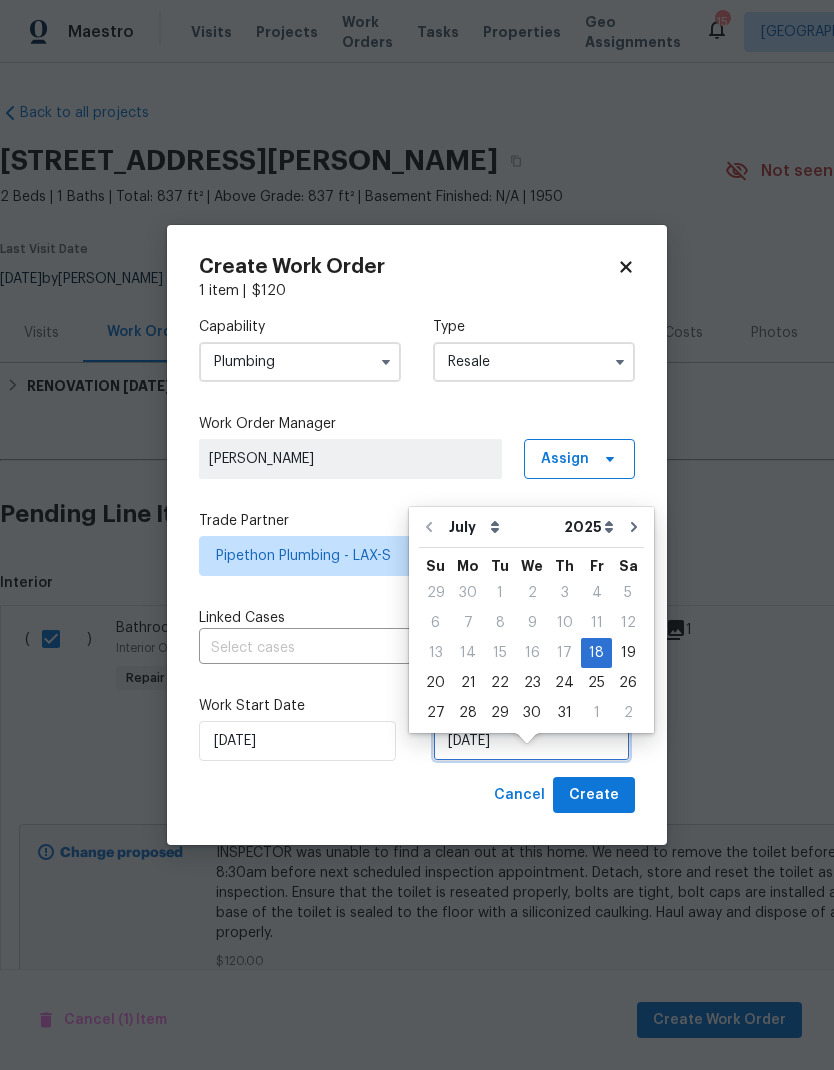 scroll, scrollTop: 40, scrollLeft: 0, axis: vertical 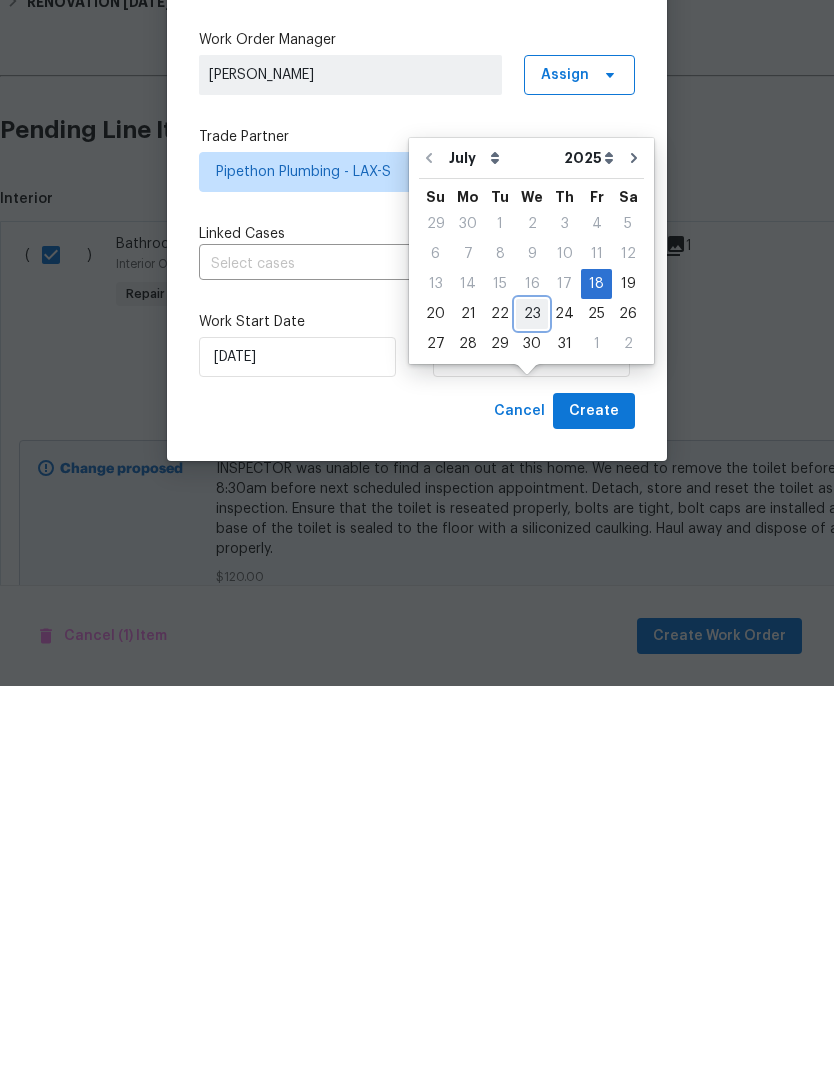 click on "23" at bounding box center (532, 698) 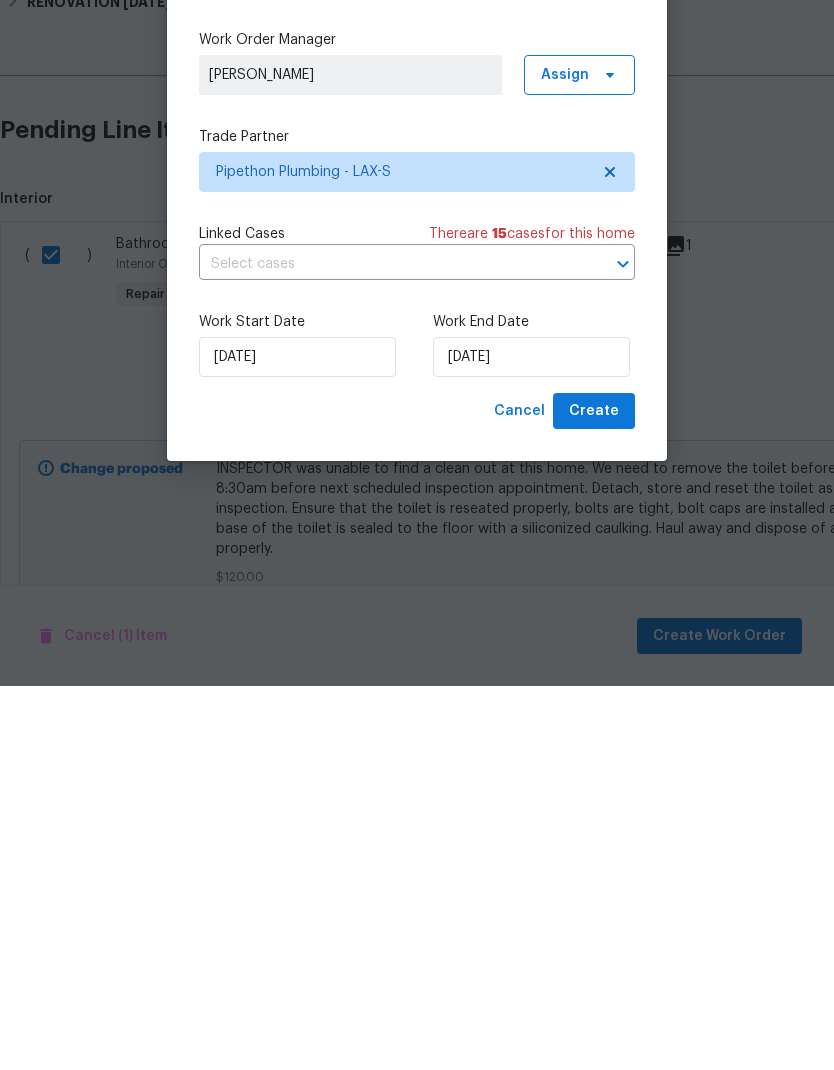 scroll, scrollTop: 75, scrollLeft: 0, axis: vertical 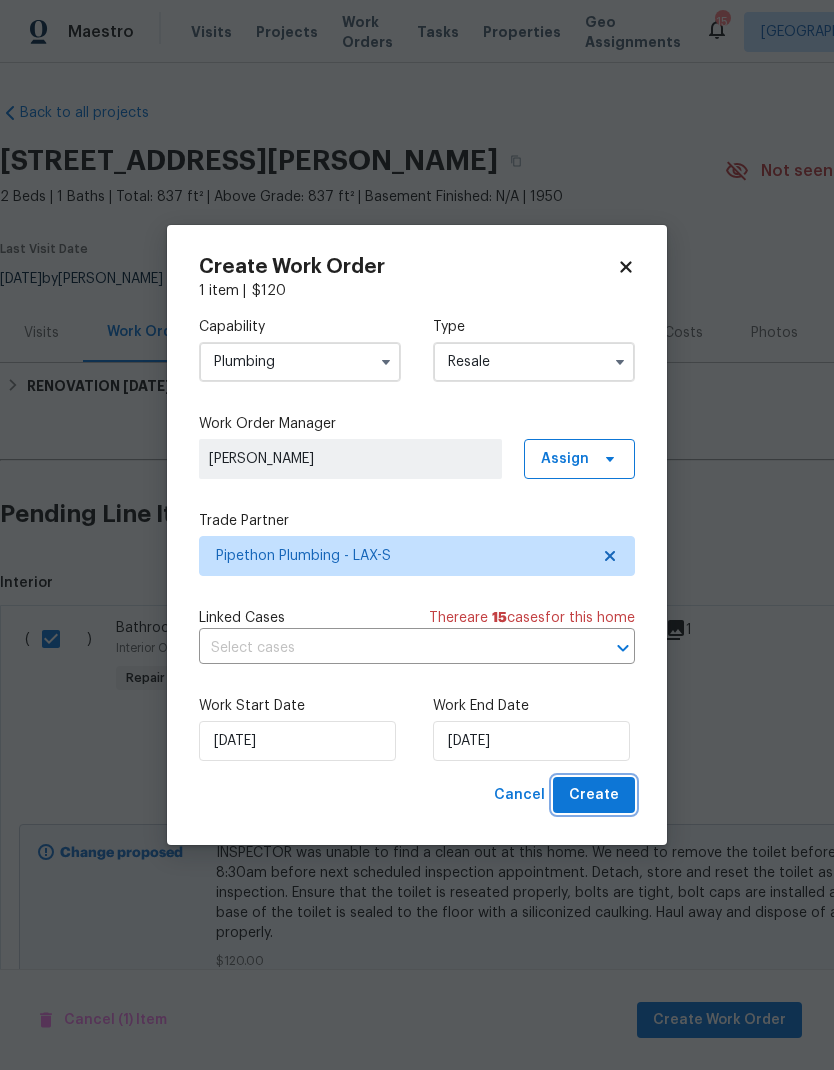 click on "Create" at bounding box center [594, 795] 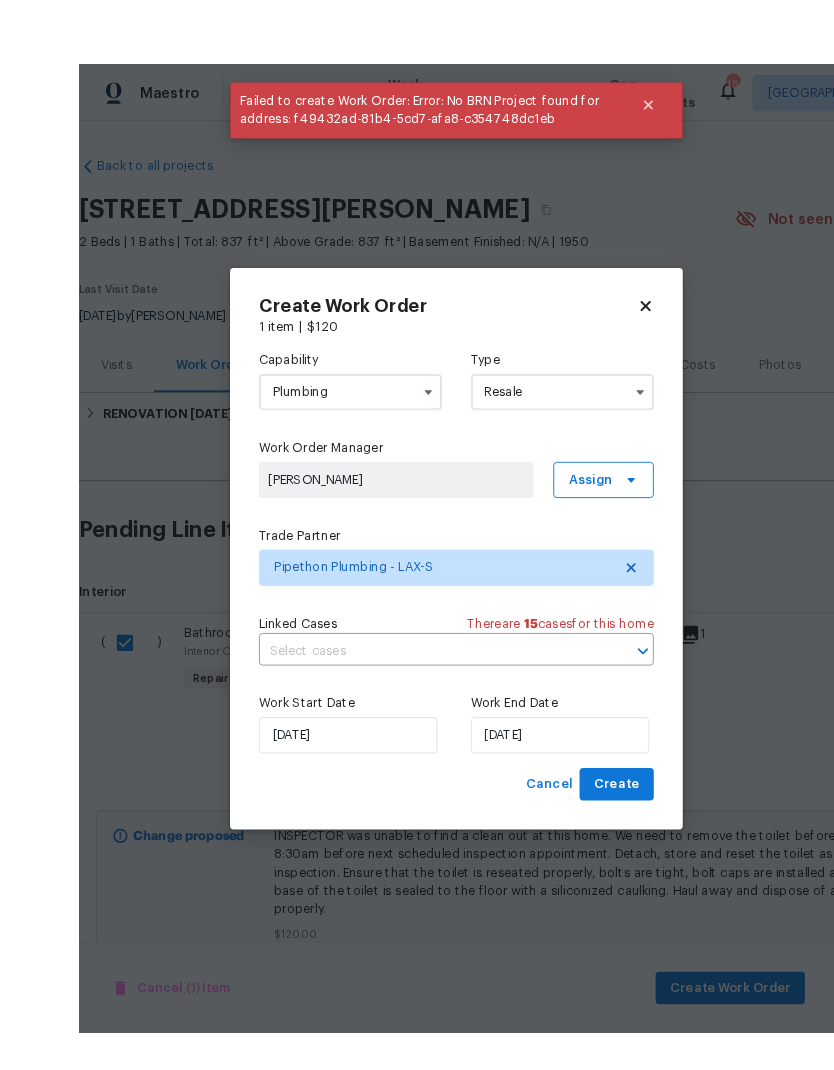 scroll, scrollTop: 55, scrollLeft: 0, axis: vertical 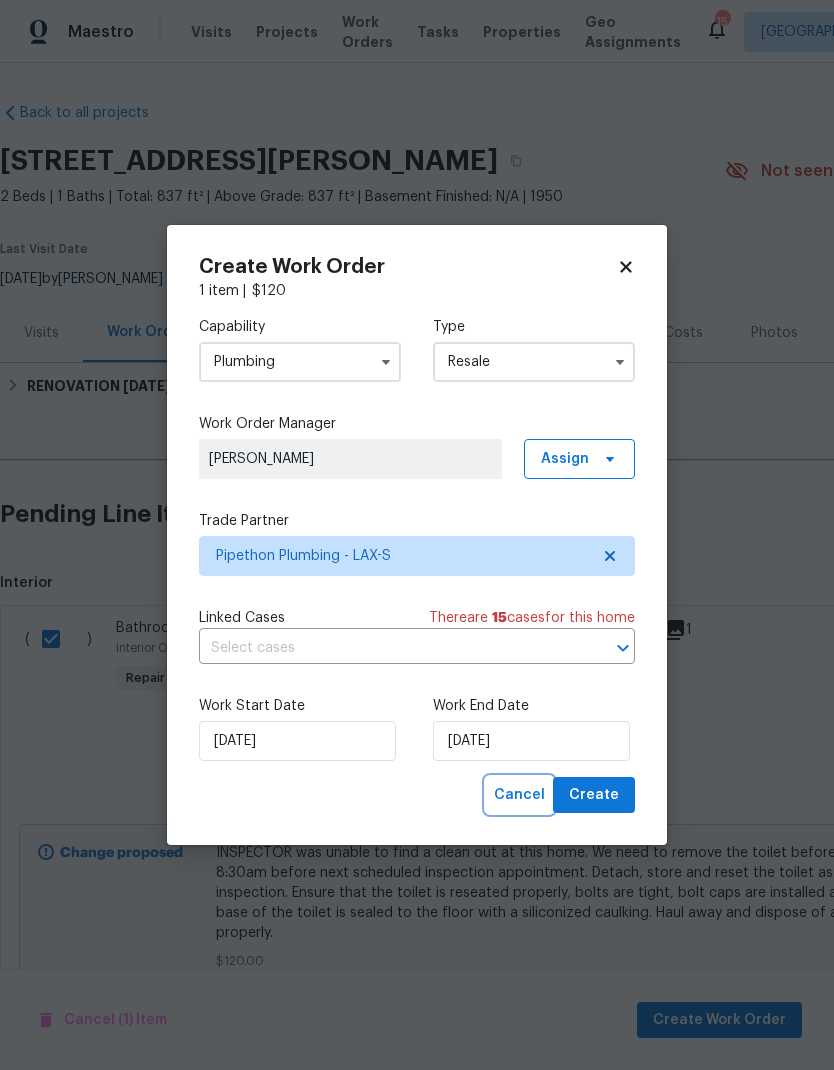 click on "Cancel" at bounding box center (519, 795) 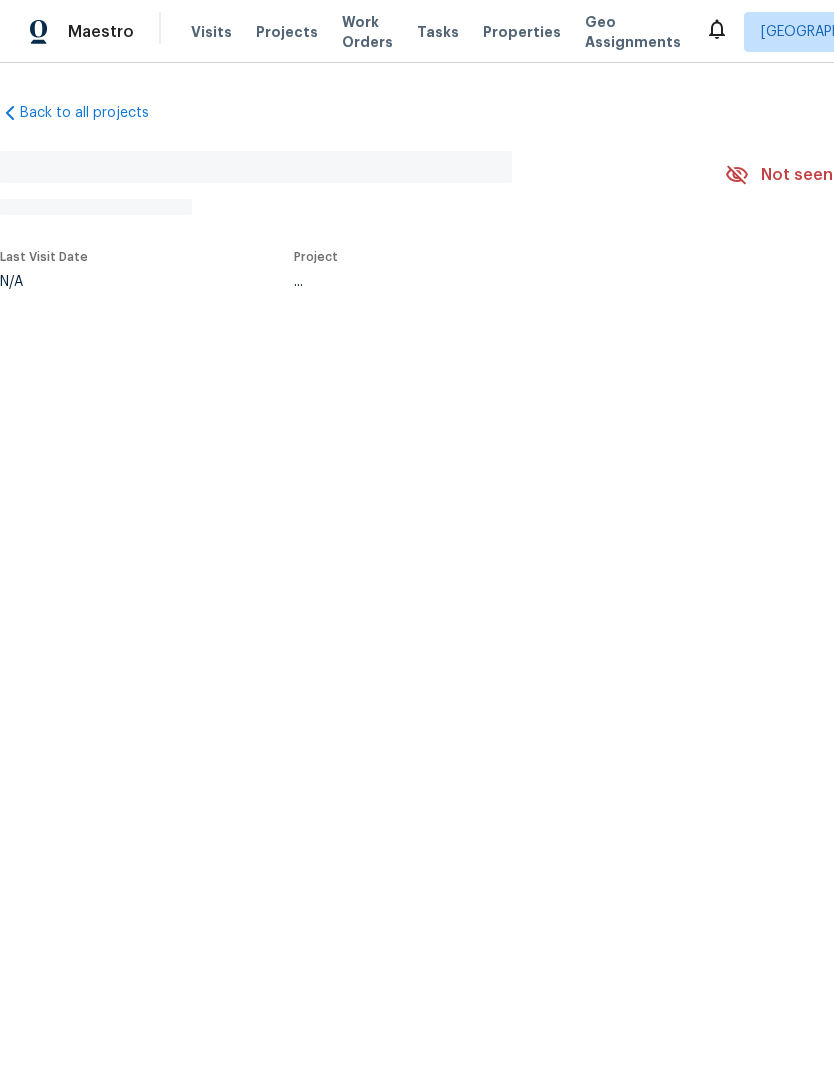scroll, scrollTop: 0, scrollLeft: 0, axis: both 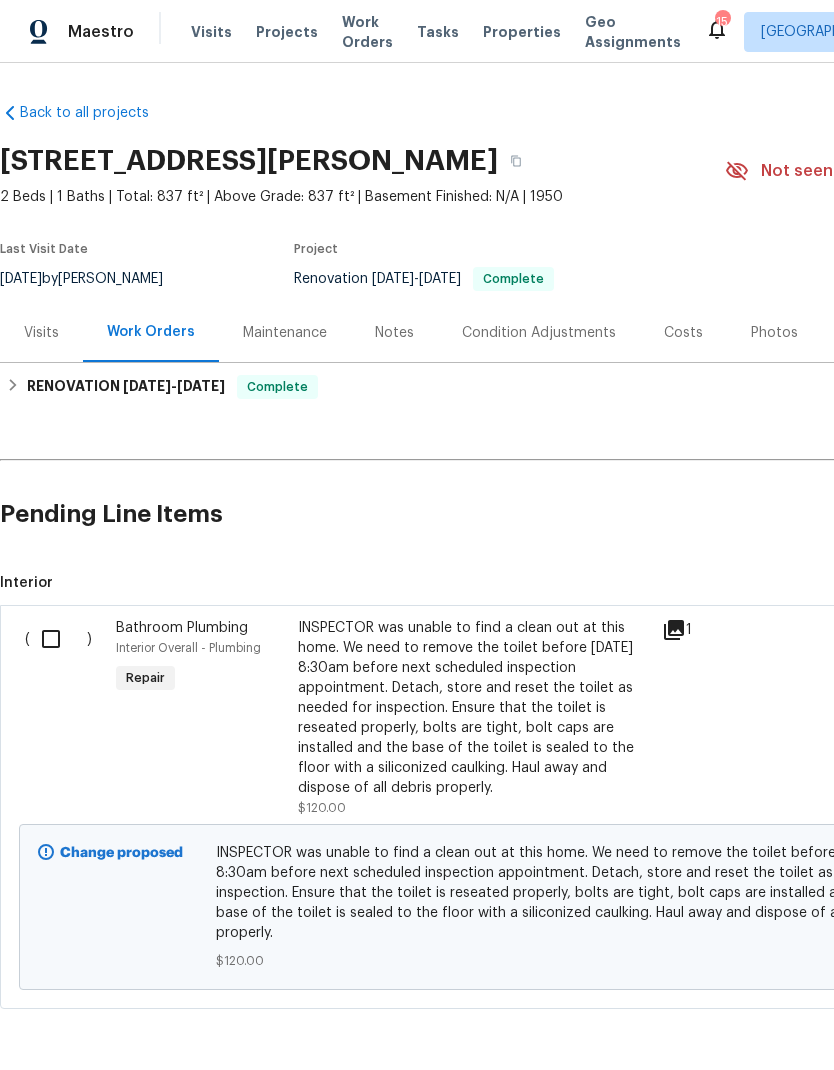 click on "INSPECTOR was unable to find a clean out at this home. We need to remove the toilet before [DATE] 8:30am before next scheduled inspection appointment. Detach, store and reset the toilet as needed for inspection. Ensure that the toilet is reseated properly, bolts are tight, bolt caps are installed and the base of the toilet is sealed to the floor with a siliconized caulking. Haul away and dispose of all debris properly." at bounding box center (474, 708) 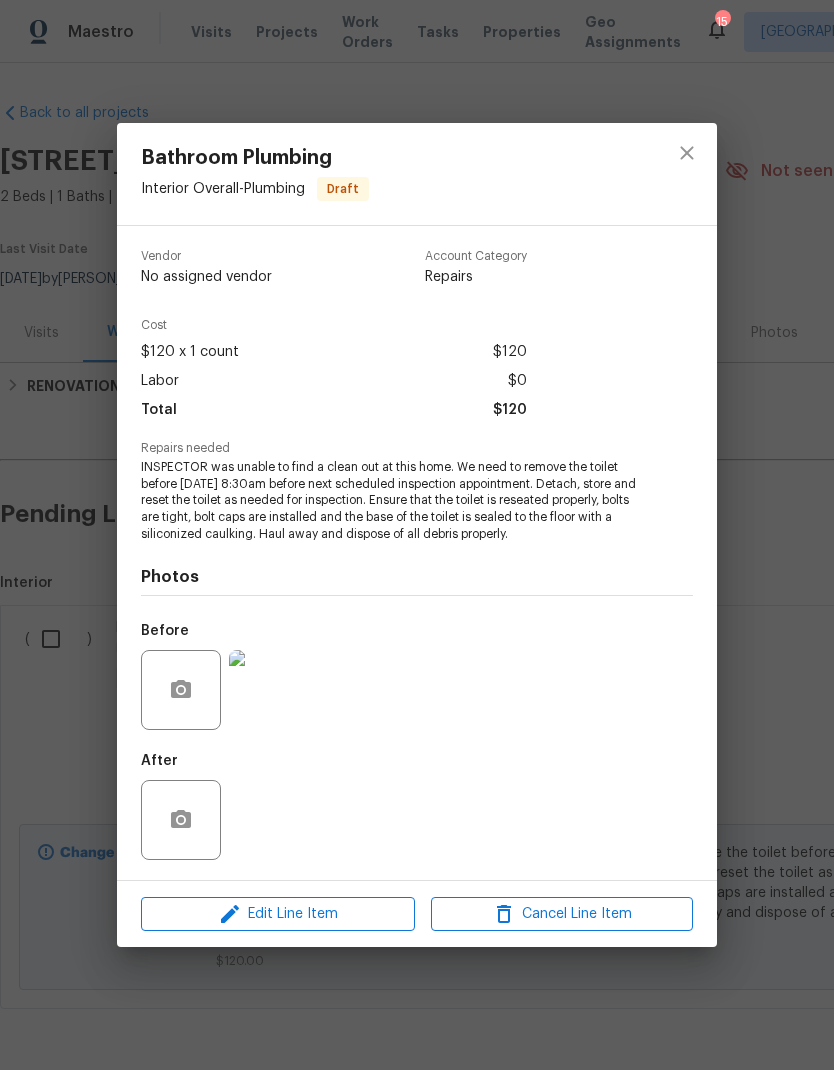 click on "Bathroom Plumbing Interior Overall  -  Plumbing Draft Vendor No assigned vendor Account Category Repairs Cost $120 x 1 count $120 Labor $0 Total $120 Repairs needed INSPECTOR was unable to find a clean out at this home. We need to remove the toilet before Wednesday 7/23 at 8:30am before next scheduled inspection appointment. Detach, store and reset the toilet as needed for inspection. Ensure that the toilet is reseated properly, bolts are tight, bolt caps are installed and the base of the toilet is sealed to the floor with a siliconized caulking. Haul away and dispose of all debris properly. Photos Before After  Edit Line Item  Cancel Line Item" at bounding box center (417, 535) 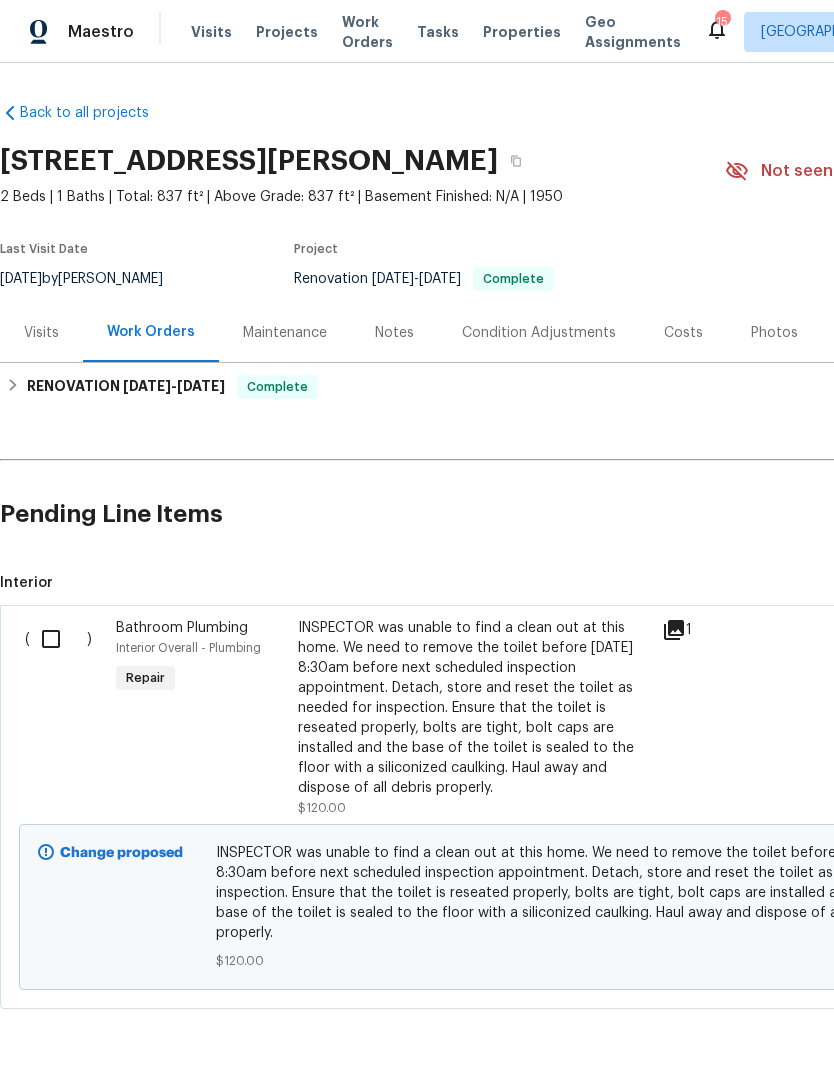 click at bounding box center (58, 639) 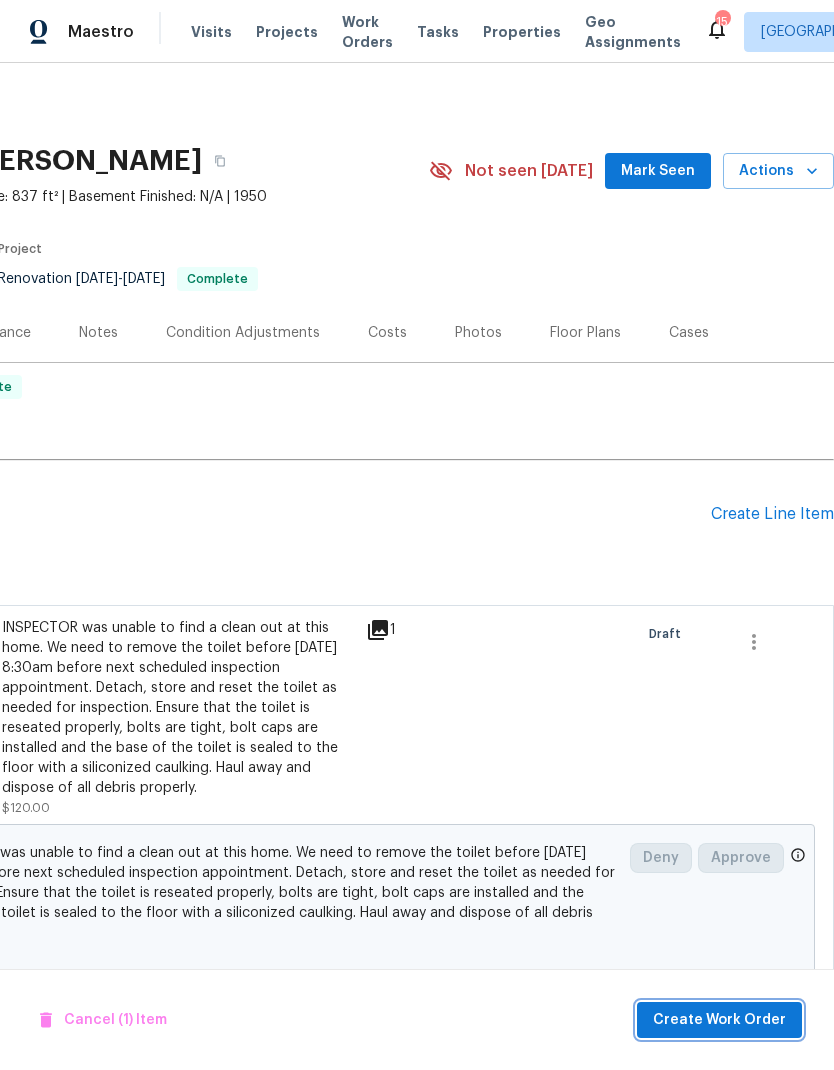 click on "Create Work Order" at bounding box center (719, 1020) 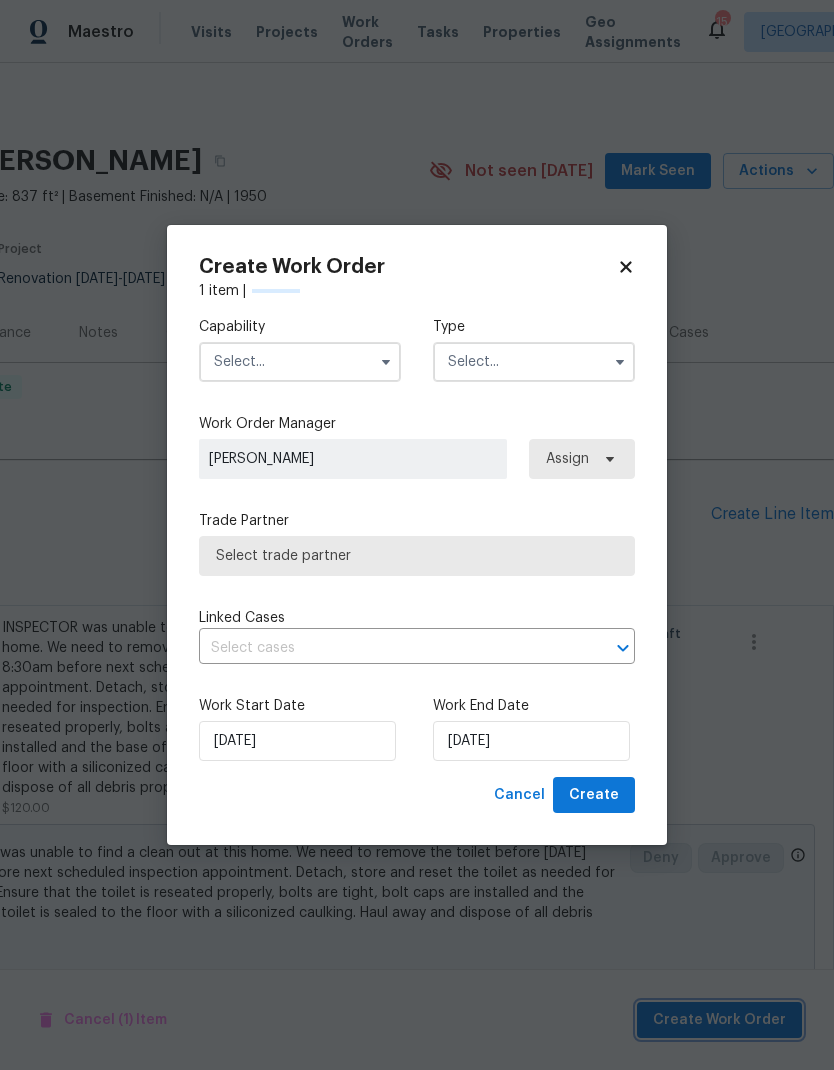 scroll, scrollTop: 0, scrollLeft: 296, axis: horizontal 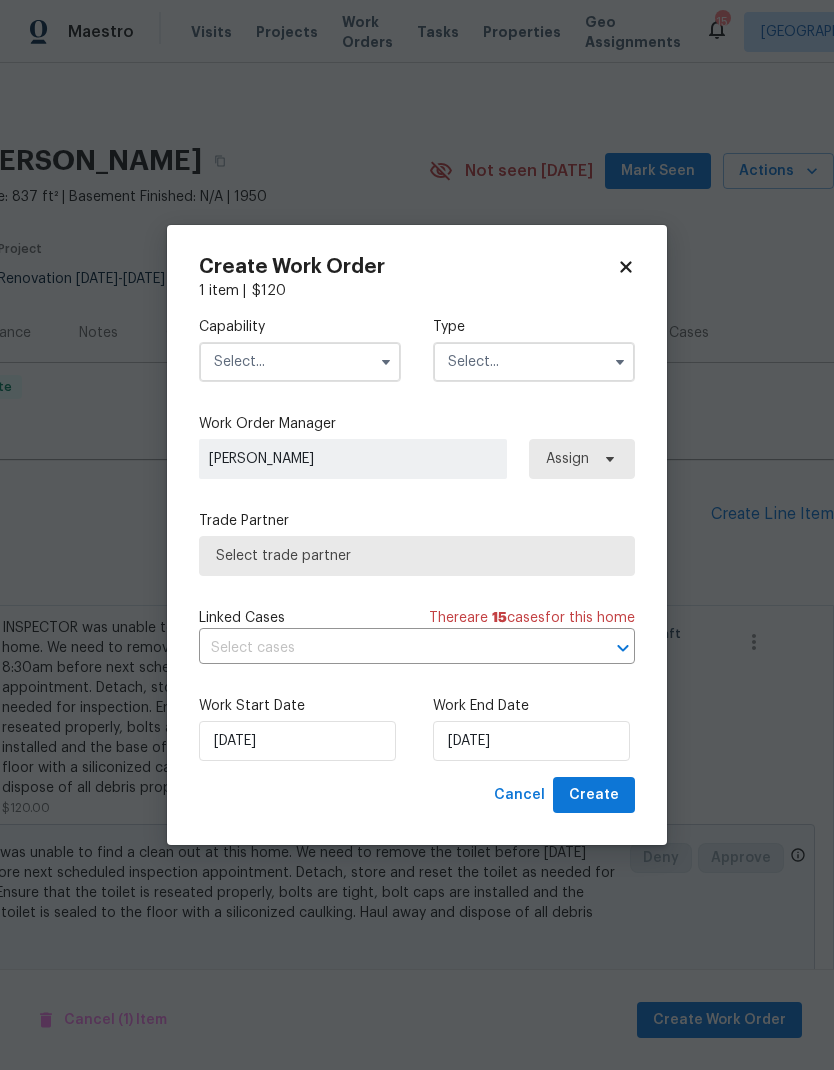 click at bounding box center [300, 362] 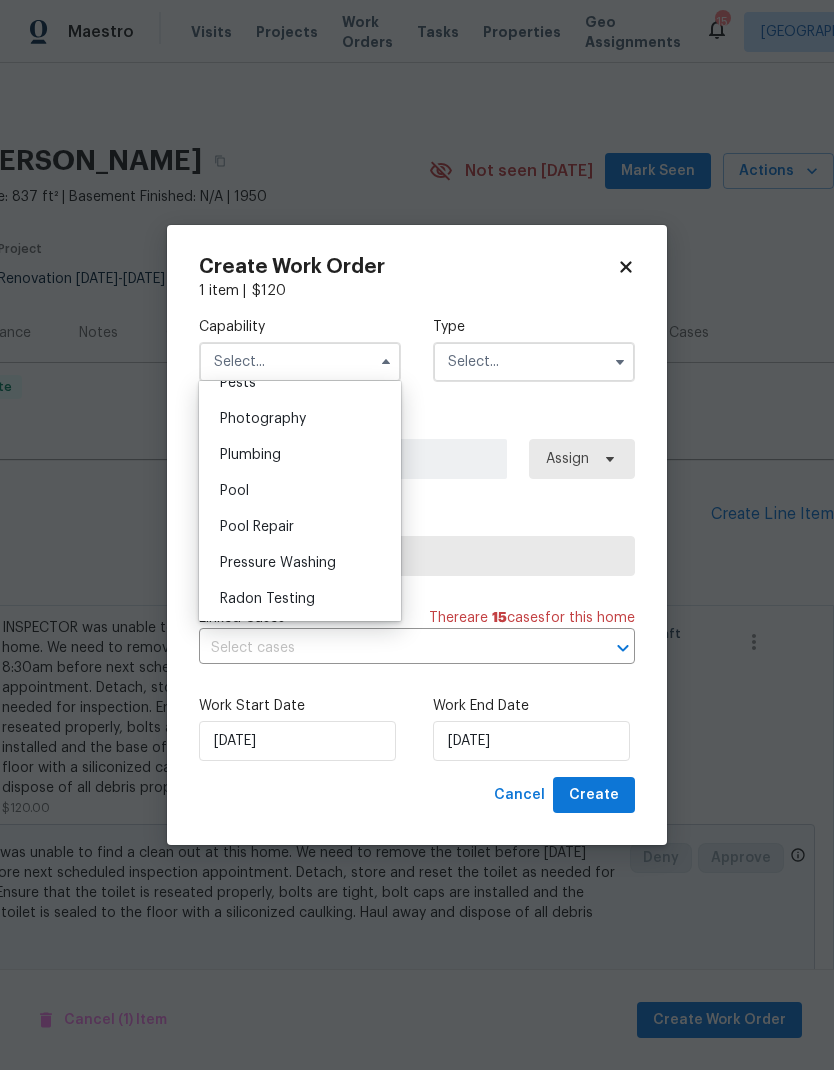 scroll, scrollTop: 1731, scrollLeft: 0, axis: vertical 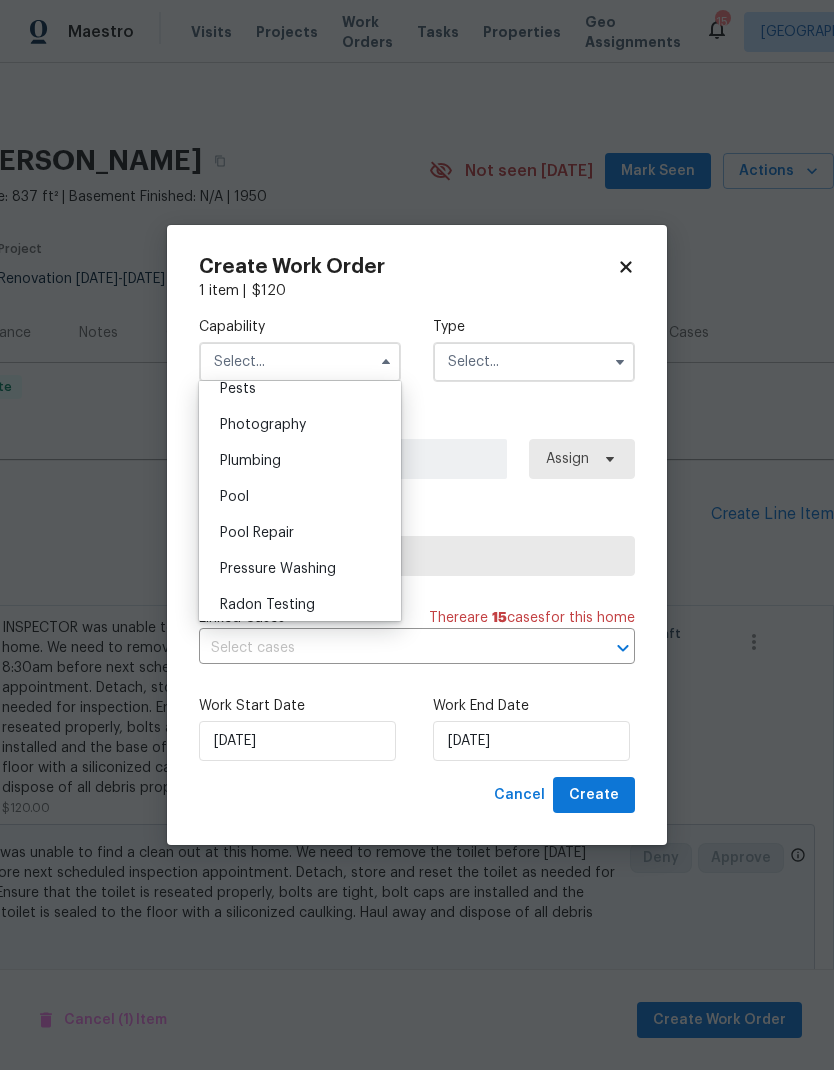 click on "Plumbing" at bounding box center (300, 461) 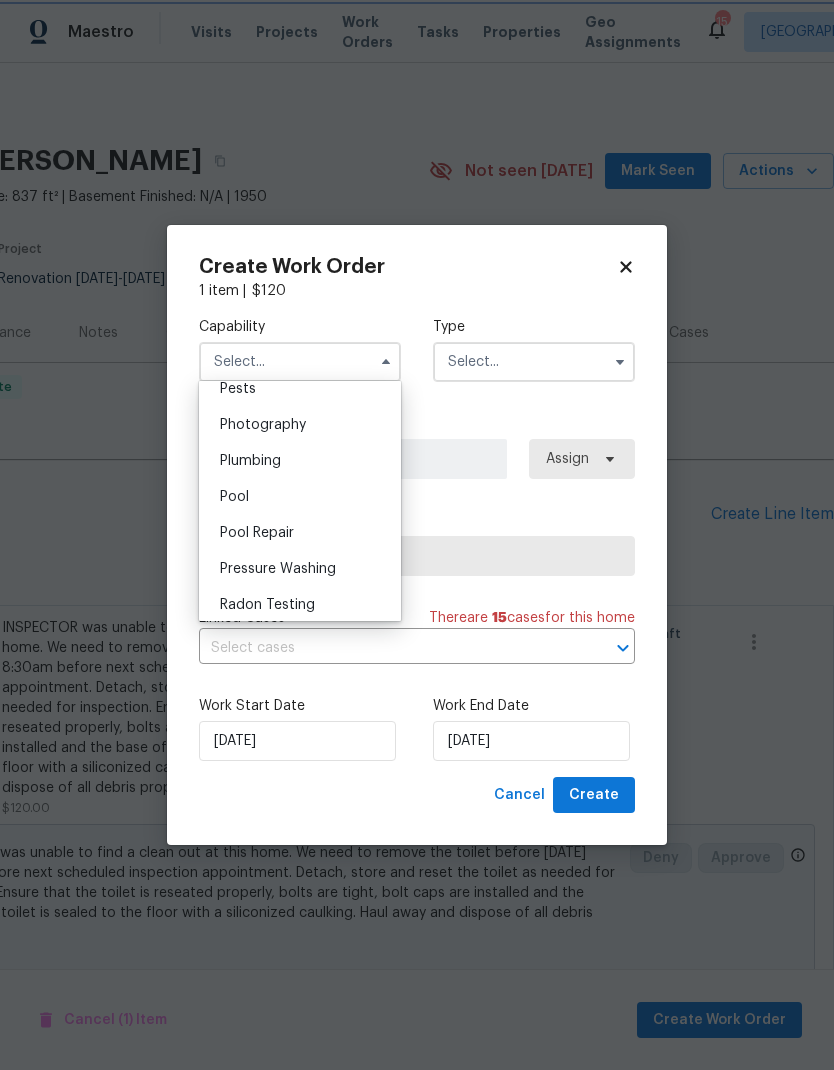 type on "Plumbing" 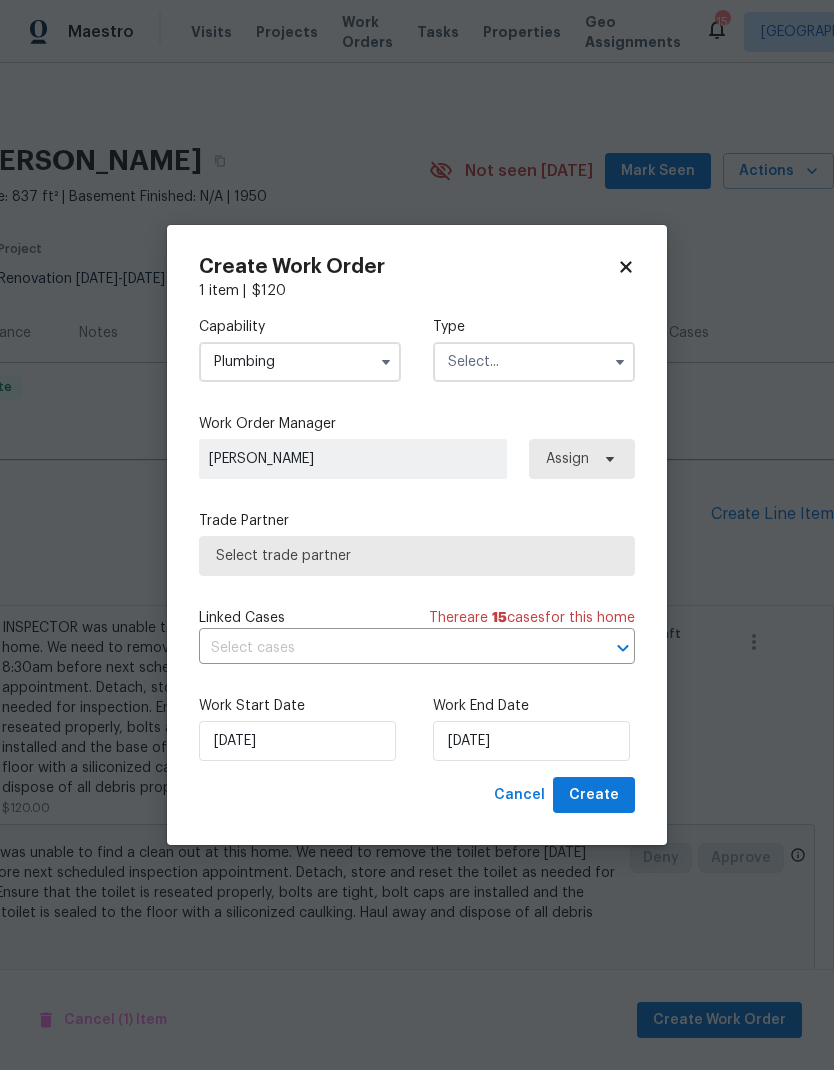 click at bounding box center [534, 362] 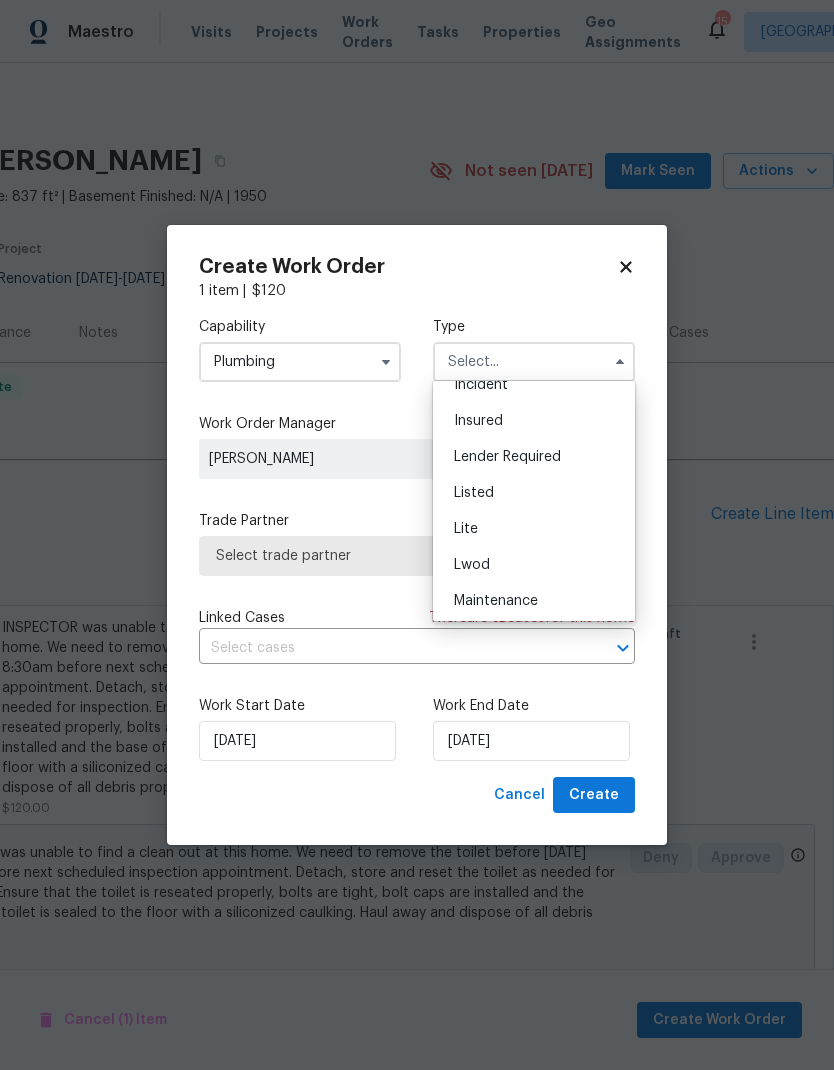 scroll, scrollTop: 128, scrollLeft: 0, axis: vertical 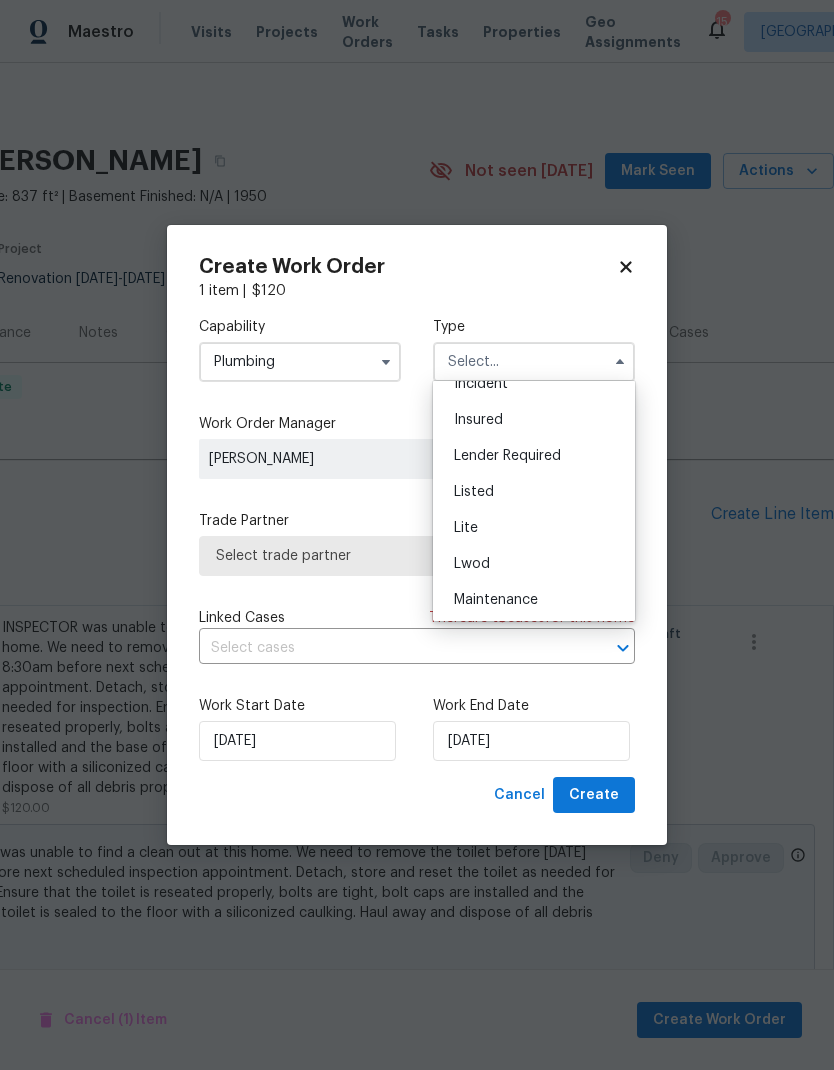 click on "Lender Required" at bounding box center [534, 456] 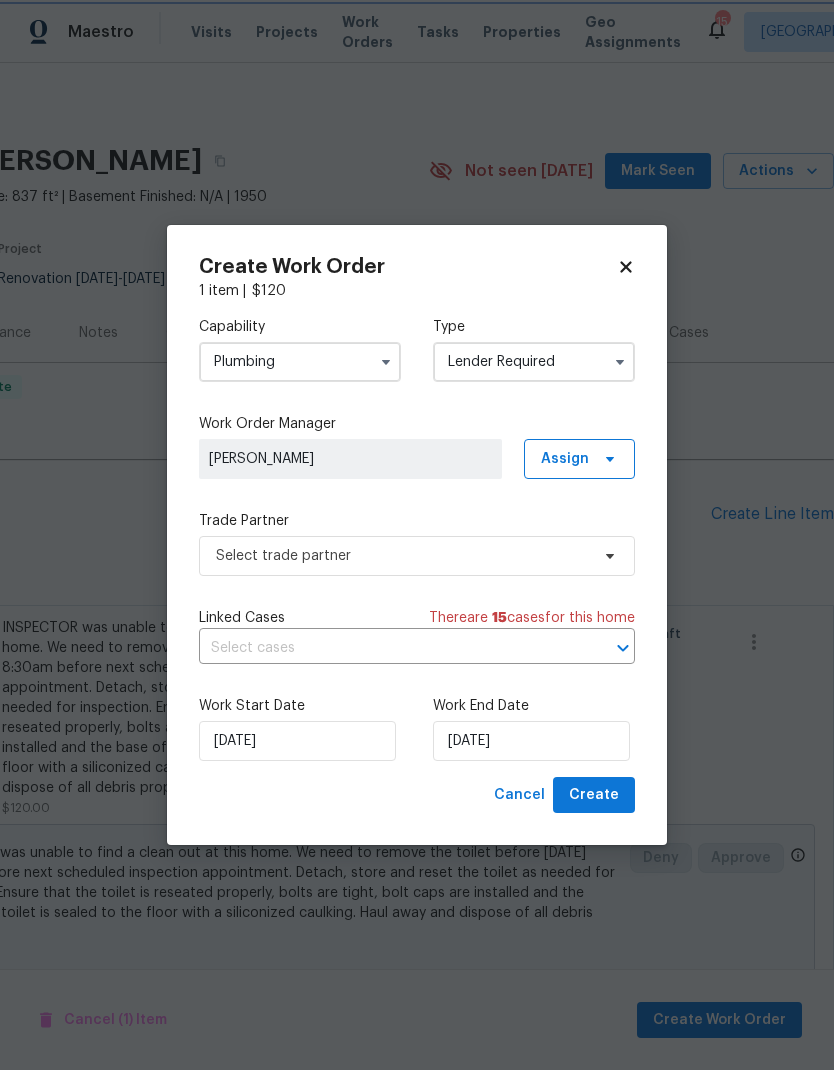 scroll, scrollTop: 0, scrollLeft: 0, axis: both 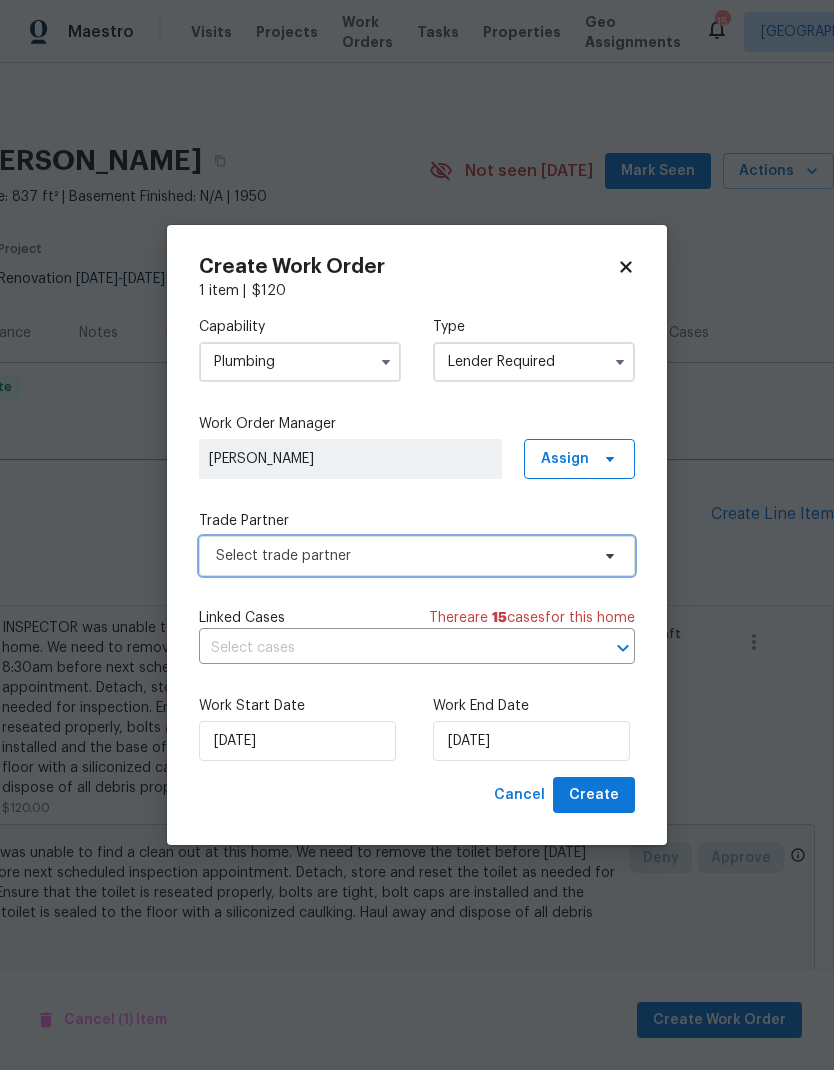 click on "Select trade partner" at bounding box center [402, 556] 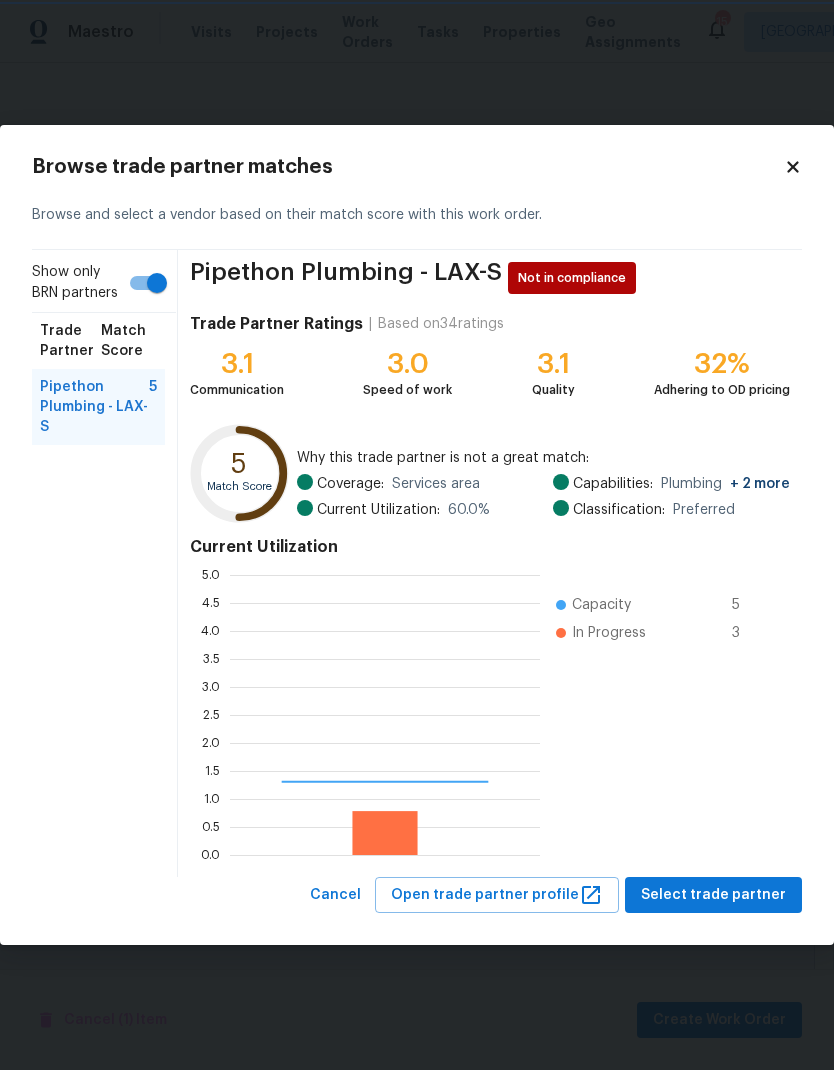 scroll, scrollTop: 2, scrollLeft: 2, axis: both 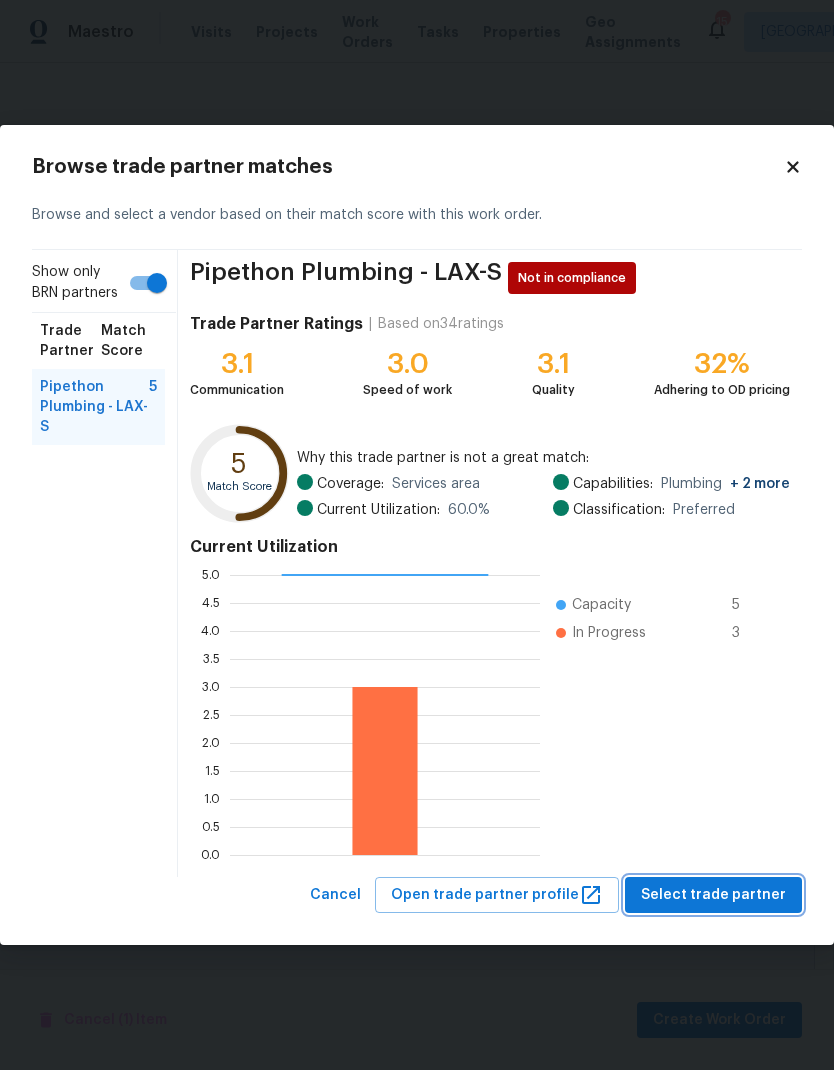 click on "Select trade partner" at bounding box center (713, 895) 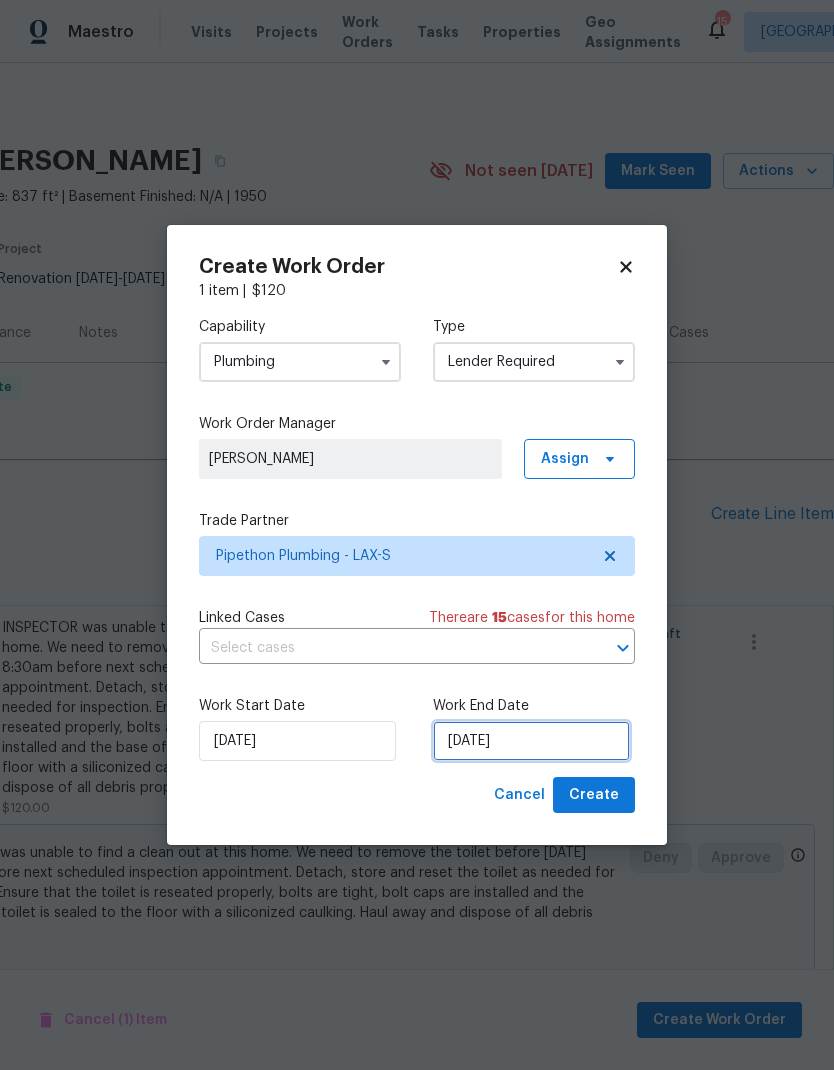 click on "[DATE]" at bounding box center (531, 741) 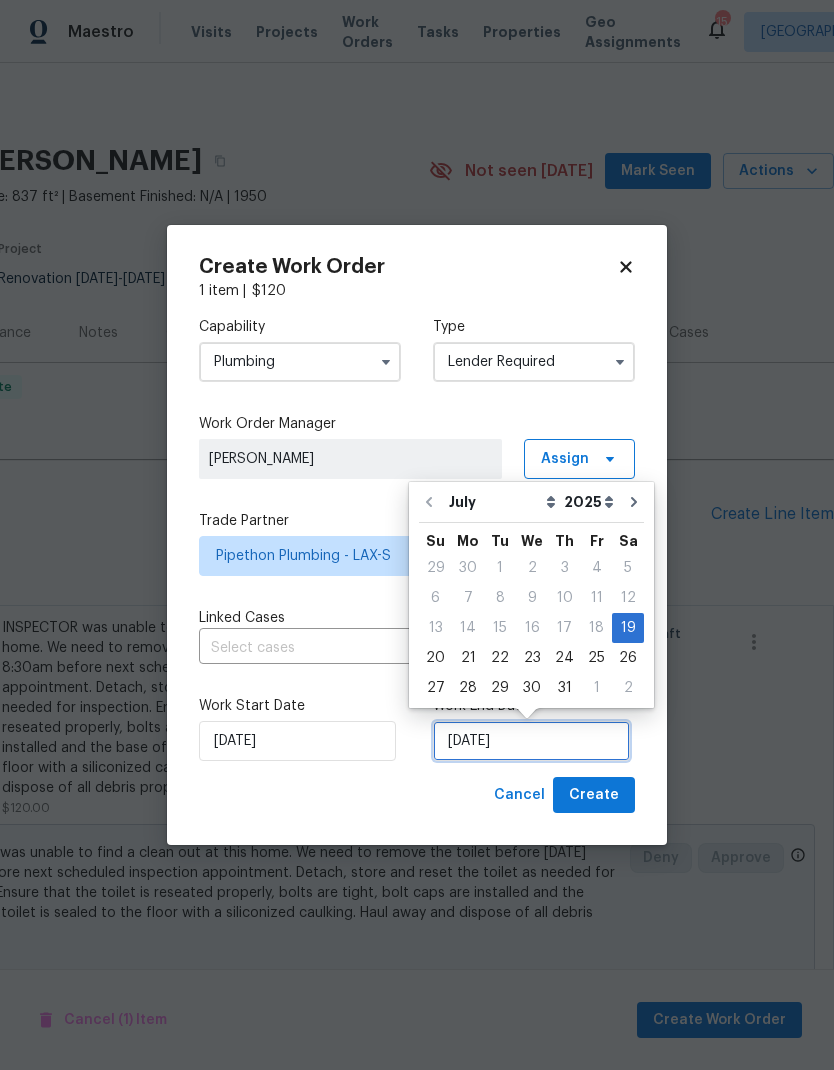 scroll, scrollTop: 15, scrollLeft: 0, axis: vertical 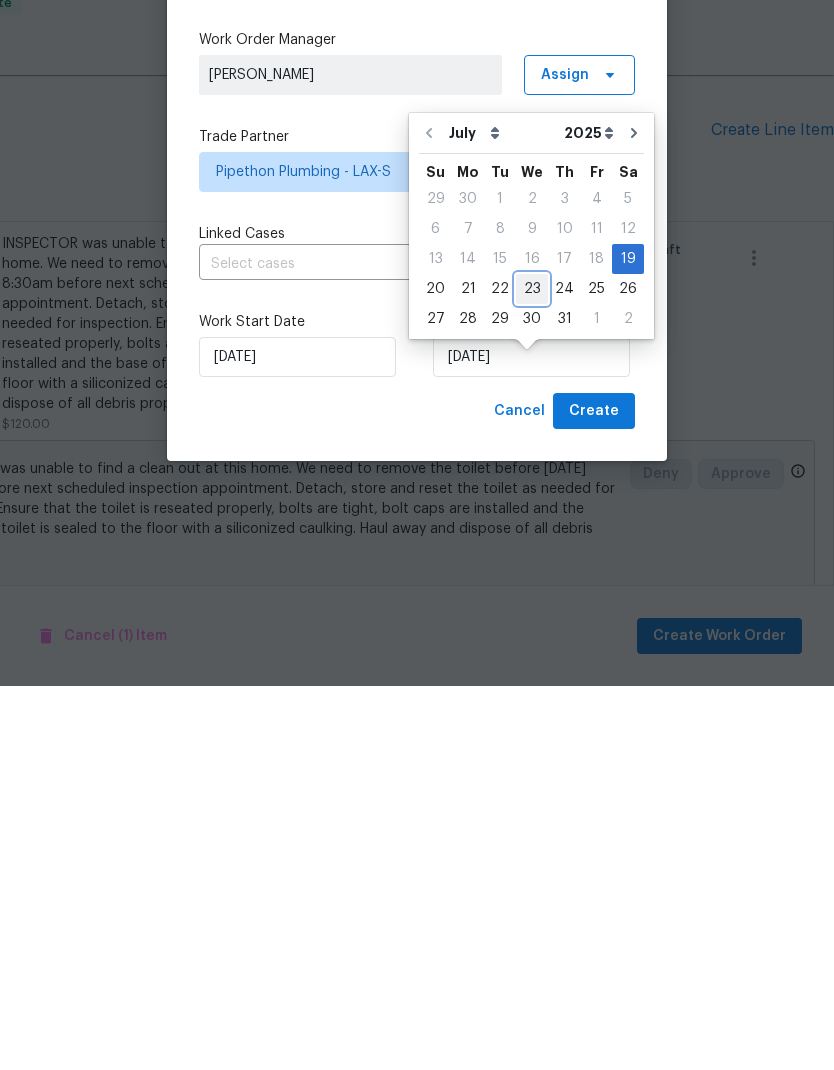 click on "23" at bounding box center [532, 673] 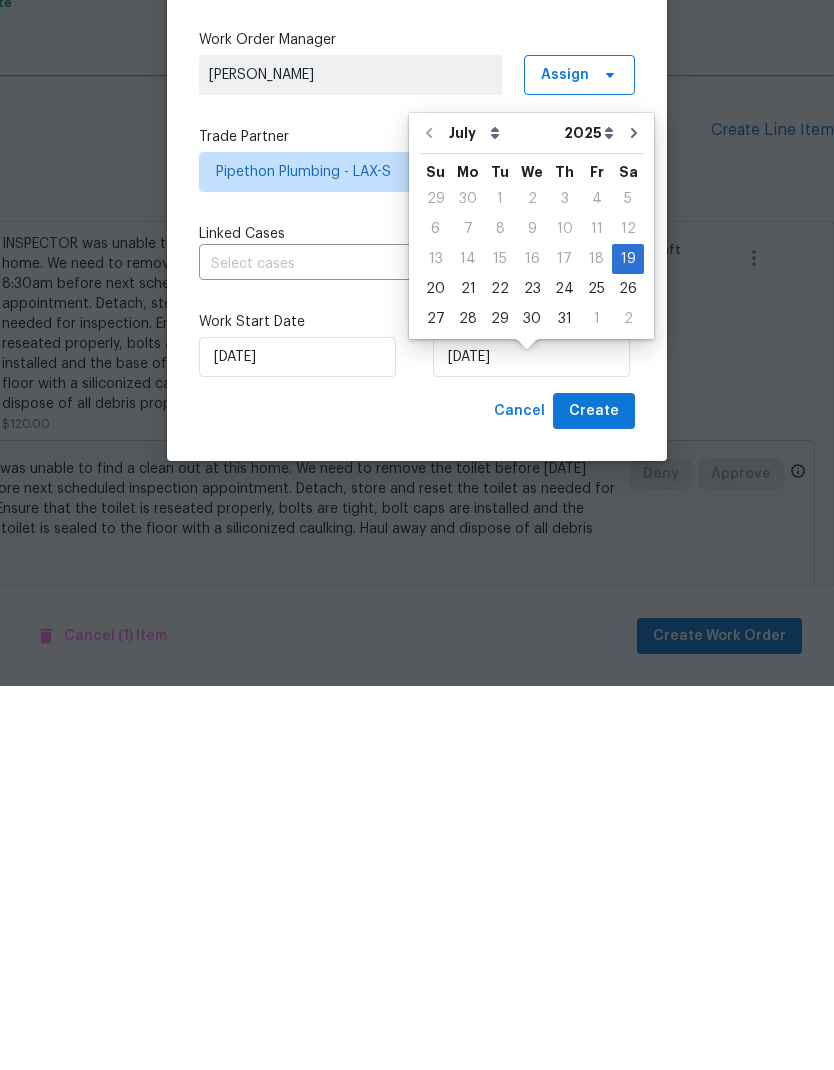 type on "[DATE]" 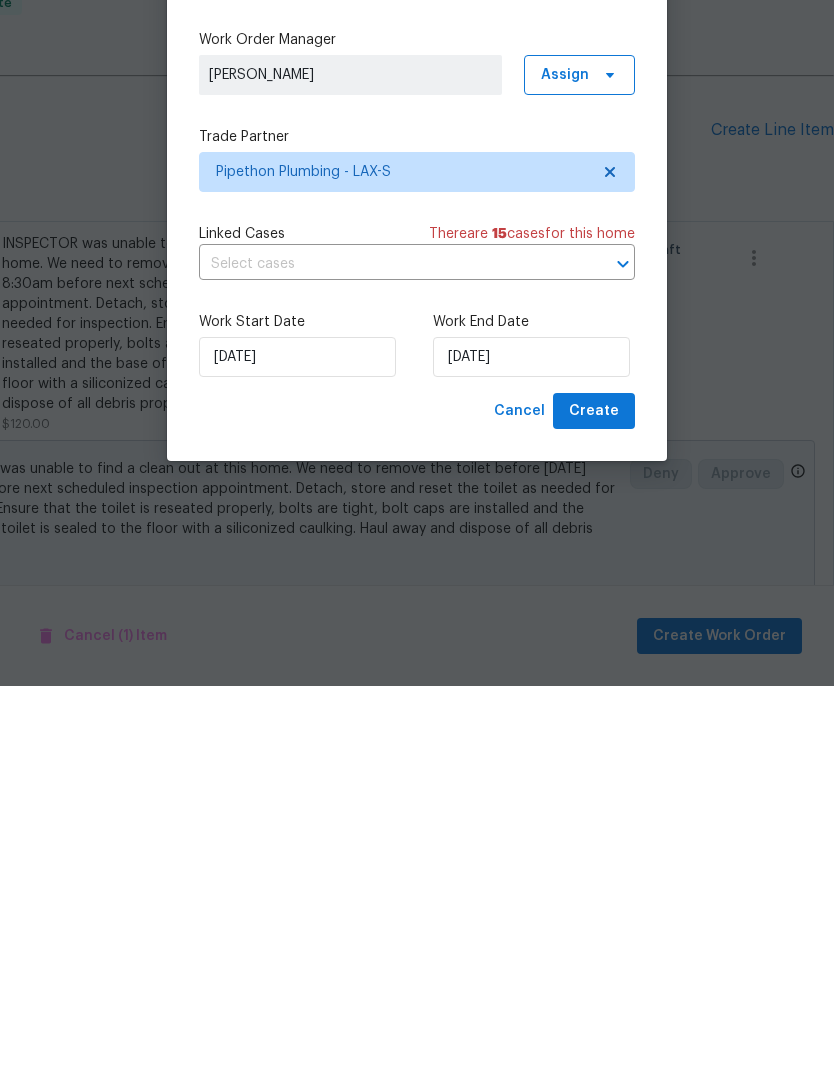 scroll, scrollTop: 75, scrollLeft: 0, axis: vertical 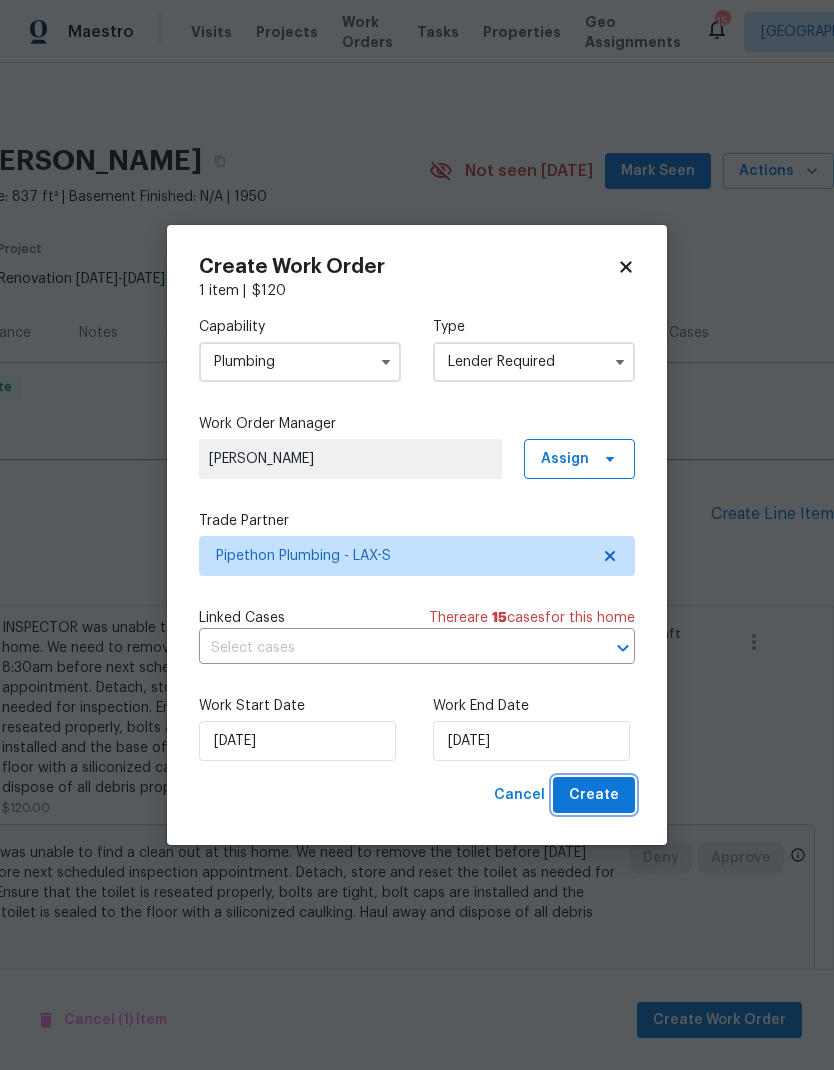 click on "Create" at bounding box center (594, 795) 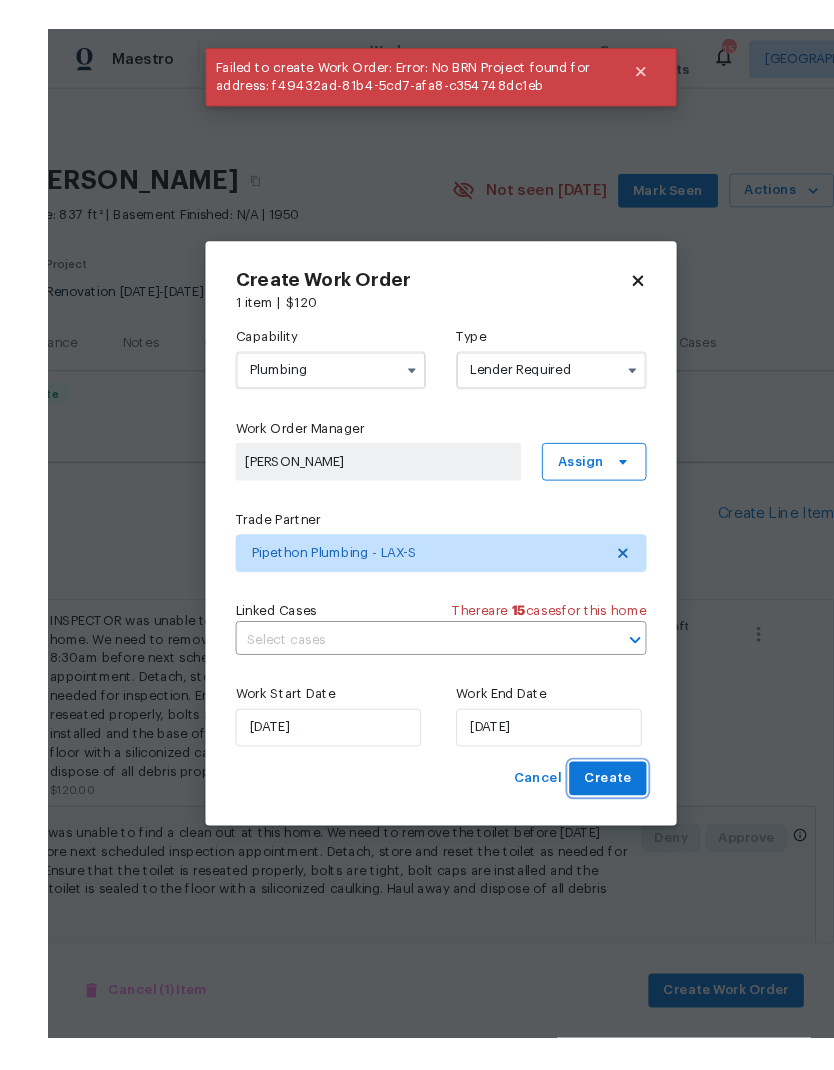 scroll, scrollTop: 29, scrollLeft: 0, axis: vertical 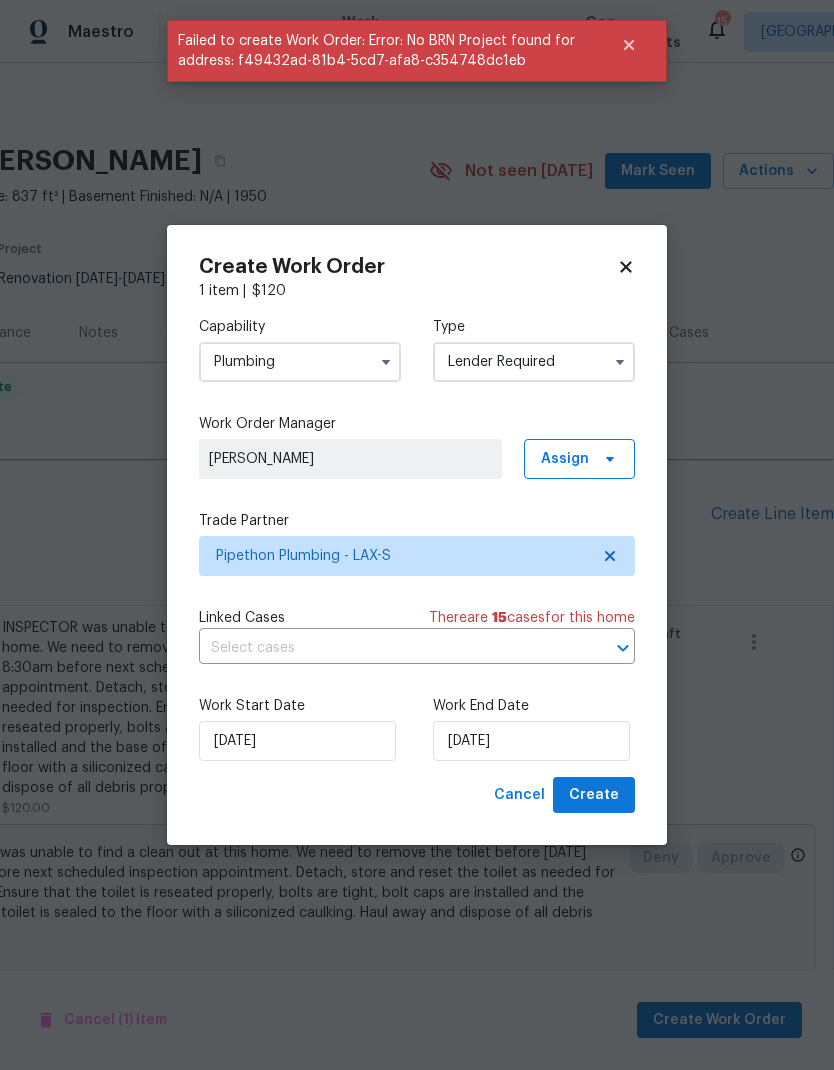 click on "Lender Required" at bounding box center [534, 362] 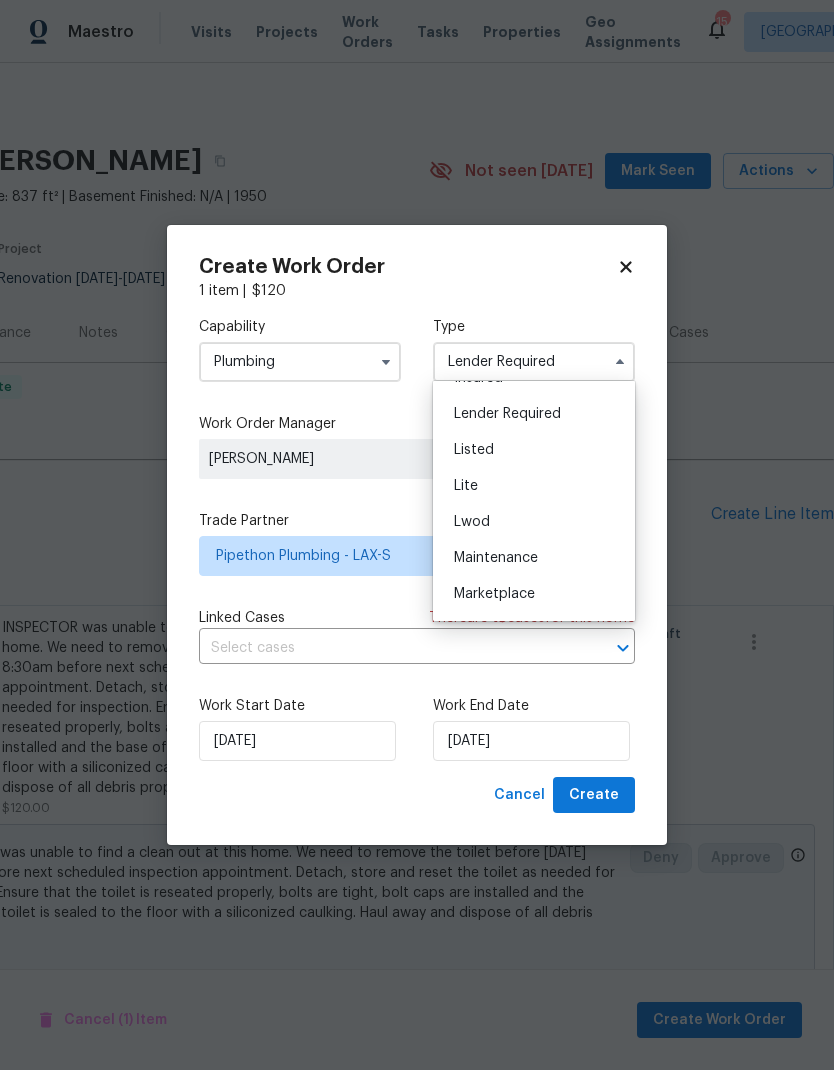 scroll, scrollTop: 164, scrollLeft: 0, axis: vertical 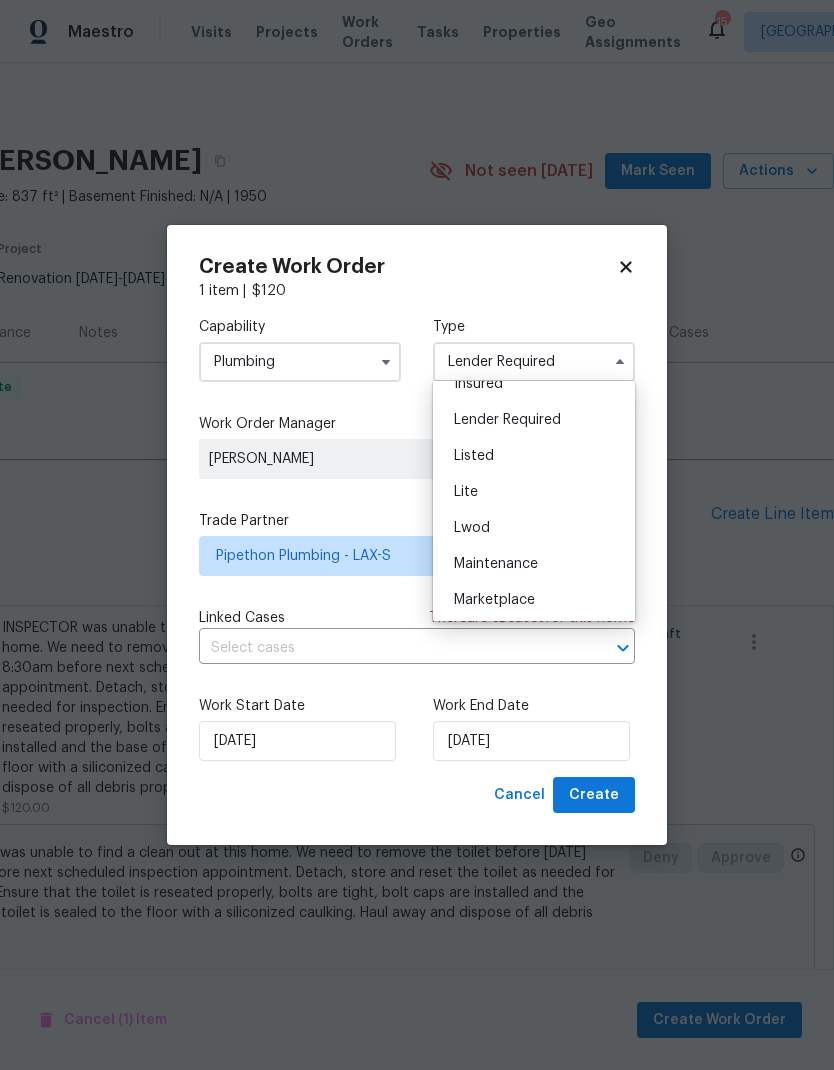click on "Listed" at bounding box center (534, 456) 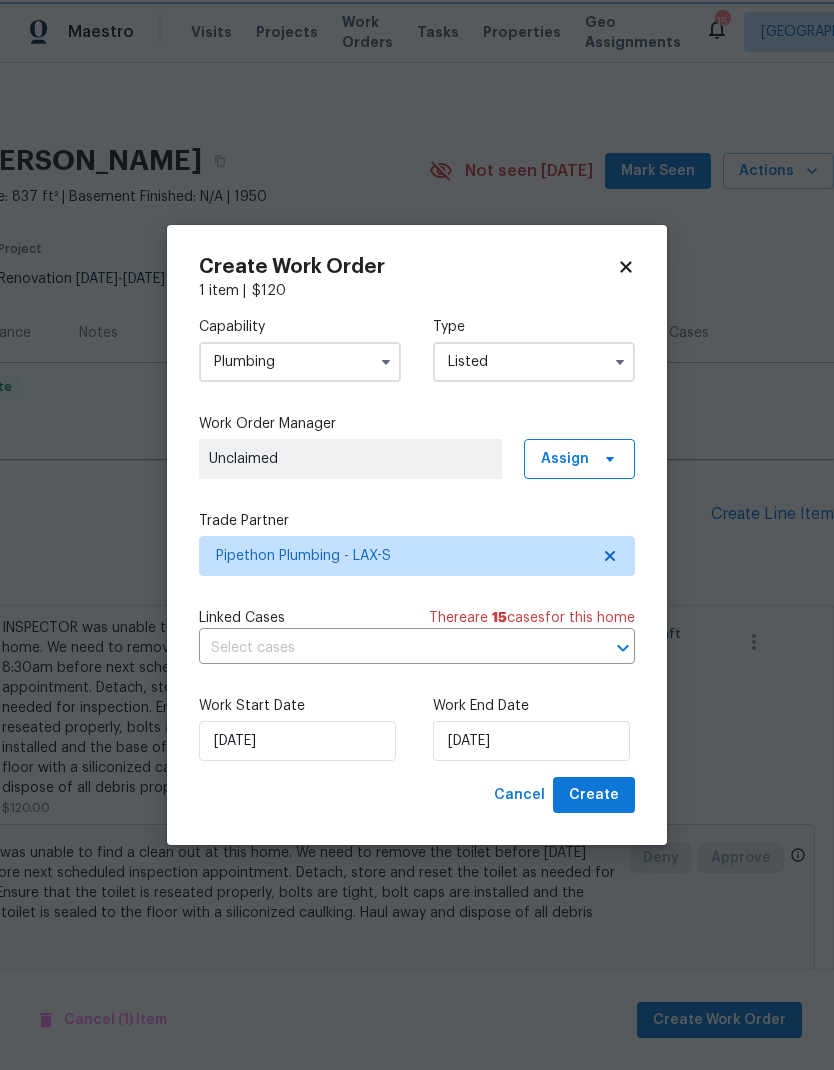 scroll, scrollTop: 0, scrollLeft: 0, axis: both 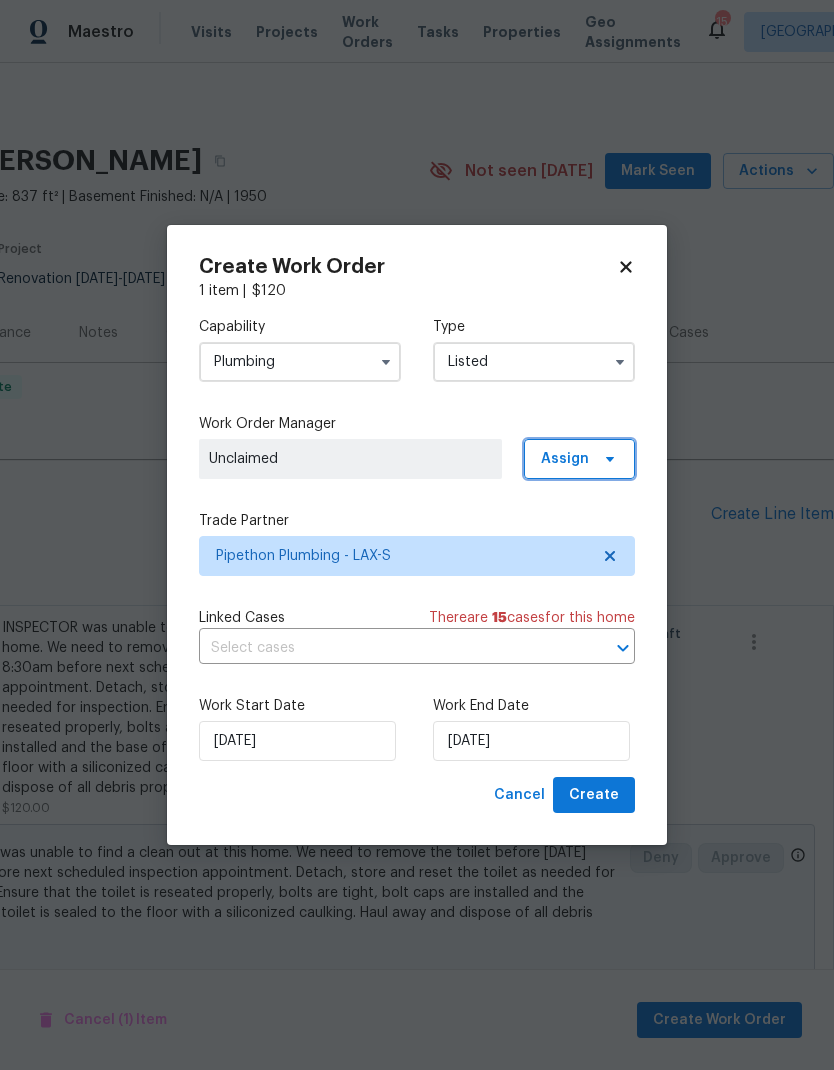 click on "Assign" at bounding box center (565, 459) 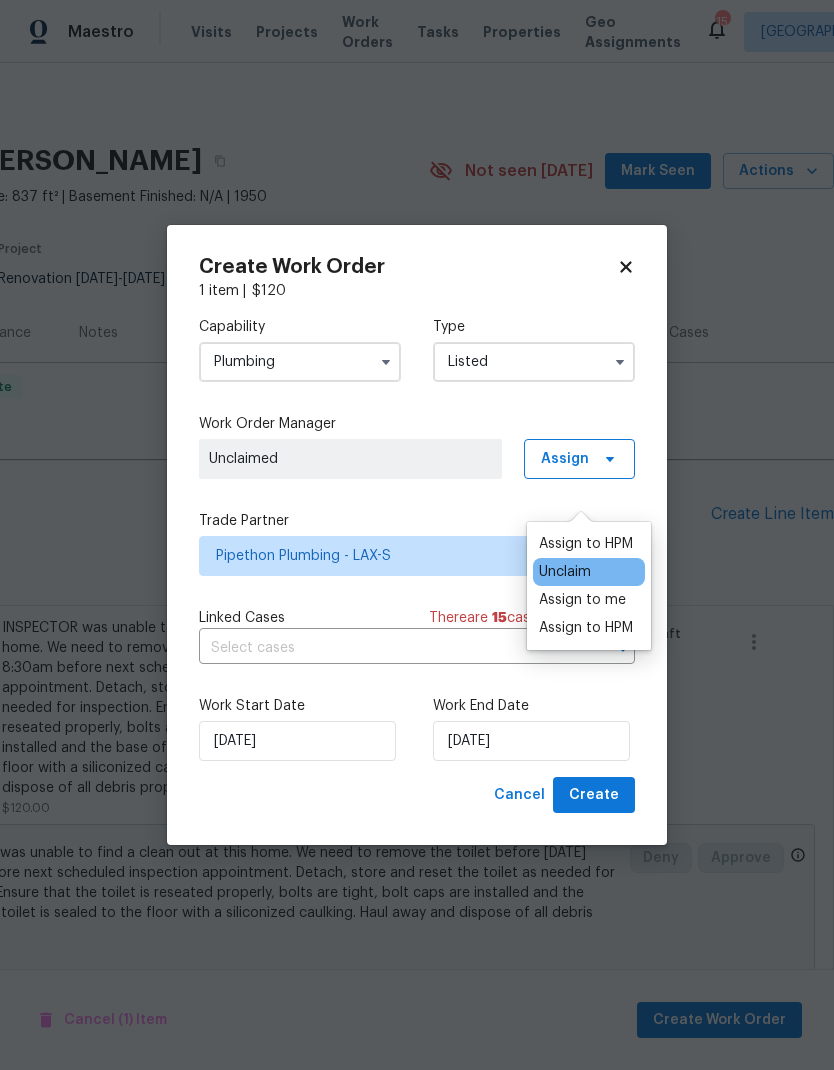 click on "Assign to HPM" at bounding box center [586, 544] 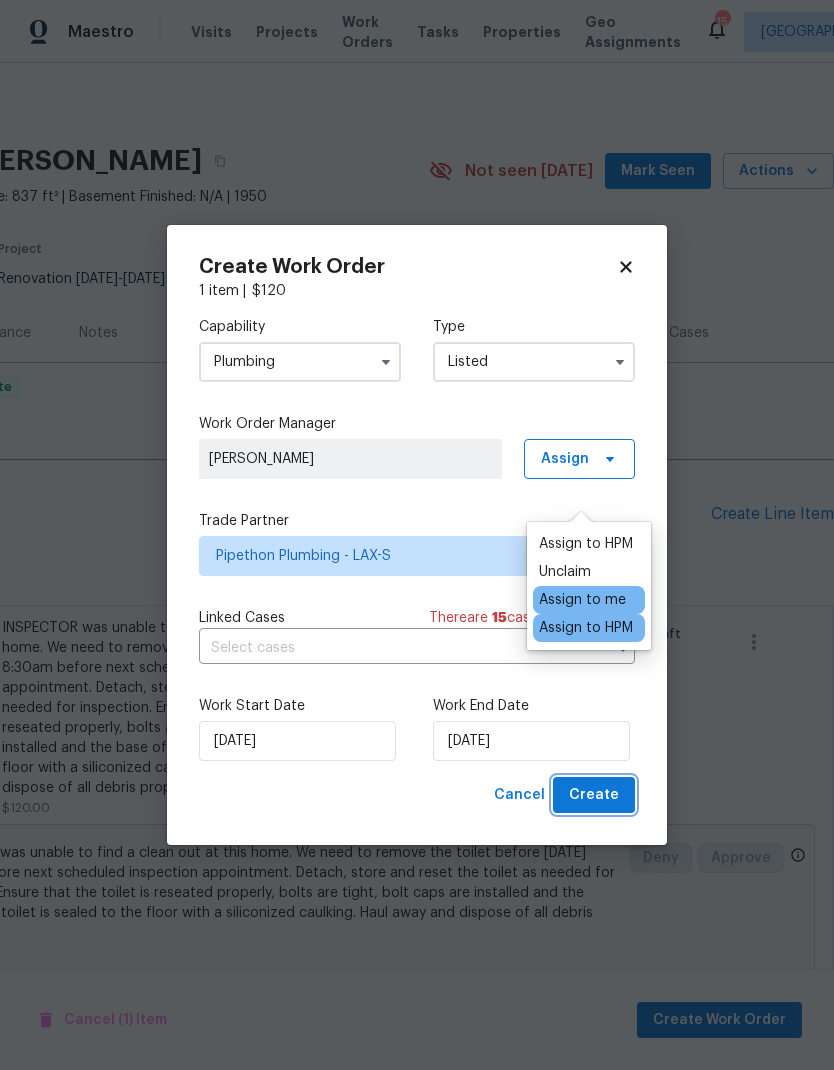 click on "Create" at bounding box center (594, 795) 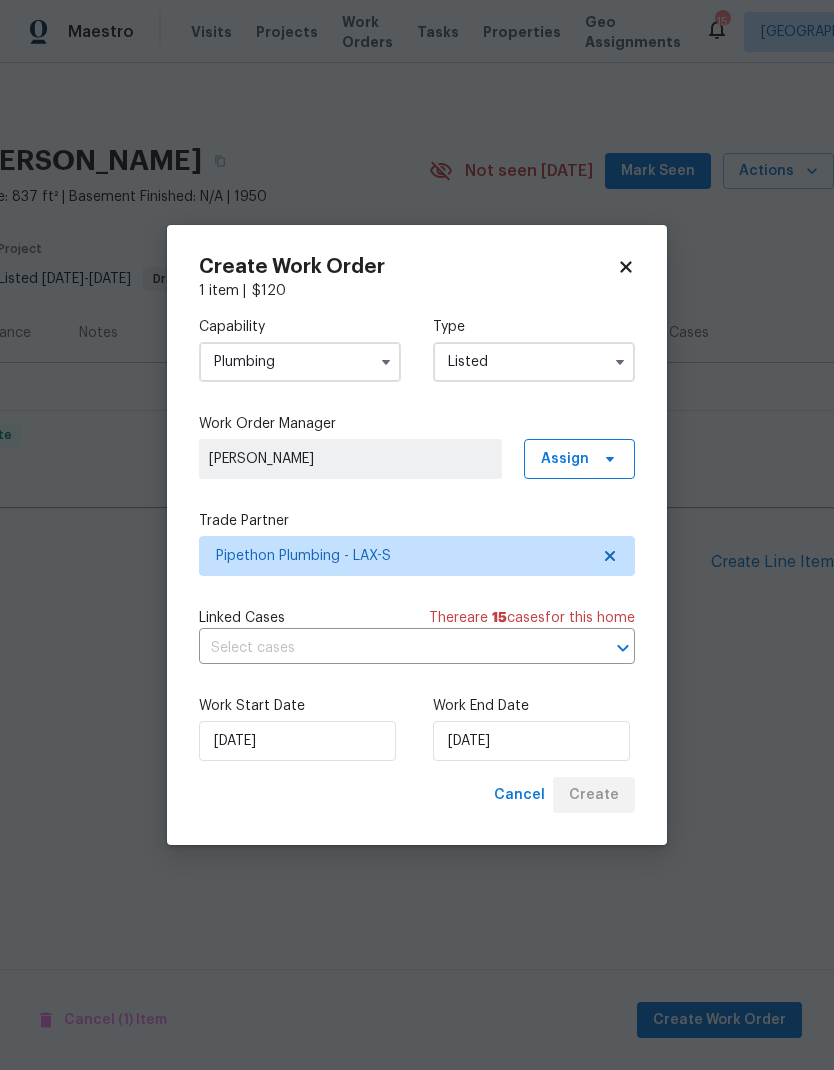 scroll, scrollTop: 0, scrollLeft: 0, axis: both 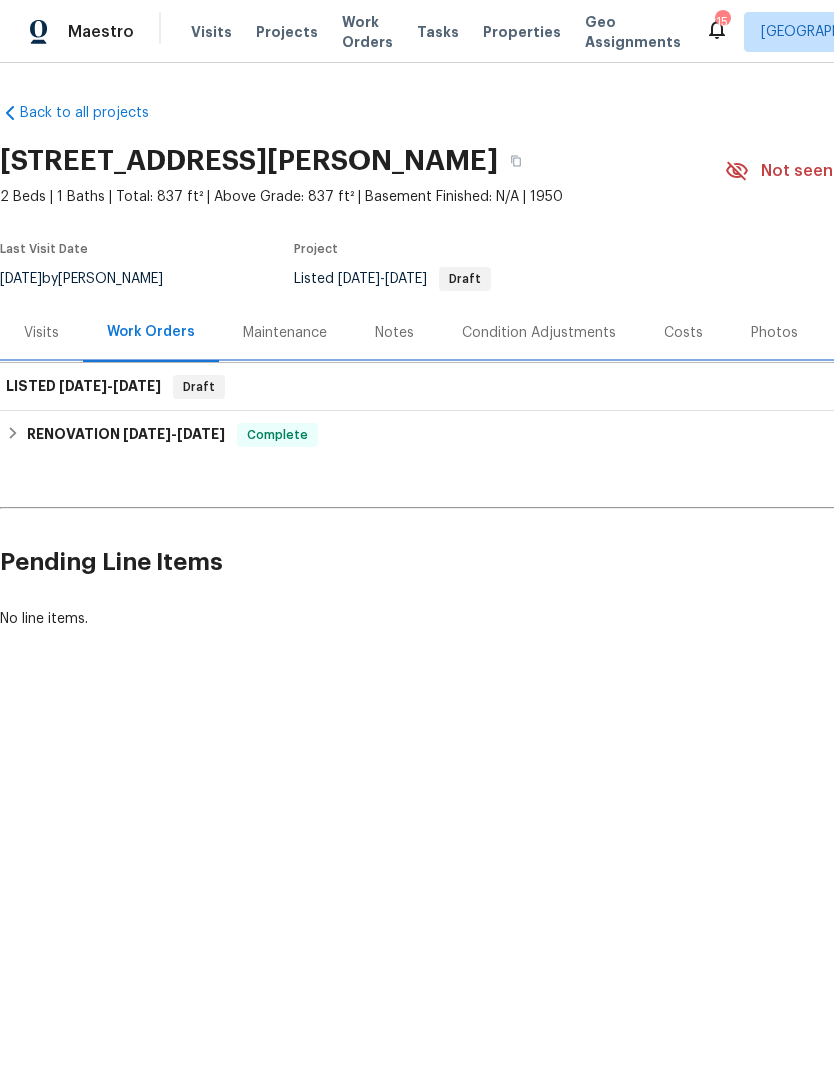 click on "[DATE]" at bounding box center (137, 386) 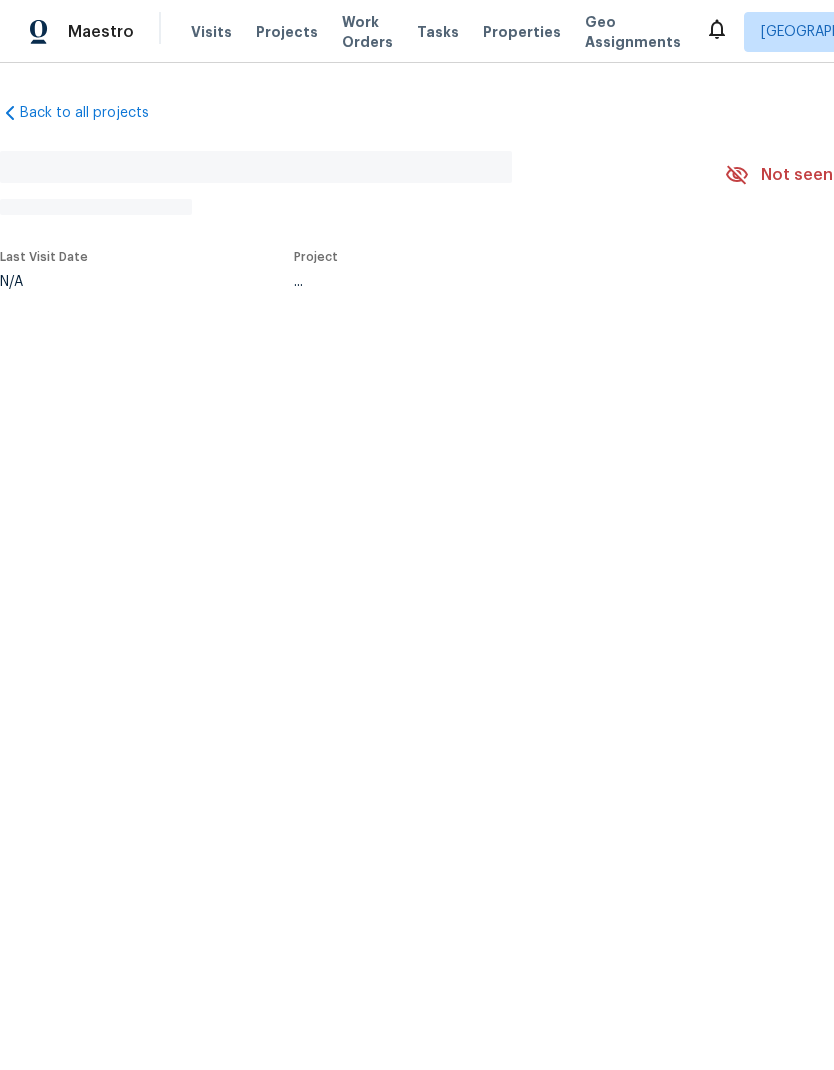 scroll, scrollTop: 0, scrollLeft: 0, axis: both 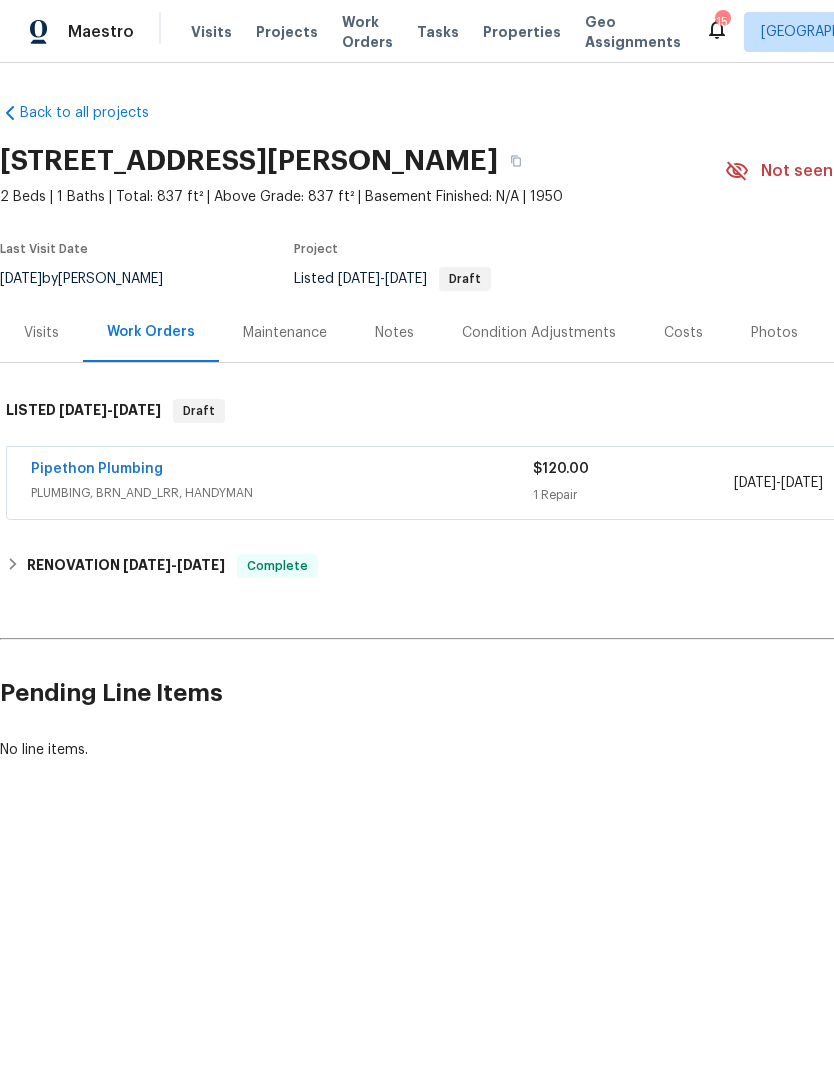 click on "Pipethon Plumbing" at bounding box center (97, 469) 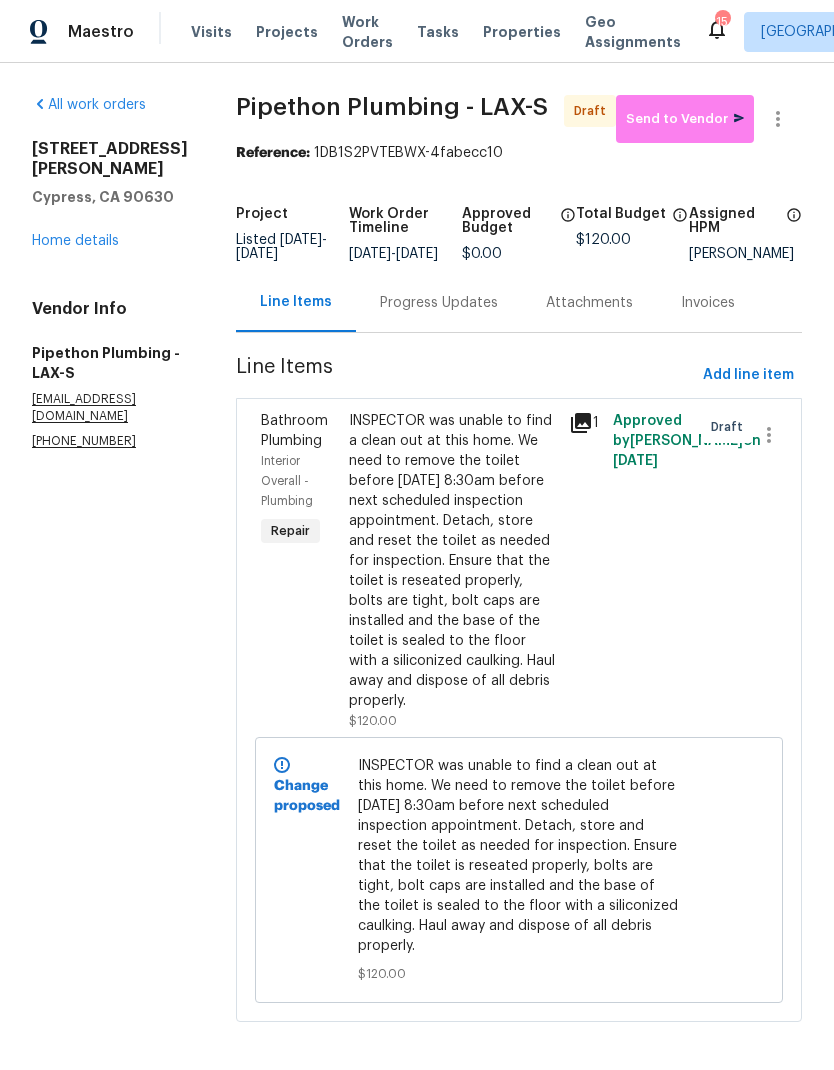 click on "Home details" at bounding box center [75, 241] 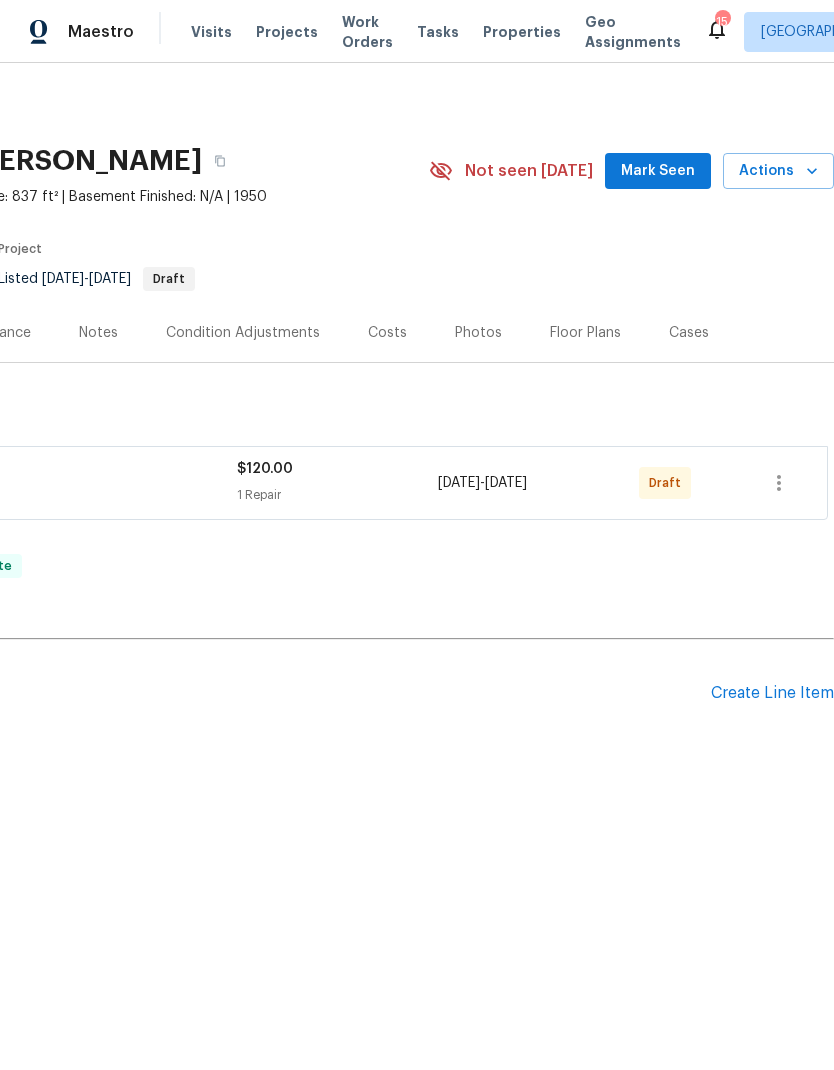 scroll, scrollTop: 0, scrollLeft: 296, axis: horizontal 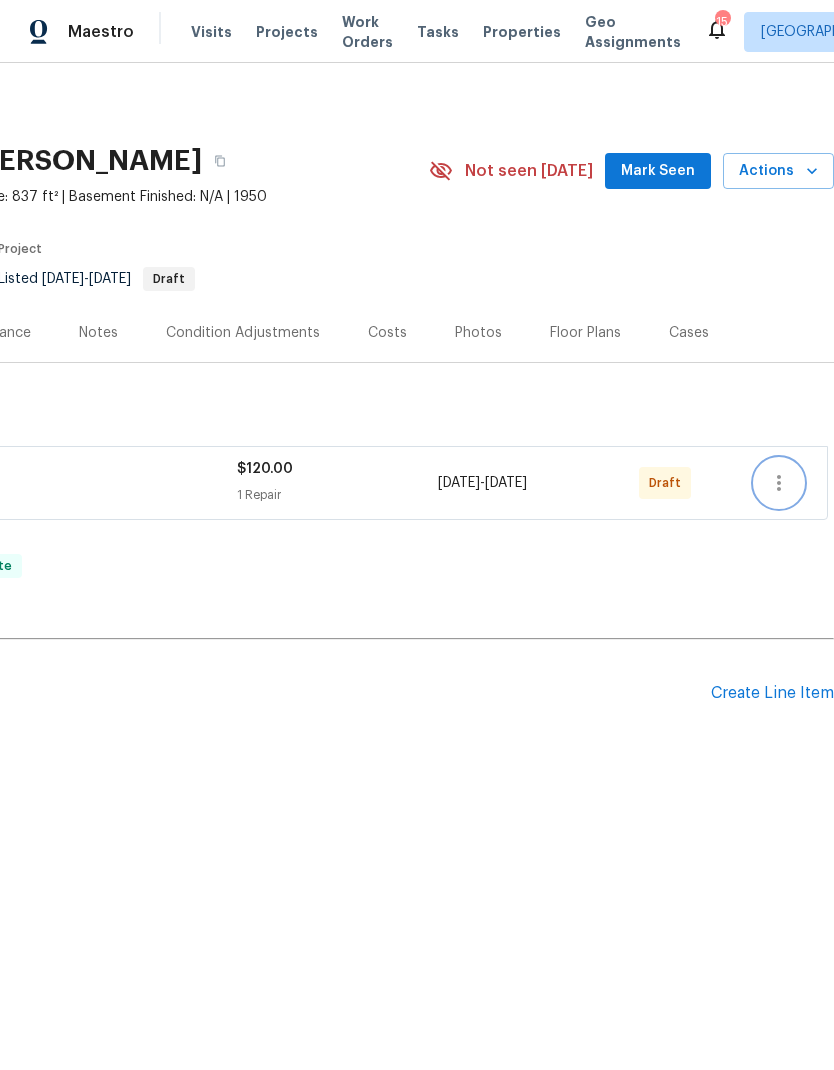 click at bounding box center [779, 483] 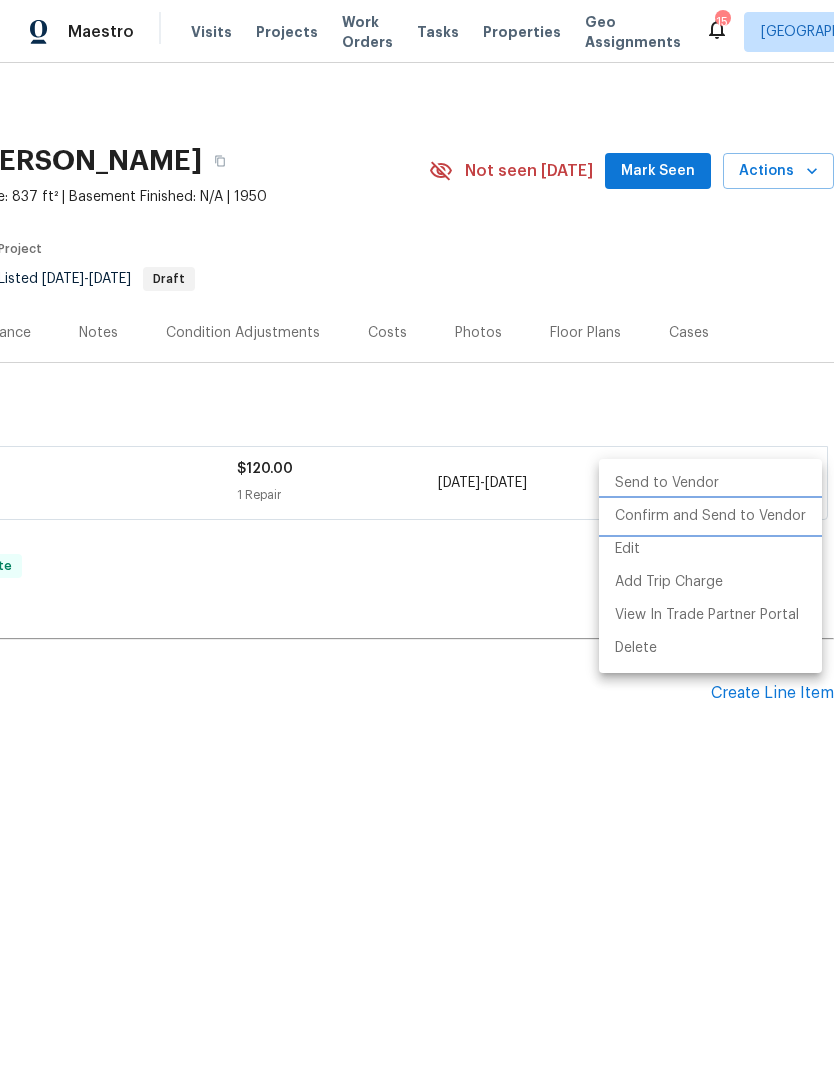 click on "Confirm and Send to Vendor" at bounding box center [710, 516] 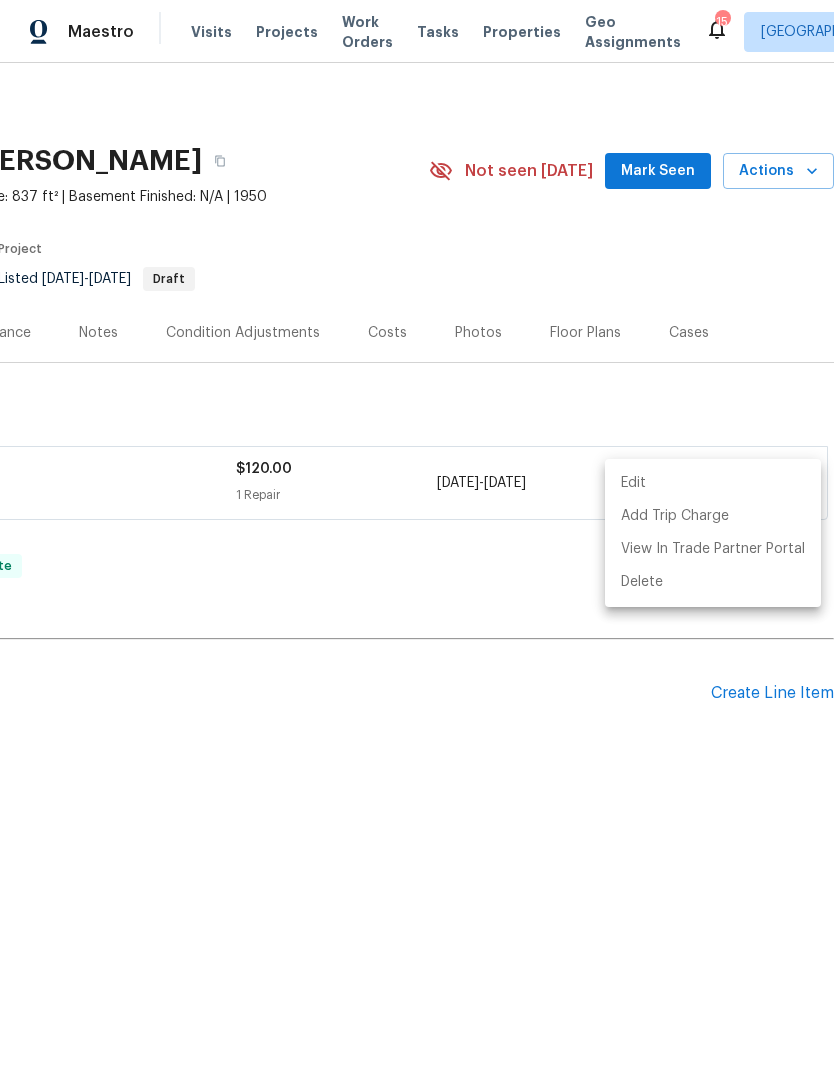 click at bounding box center (417, 535) 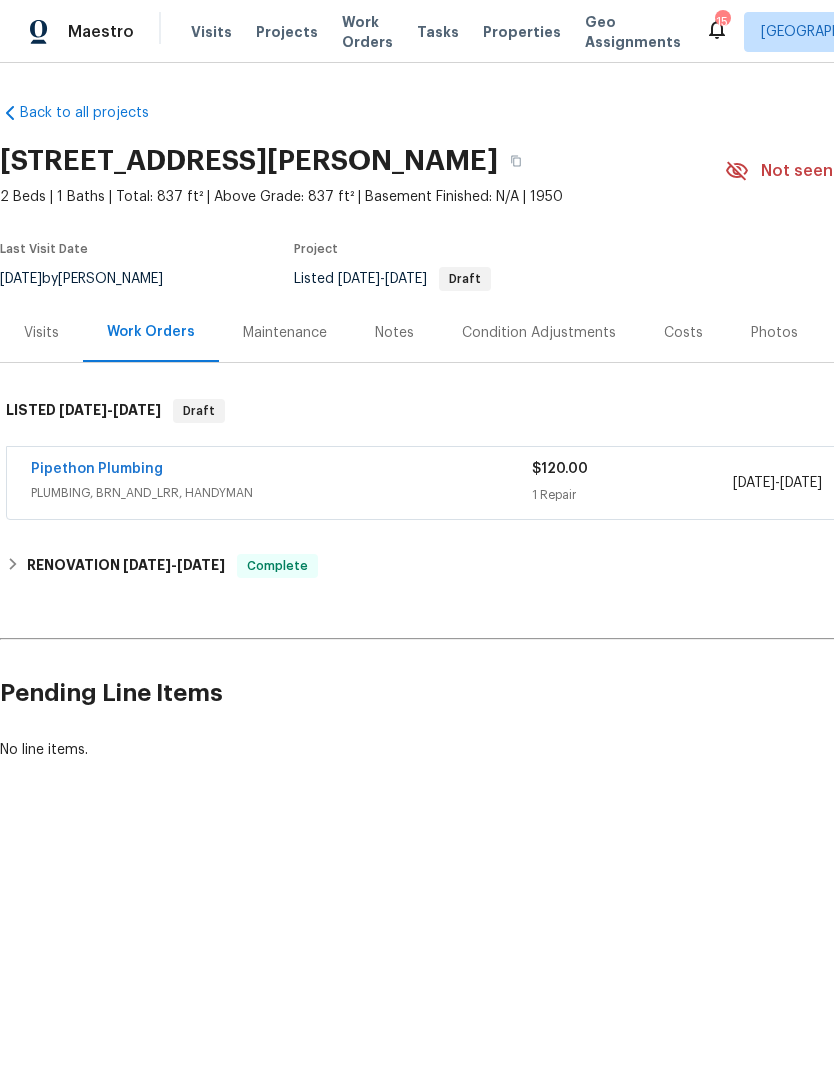 scroll, scrollTop: 0, scrollLeft: 0, axis: both 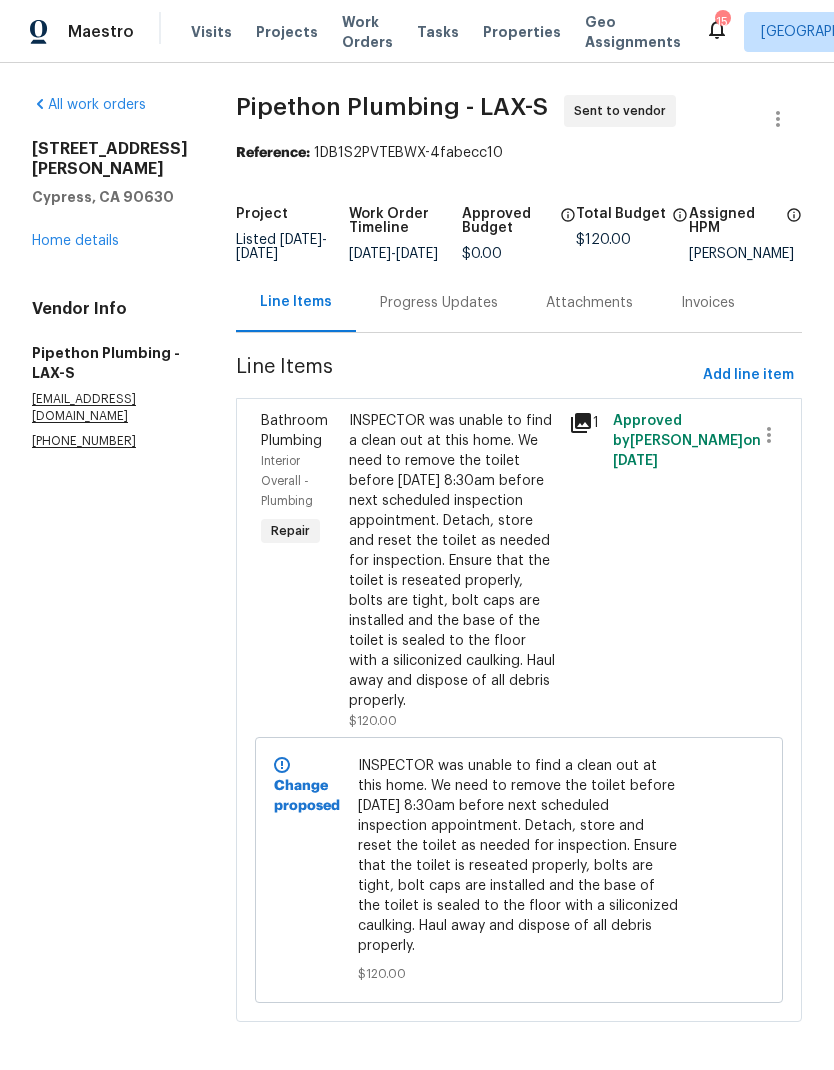 click on "Progress Updates" at bounding box center [439, 303] 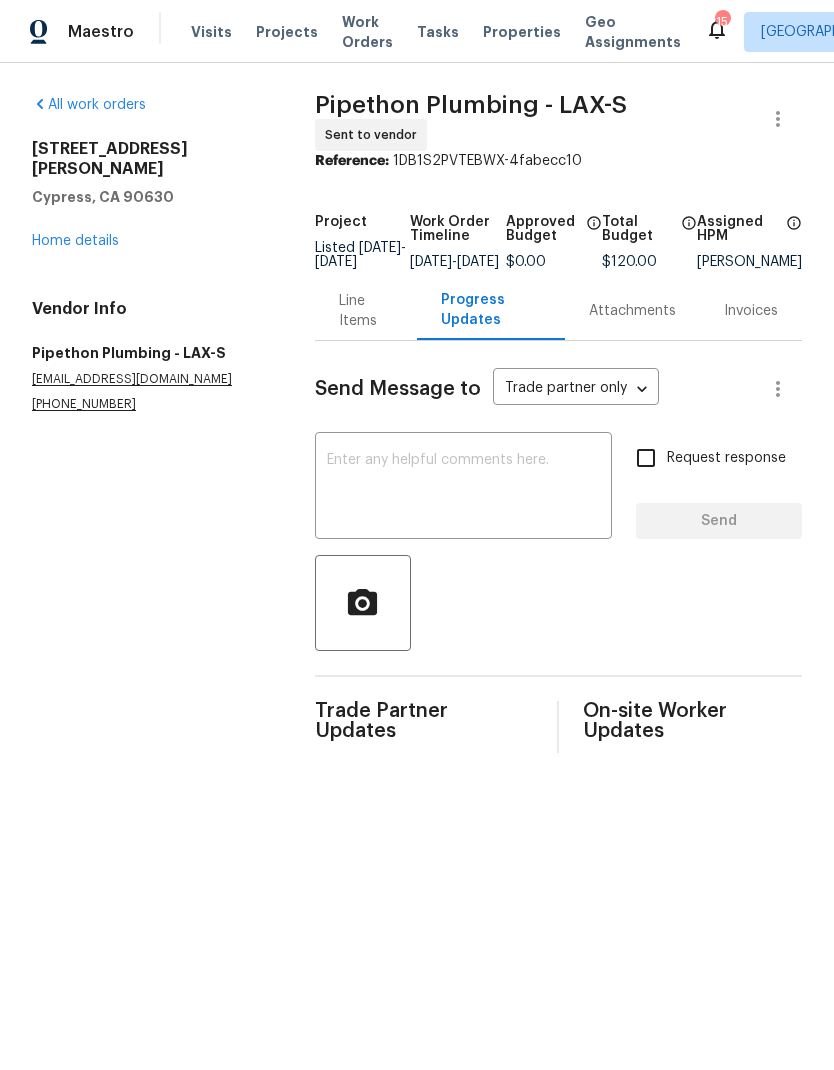 click at bounding box center (463, 488) 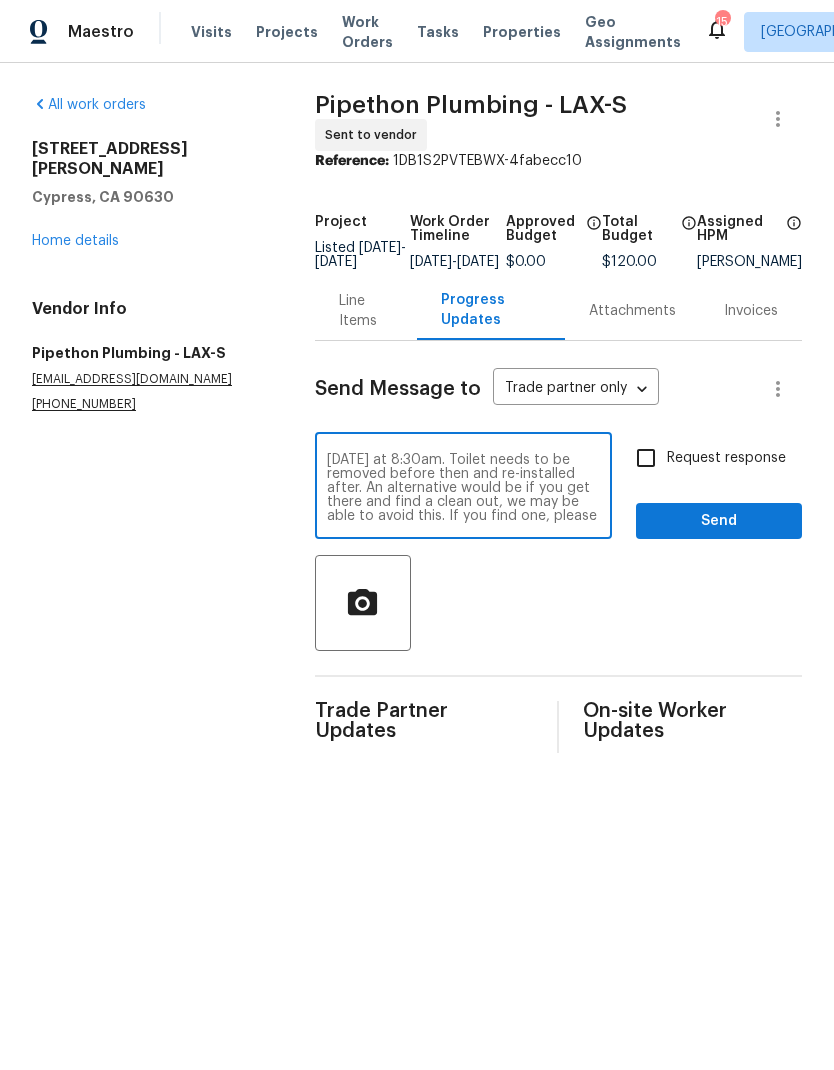 scroll, scrollTop: 28, scrollLeft: 0, axis: vertical 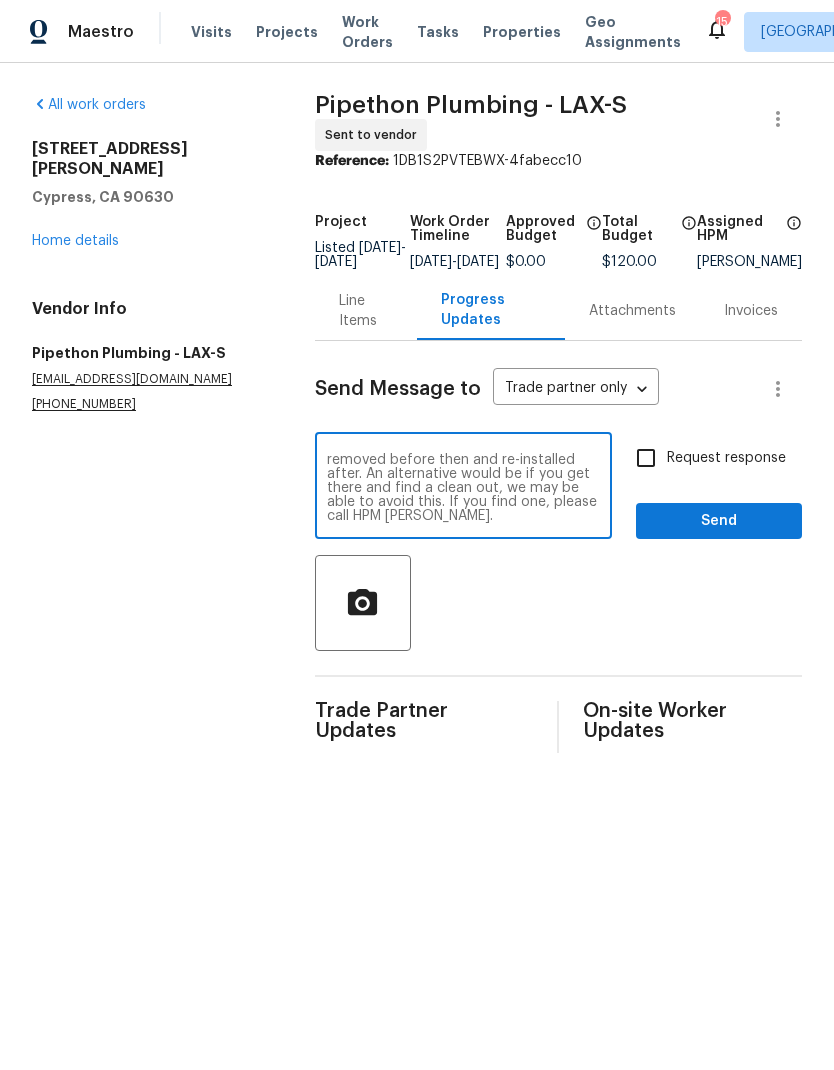type on "Just to clarify, the inspector will be there [DATE] at 8:30am. Toilet needs to be removed before then and re-installed after. An alternative would be if you get there and find a clean out, we may be able to avoid this. If you find one, please call HPM [PERSON_NAME]." 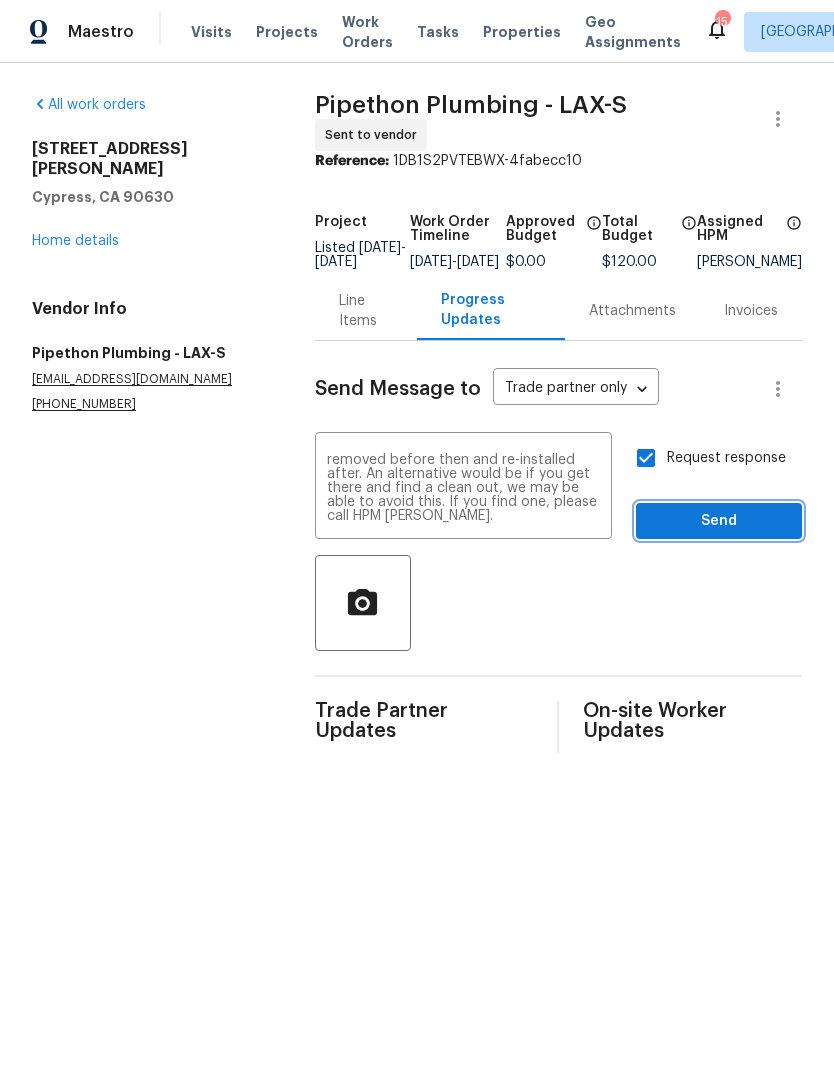click on "Send" at bounding box center [719, 521] 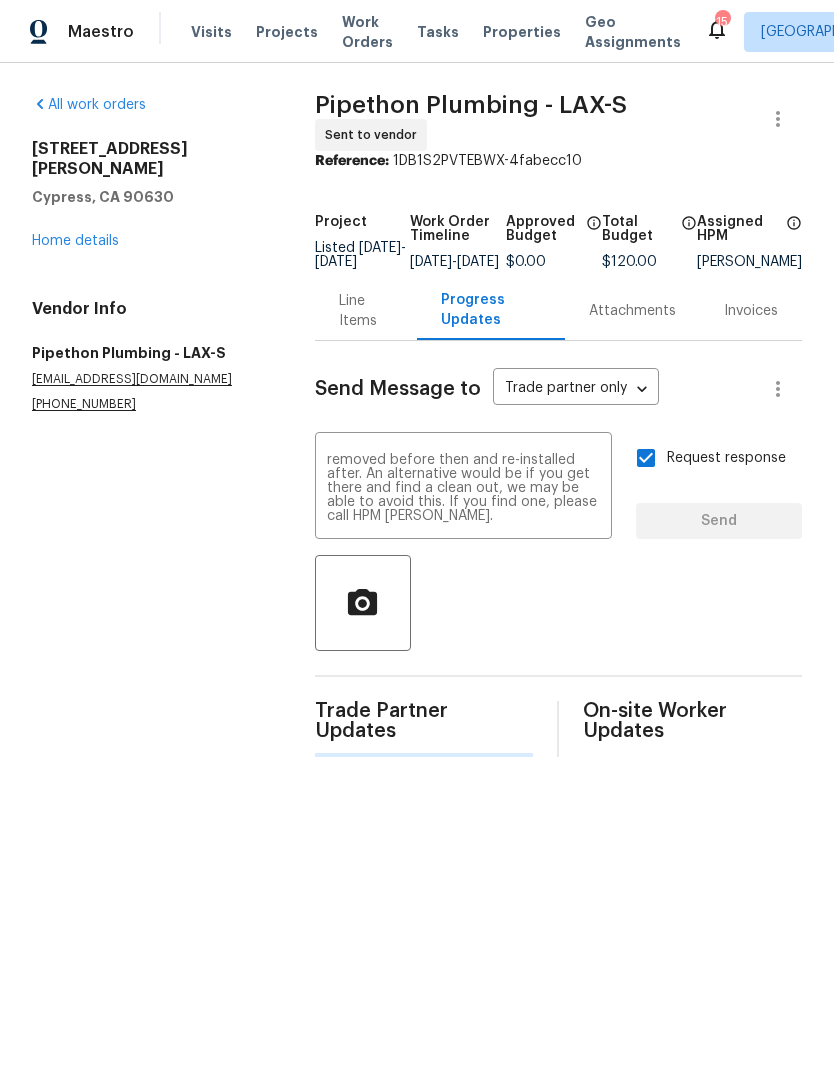 type 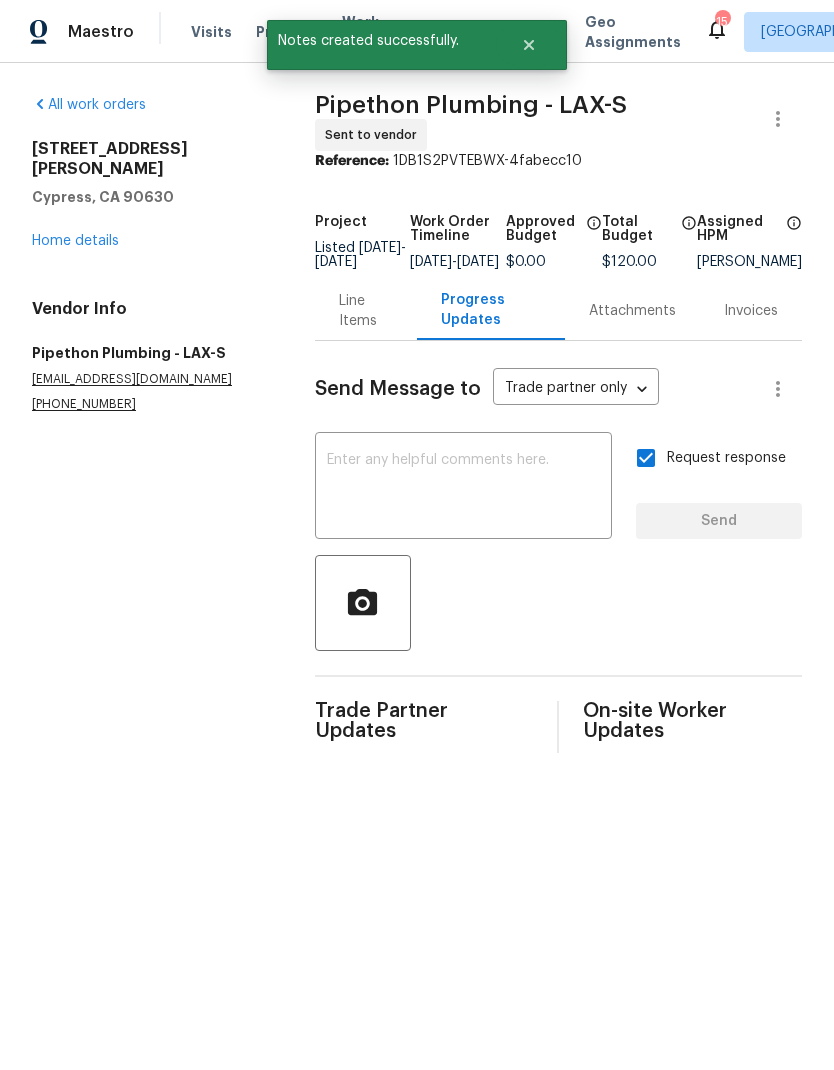 scroll, scrollTop: 0, scrollLeft: 0, axis: both 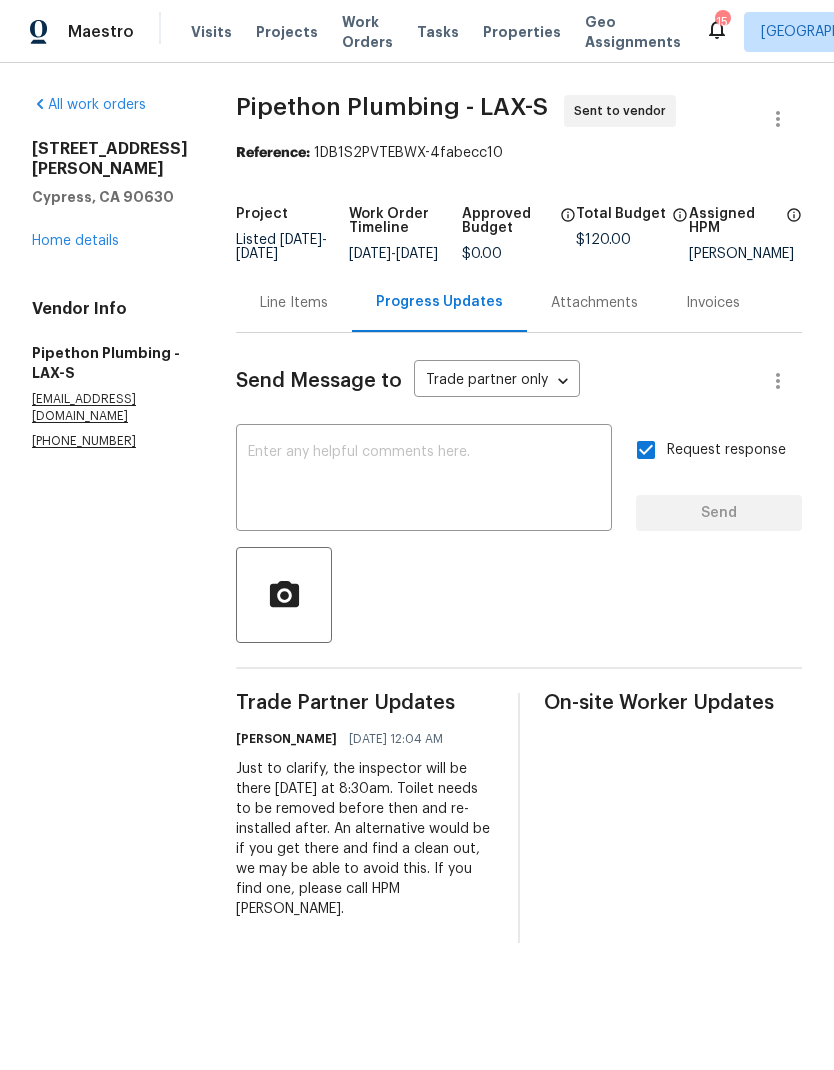 click on "All work orders [STREET_ADDRESS][PERSON_NAME] Home details Vendor Info Pipethon Plumbing - LAX-S [EMAIL_ADDRESS][DOMAIN_NAME] [PHONE_NUMBER]" at bounding box center (110, 272) 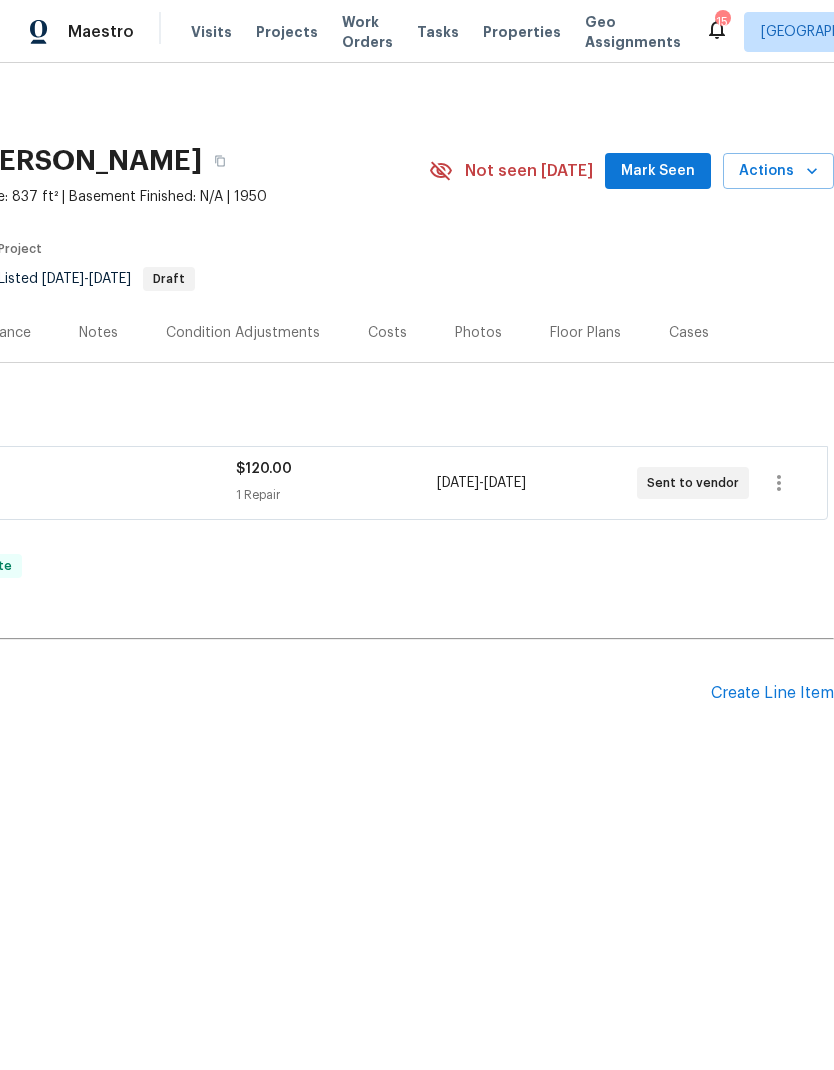 scroll, scrollTop: 0, scrollLeft: 296, axis: horizontal 